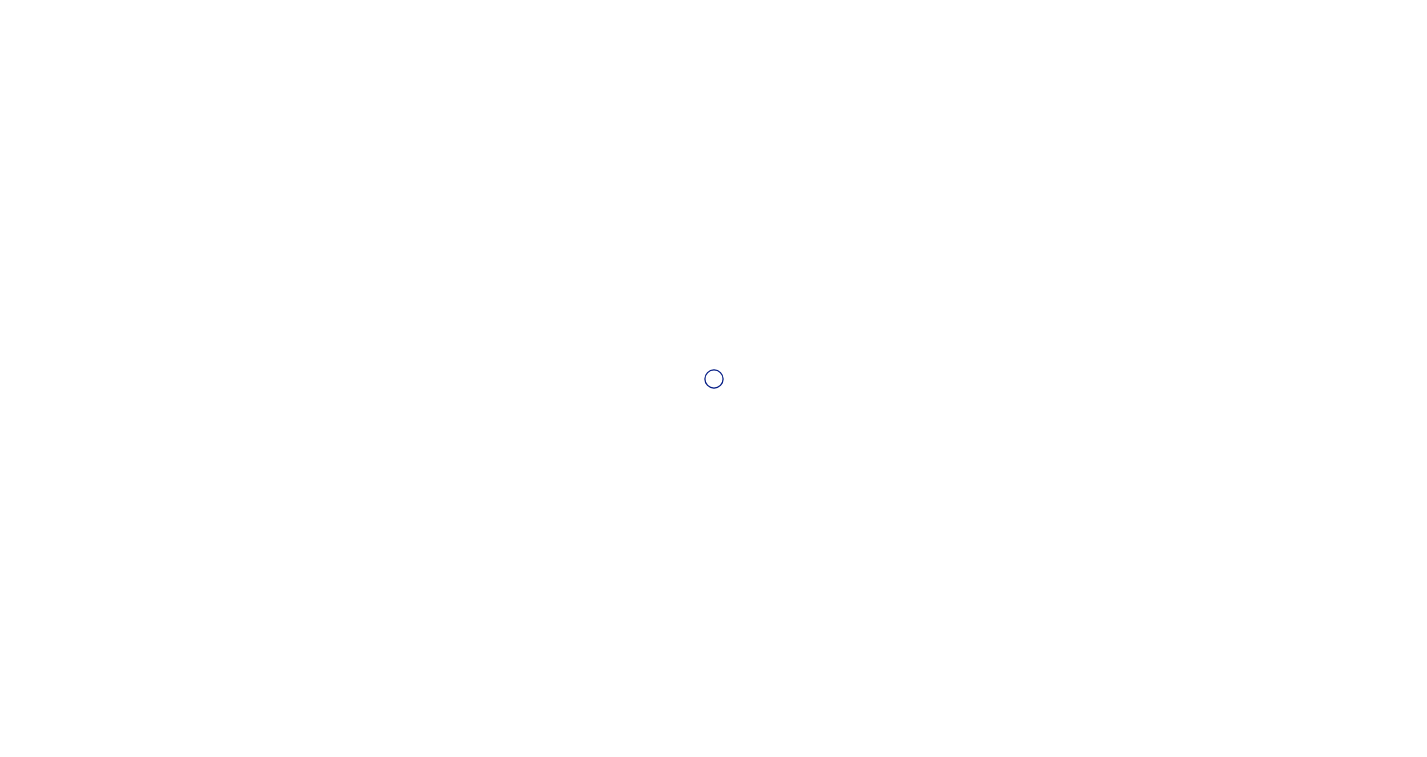 scroll, scrollTop: 0, scrollLeft: 0, axis: both 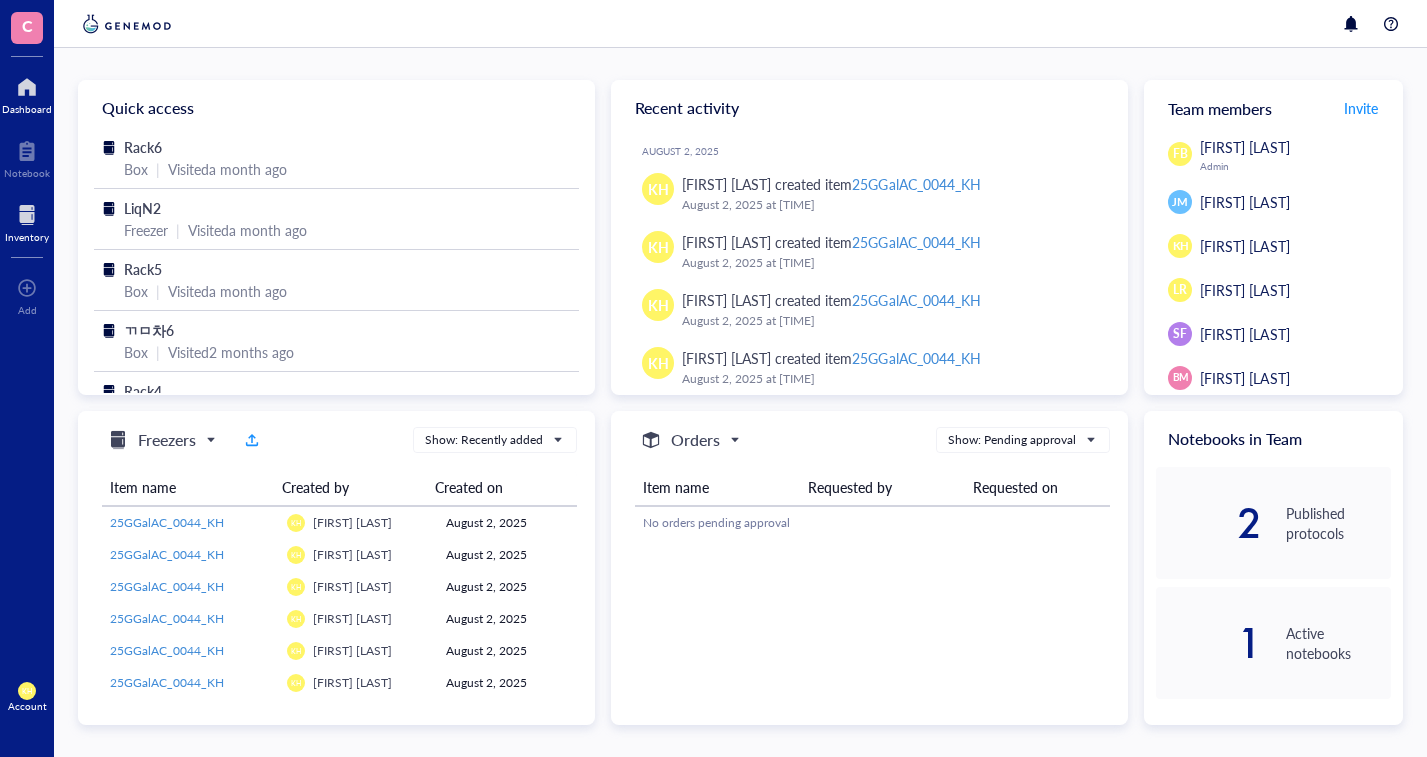 click at bounding box center [27, 215] 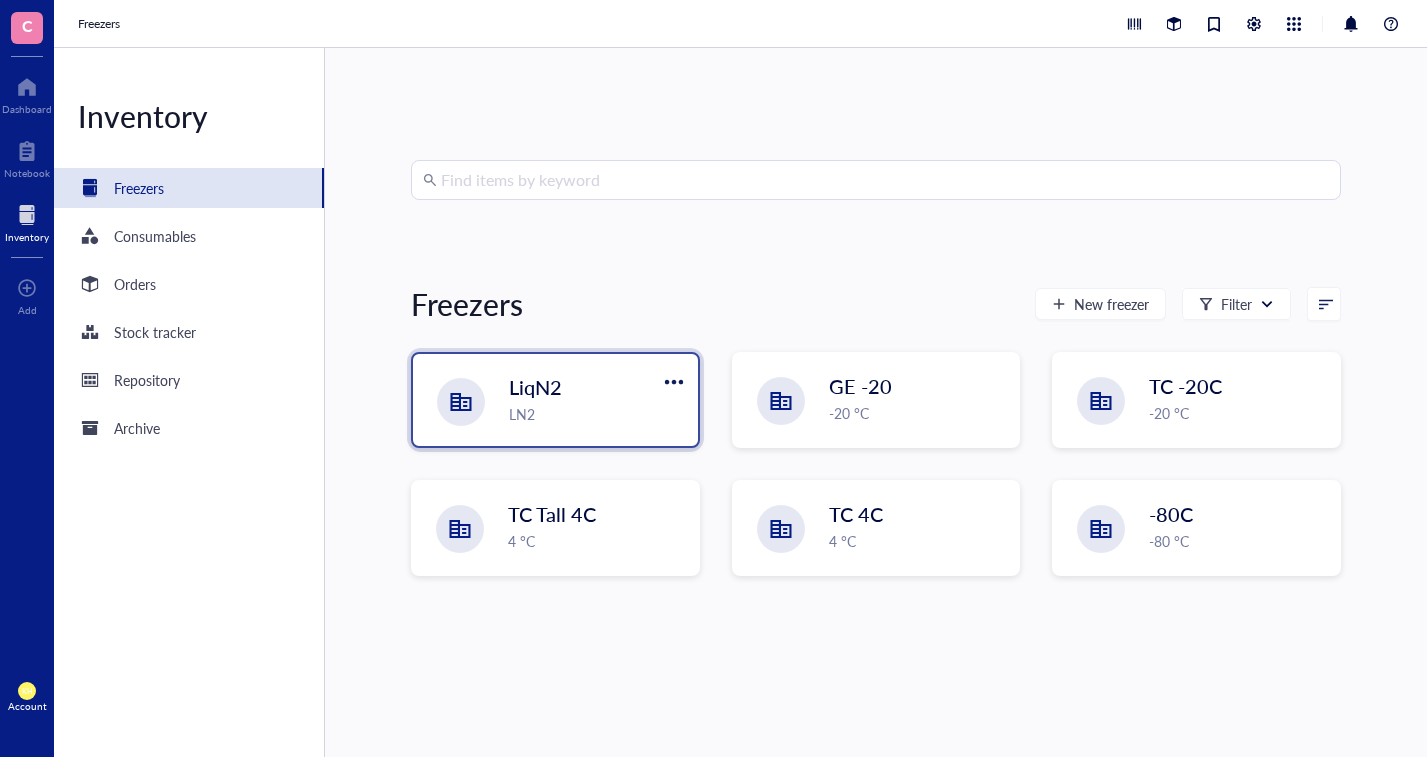 click on "LiqN2" at bounding box center [535, 387] 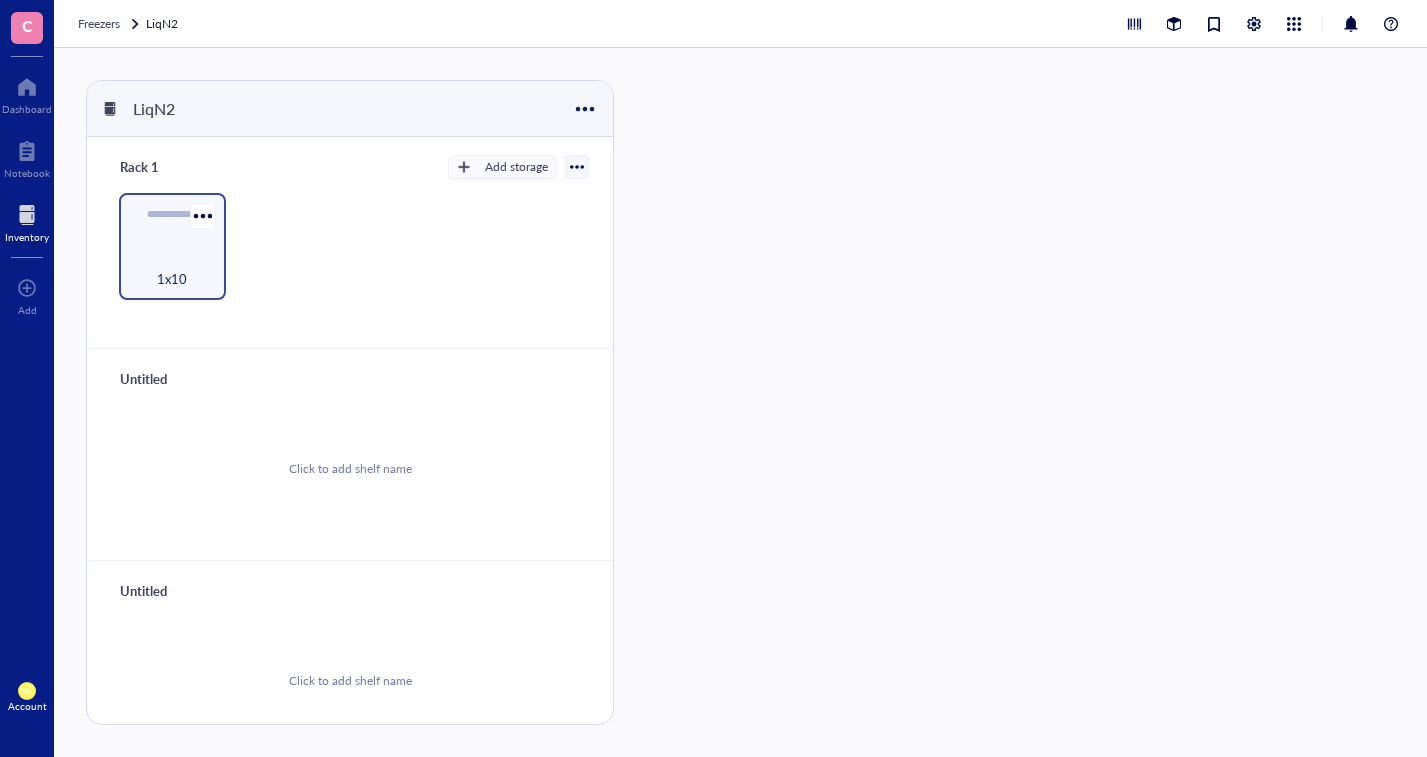 click on "1x10" at bounding box center (172, 246) 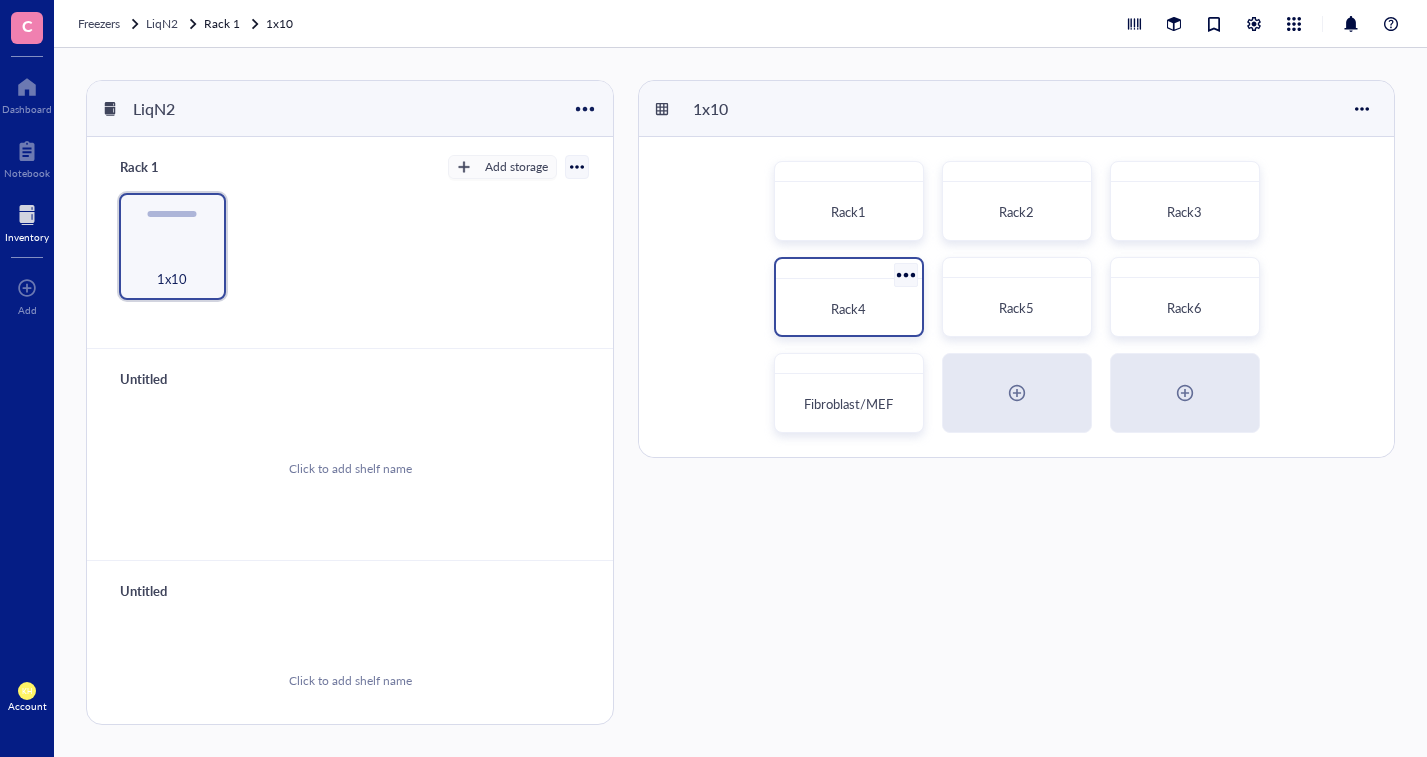 click on "Rack4" at bounding box center [849, 297] 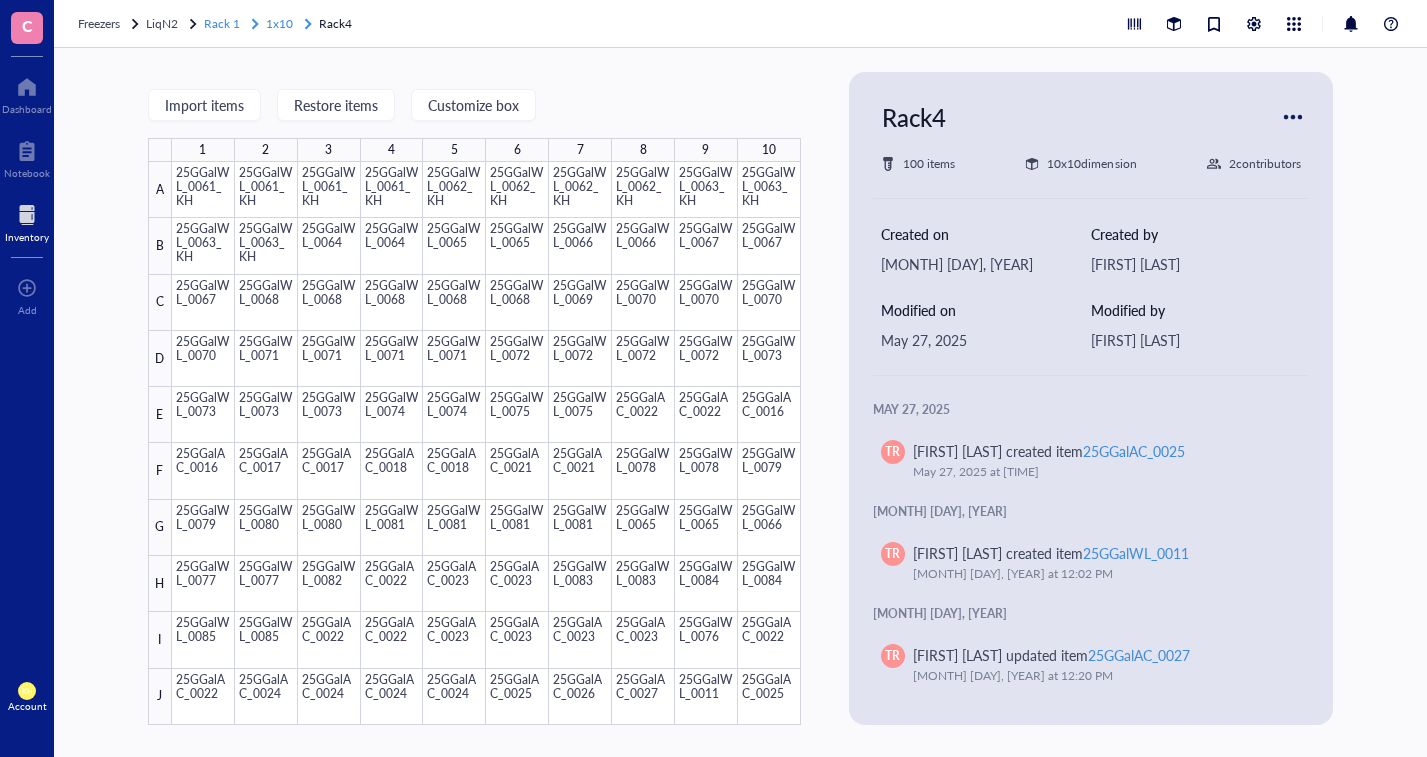 click on "1x10" at bounding box center [279, 23] 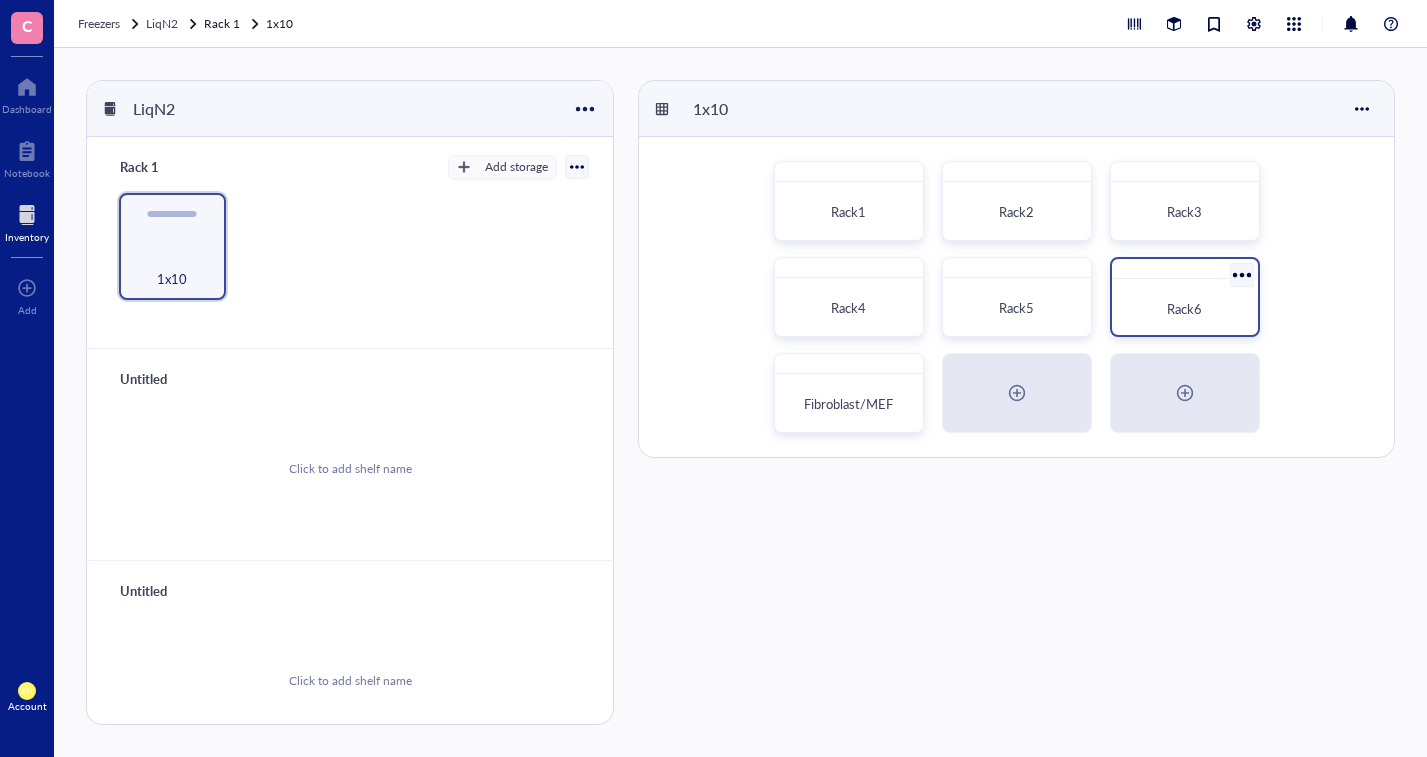 click on "Rack6" at bounding box center [1185, 309] 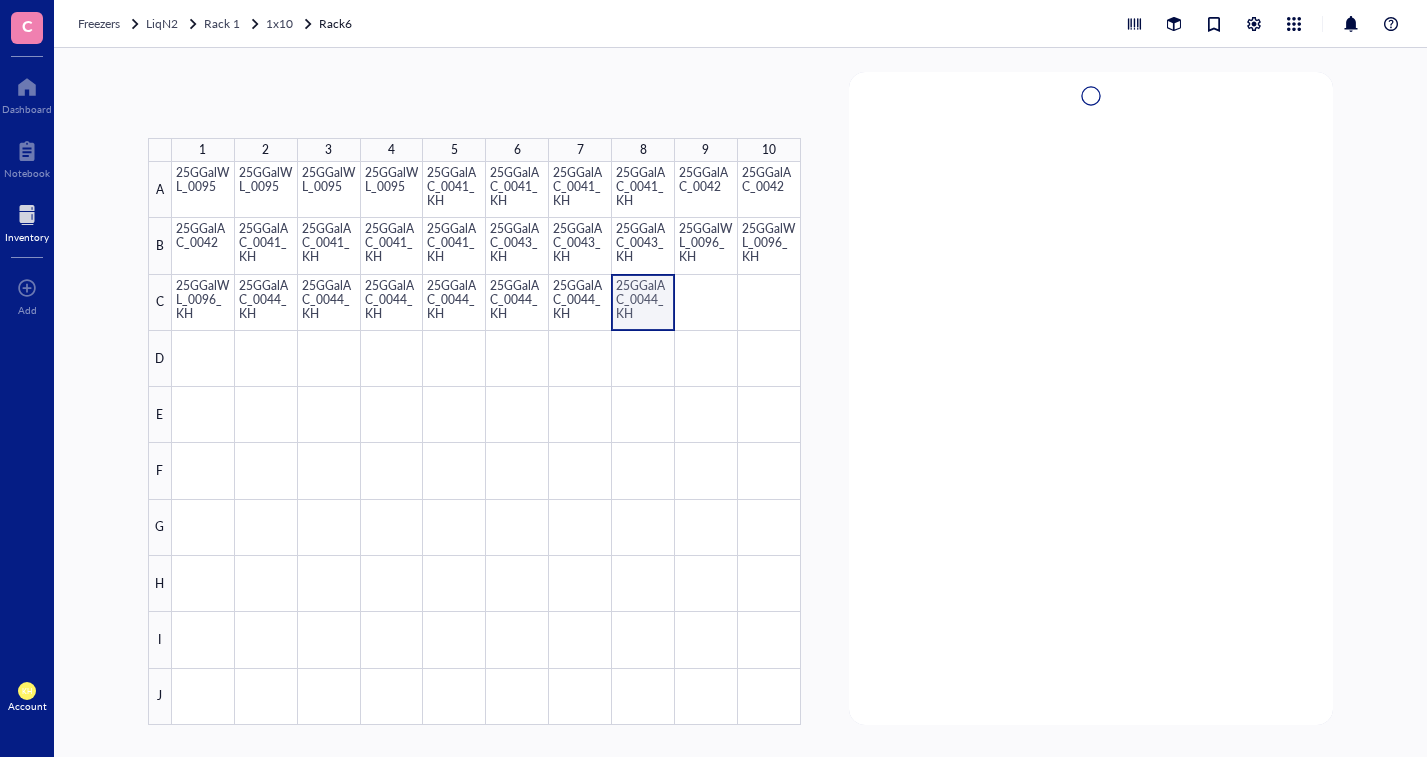 click at bounding box center (486, 443) 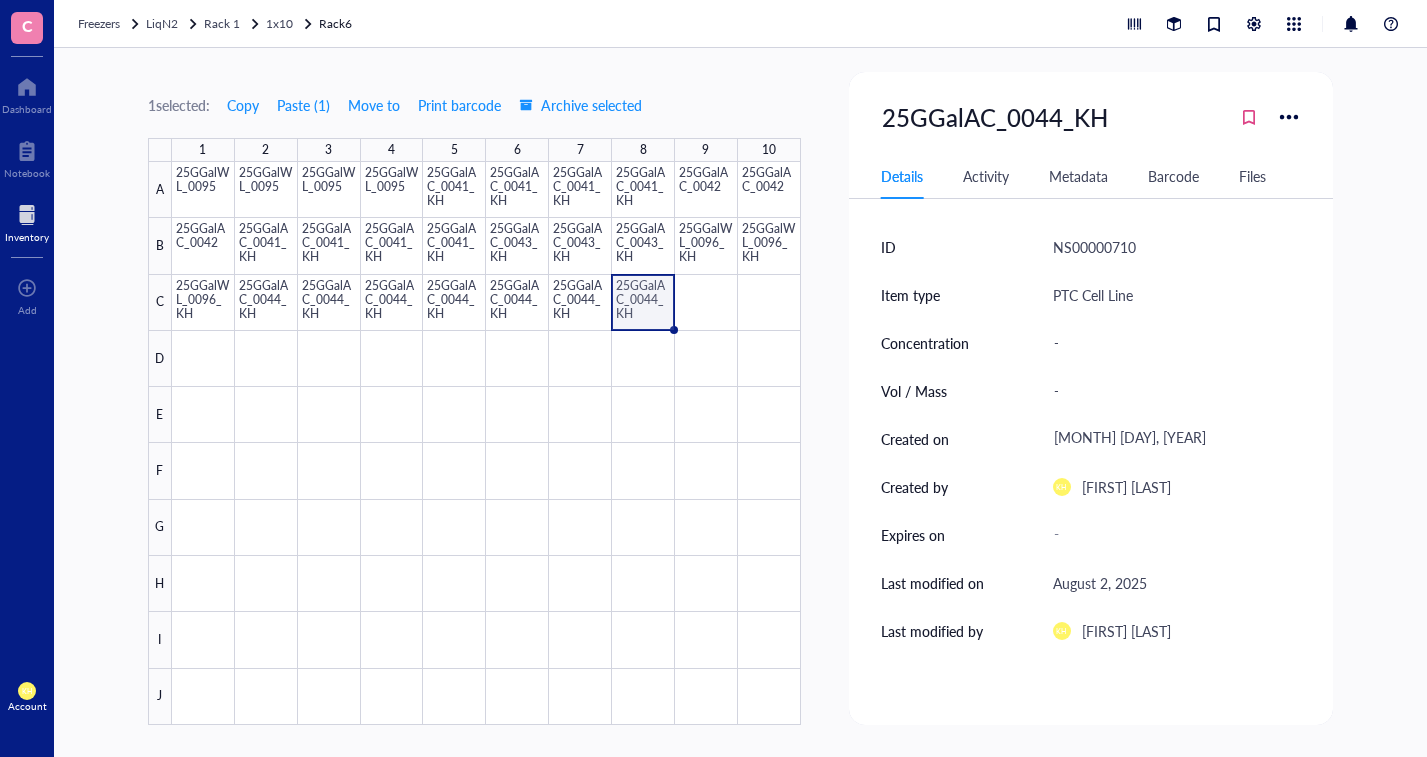 click at bounding box center (486, 443) 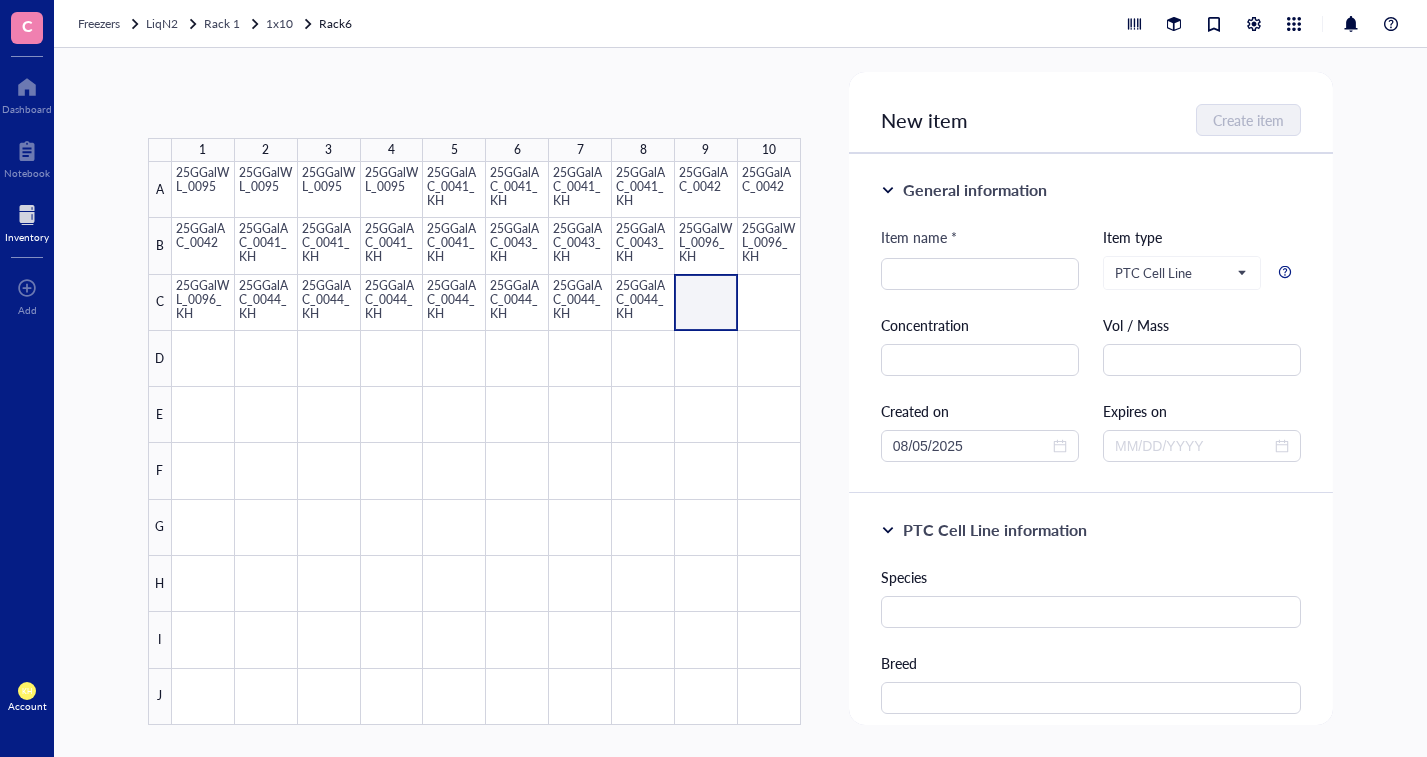 click at bounding box center [486, 443] 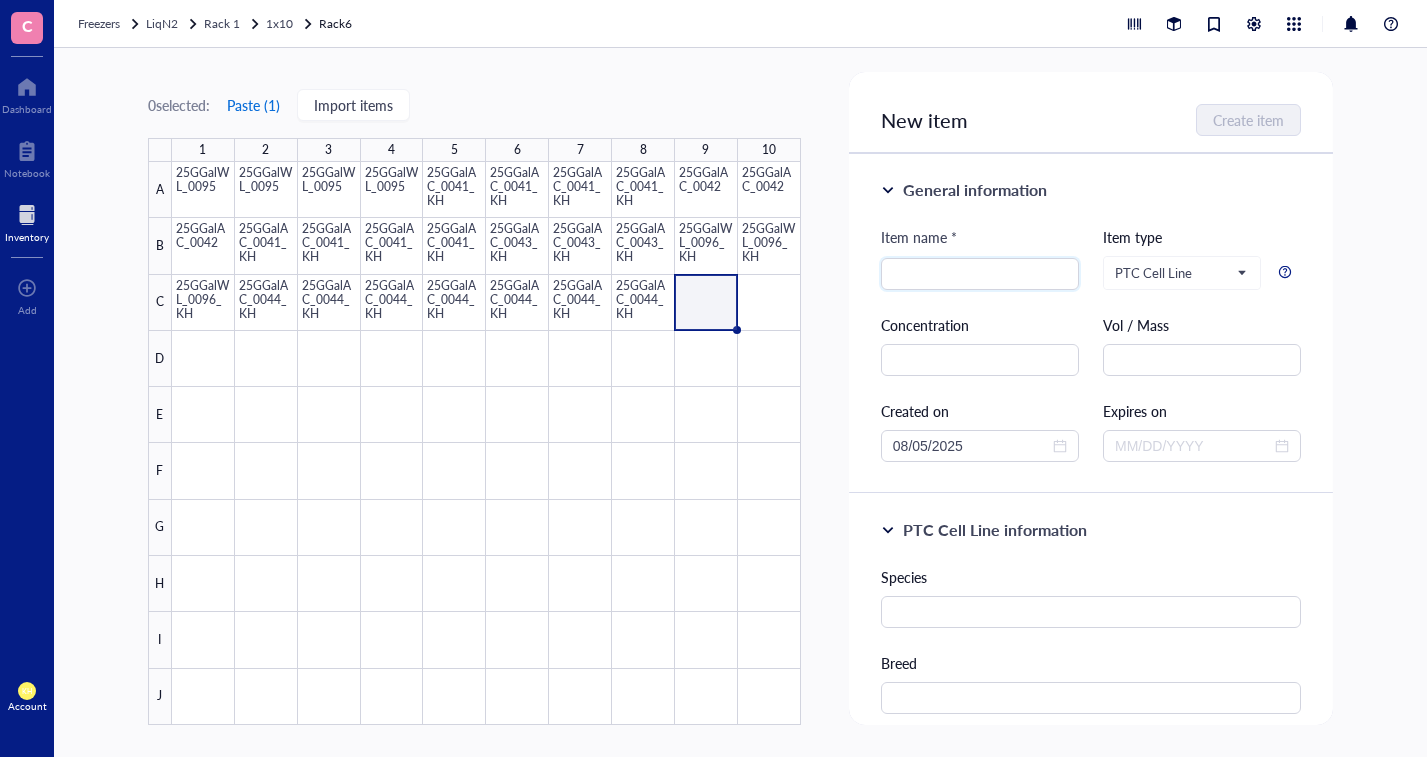 click on "Paste ( [NUMBER] )" at bounding box center [253, 105] 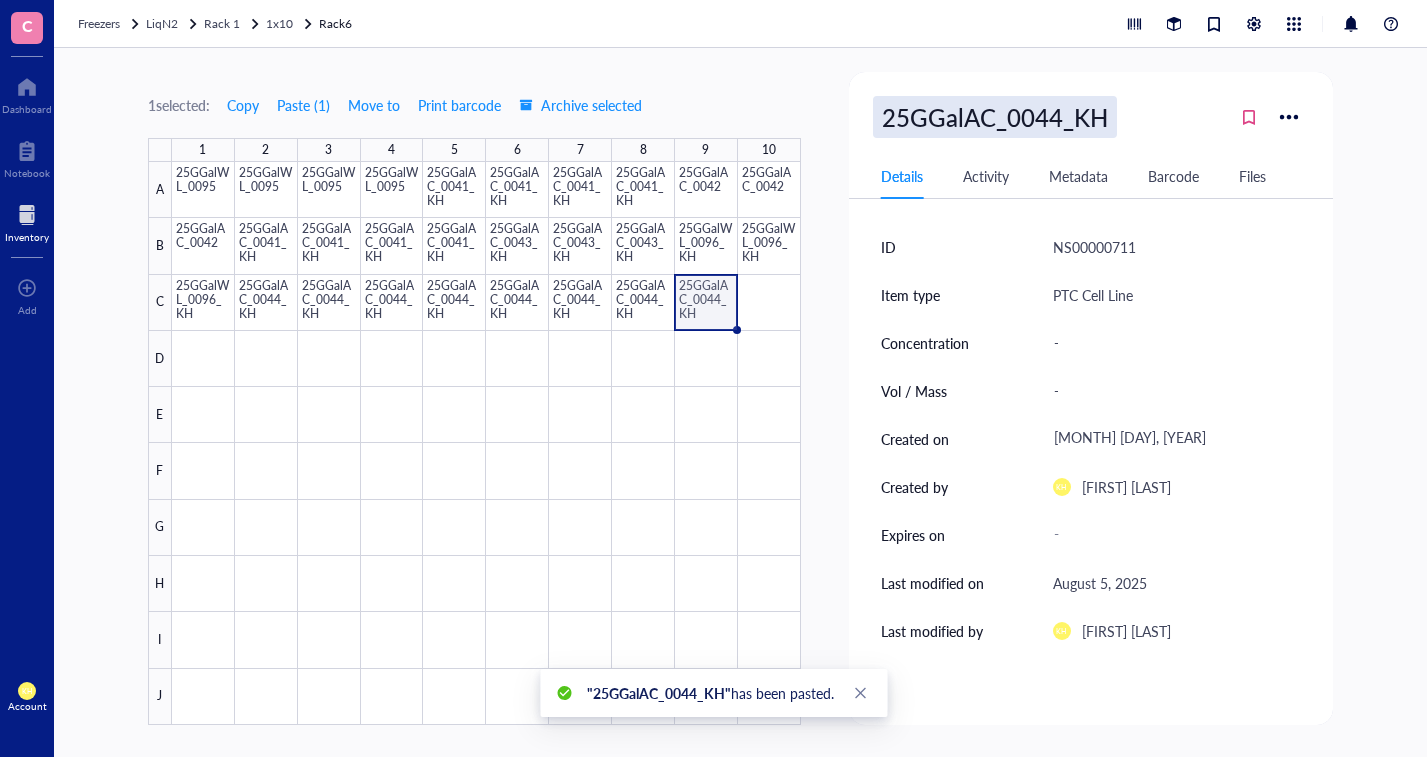 click on "25GGalAC_0044_KH" at bounding box center (995, 117) 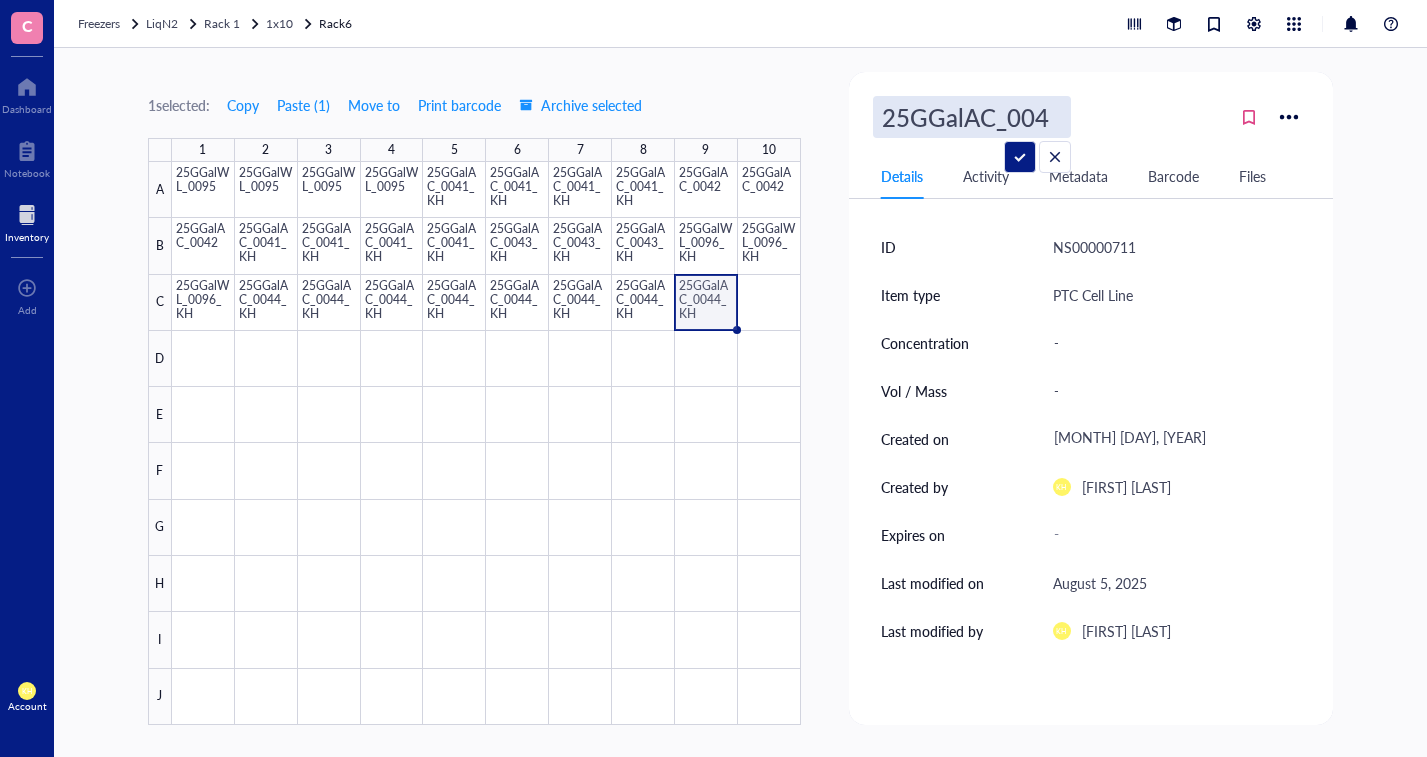 type on "25GGalAC_0045" 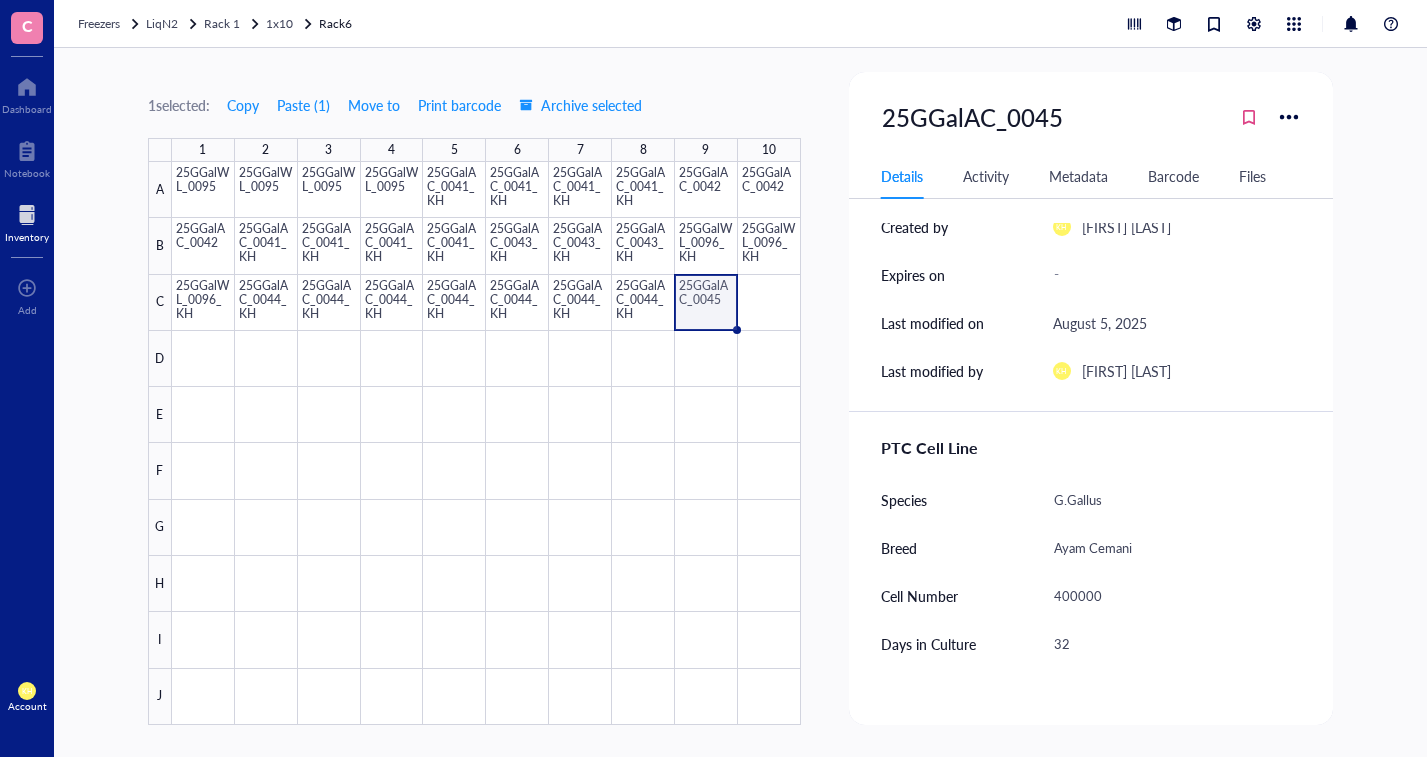 scroll, scrollTop: 261, scrollLeft: 0, axis: vertical 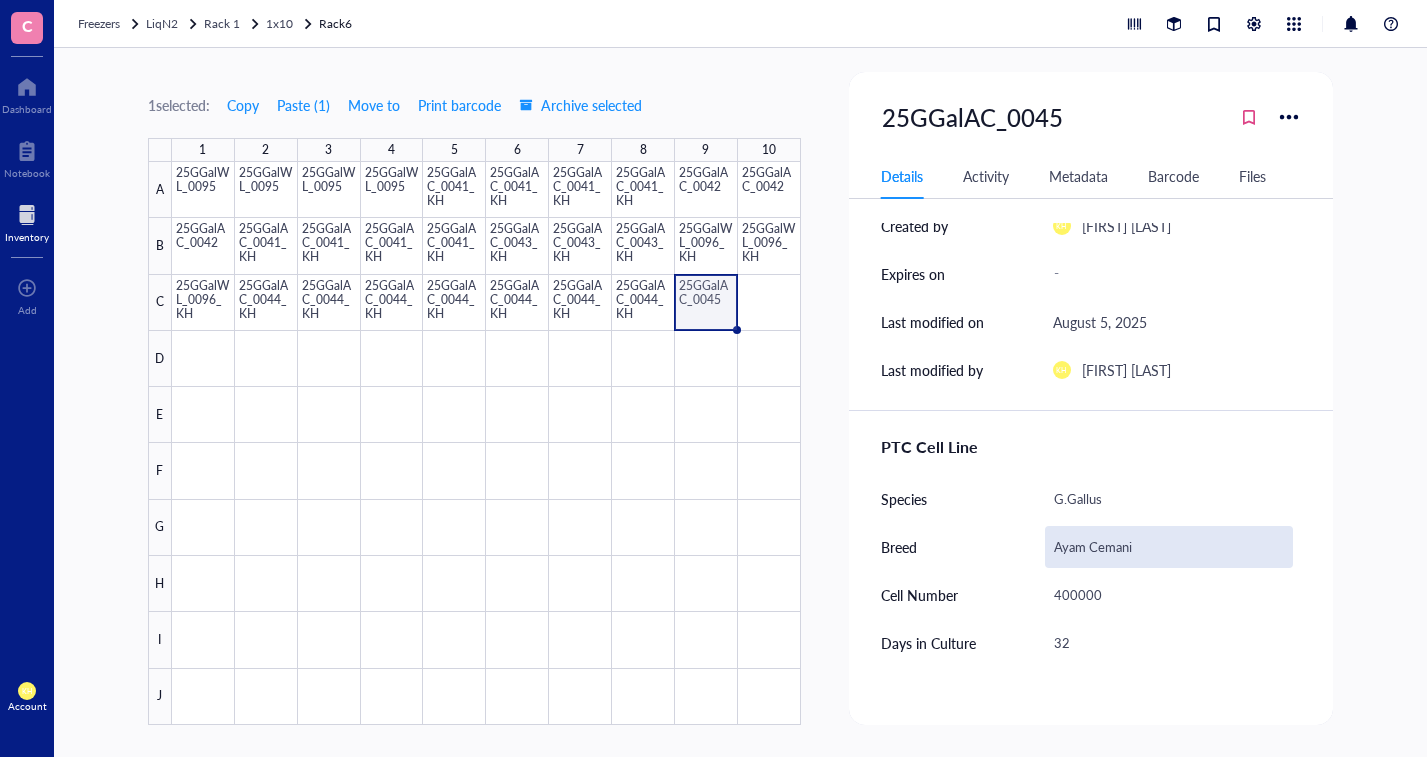 click on "Ayam Cemani" at bounding box center [1169, 547] 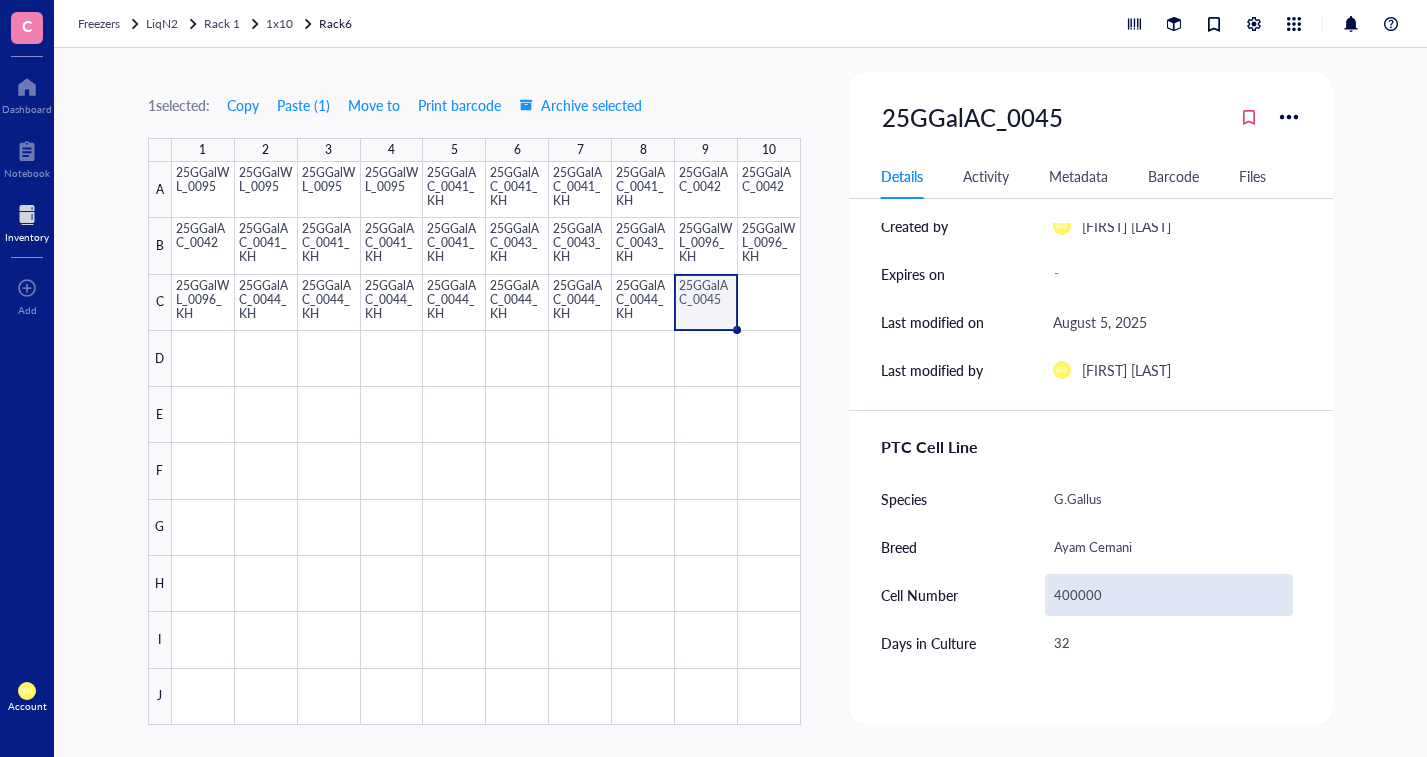 click on "400000" at bounding box center (1169, 595) 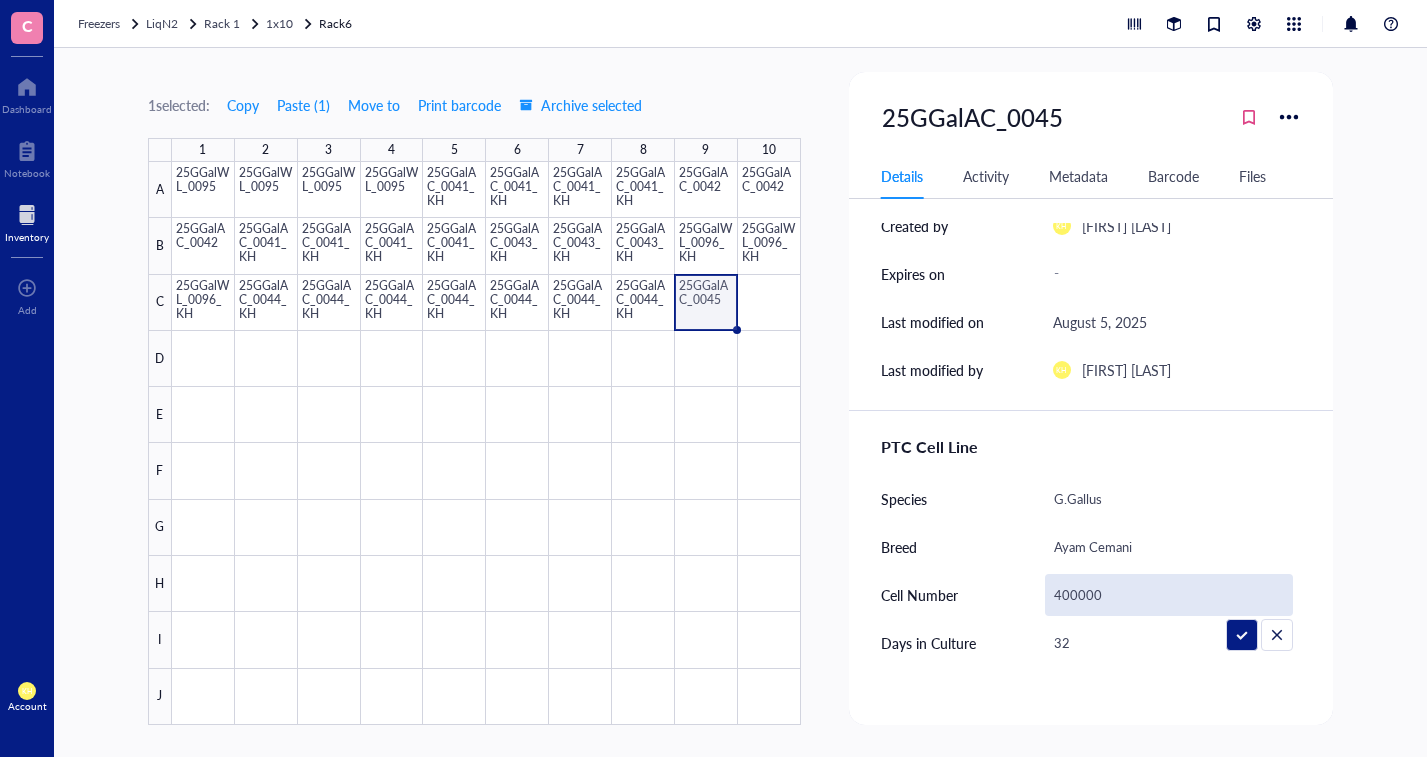 click on "400000" at bounding box center (1169, 595) 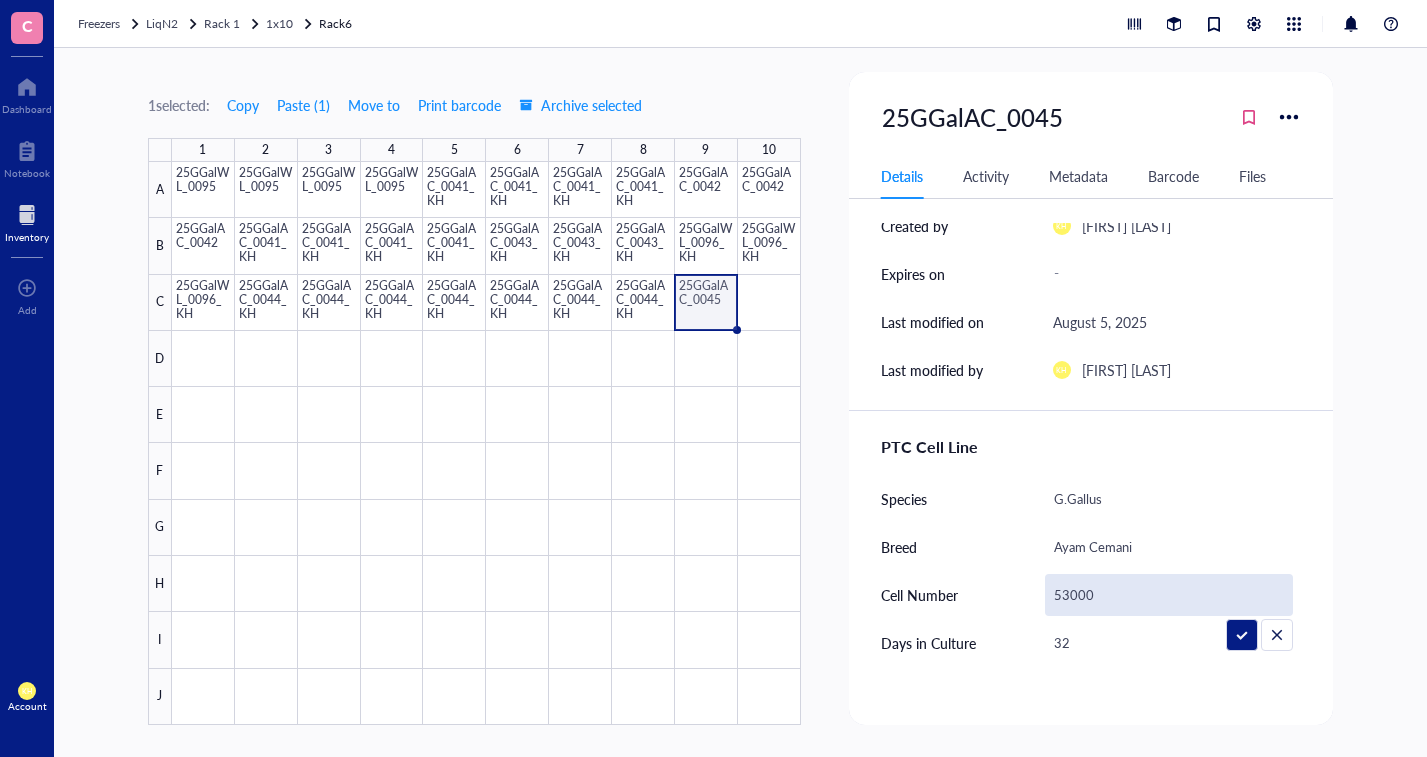 type on "530000" 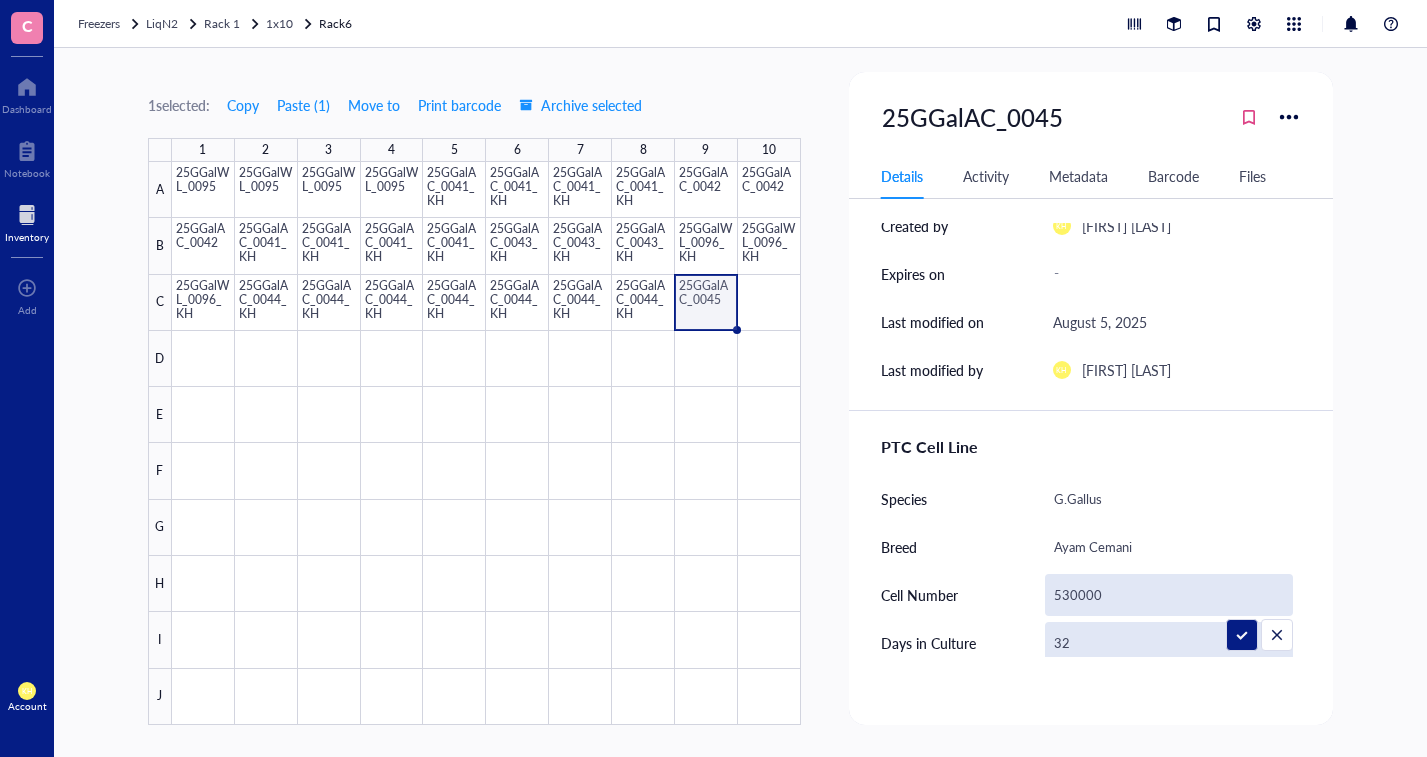 click on "32" at bounding box center [1169, 643] 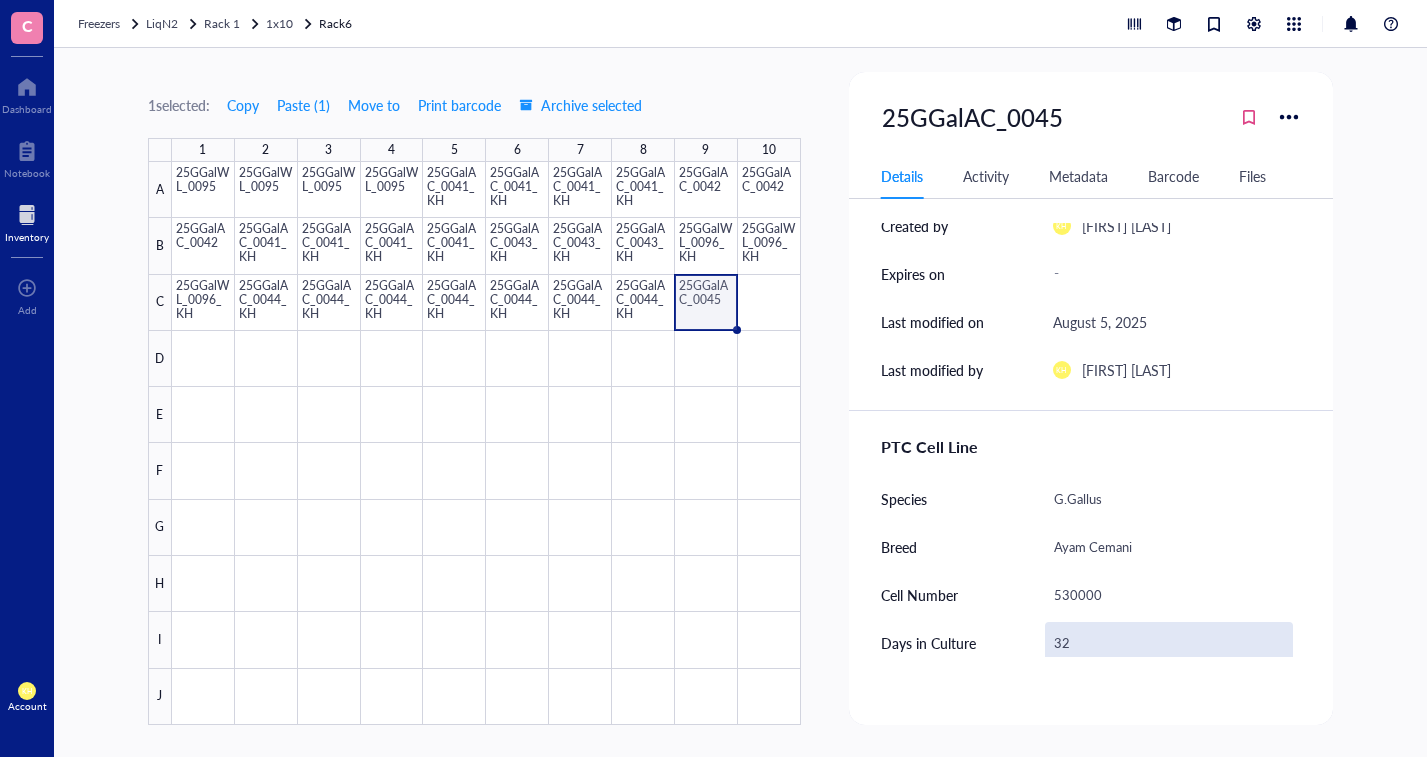scroll, scrollTop: 267, scrollLeft: 0, axis: vertical 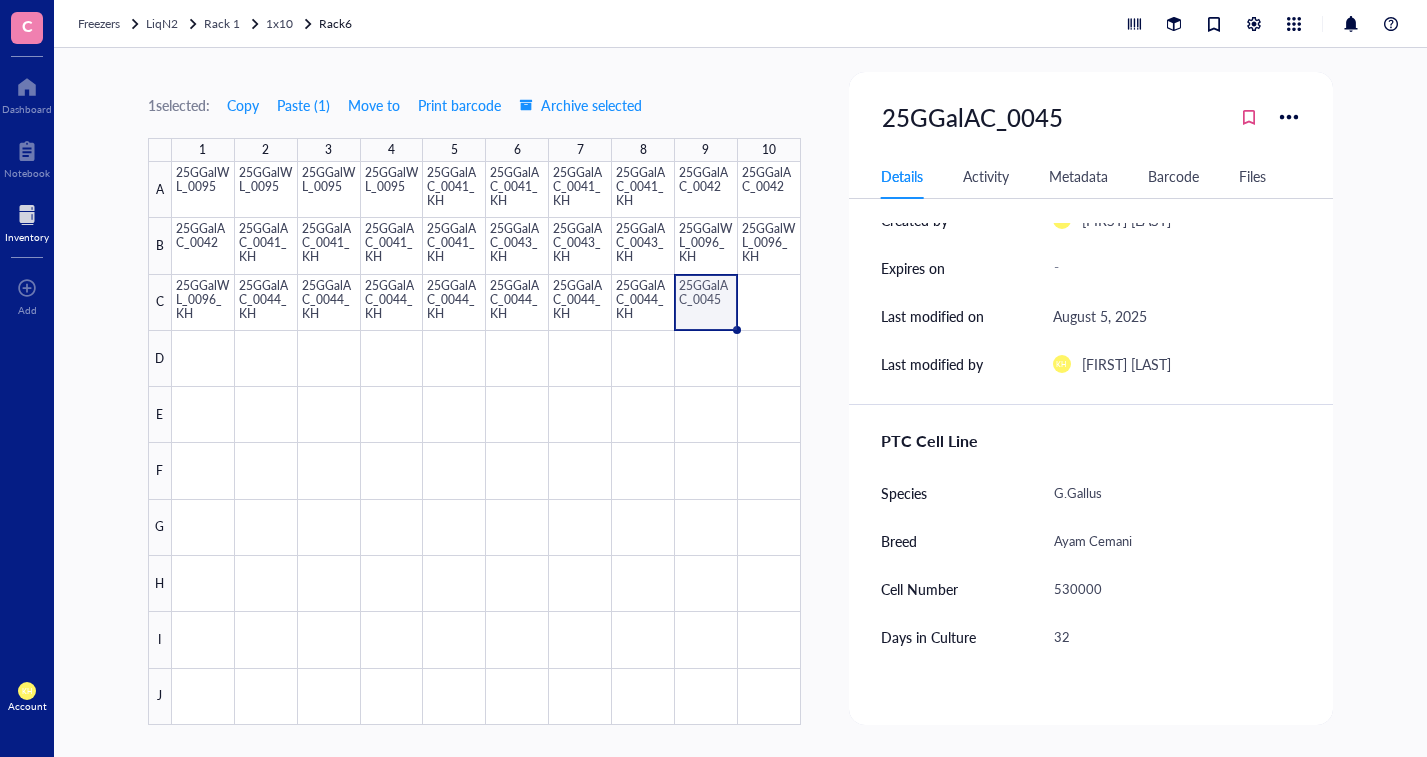 click on "32" at bounding box center [1169, 637] 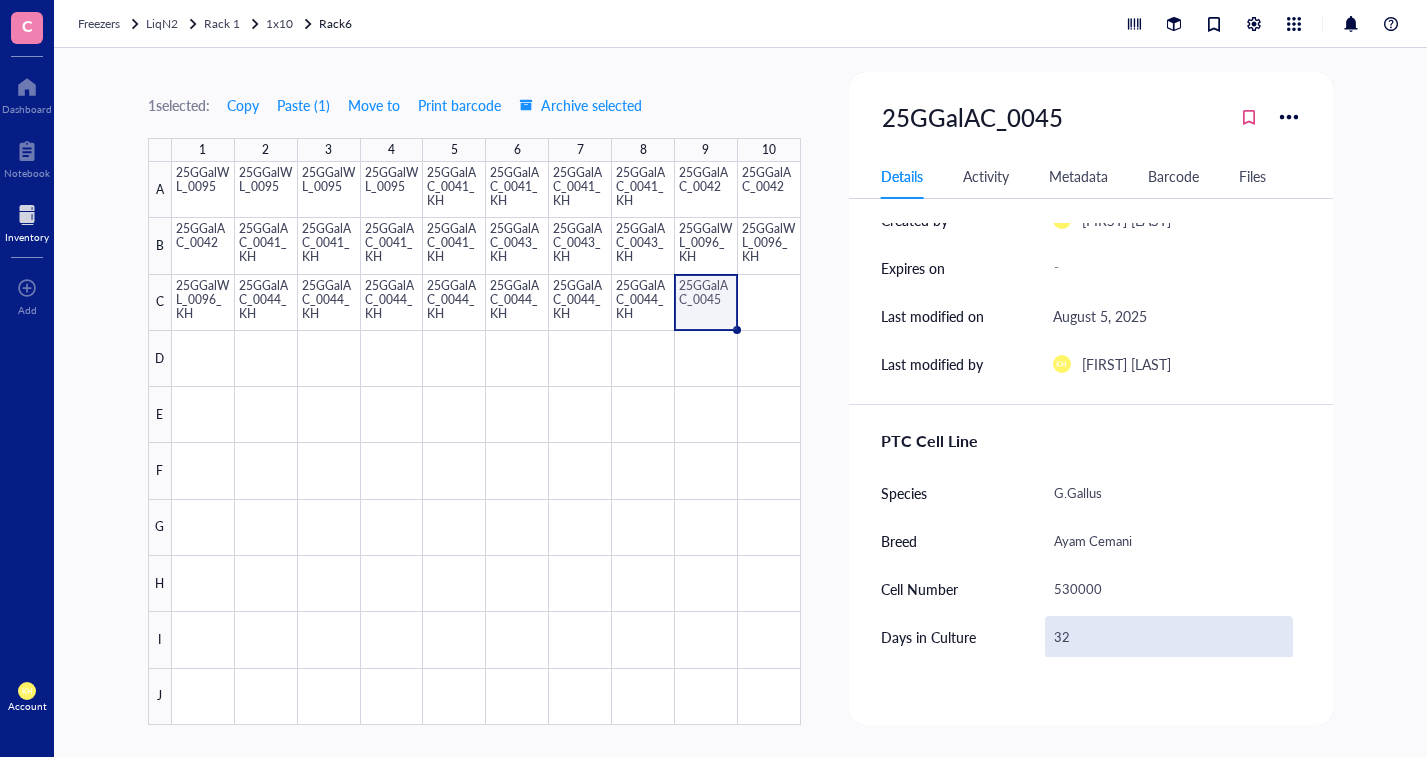type on "3" 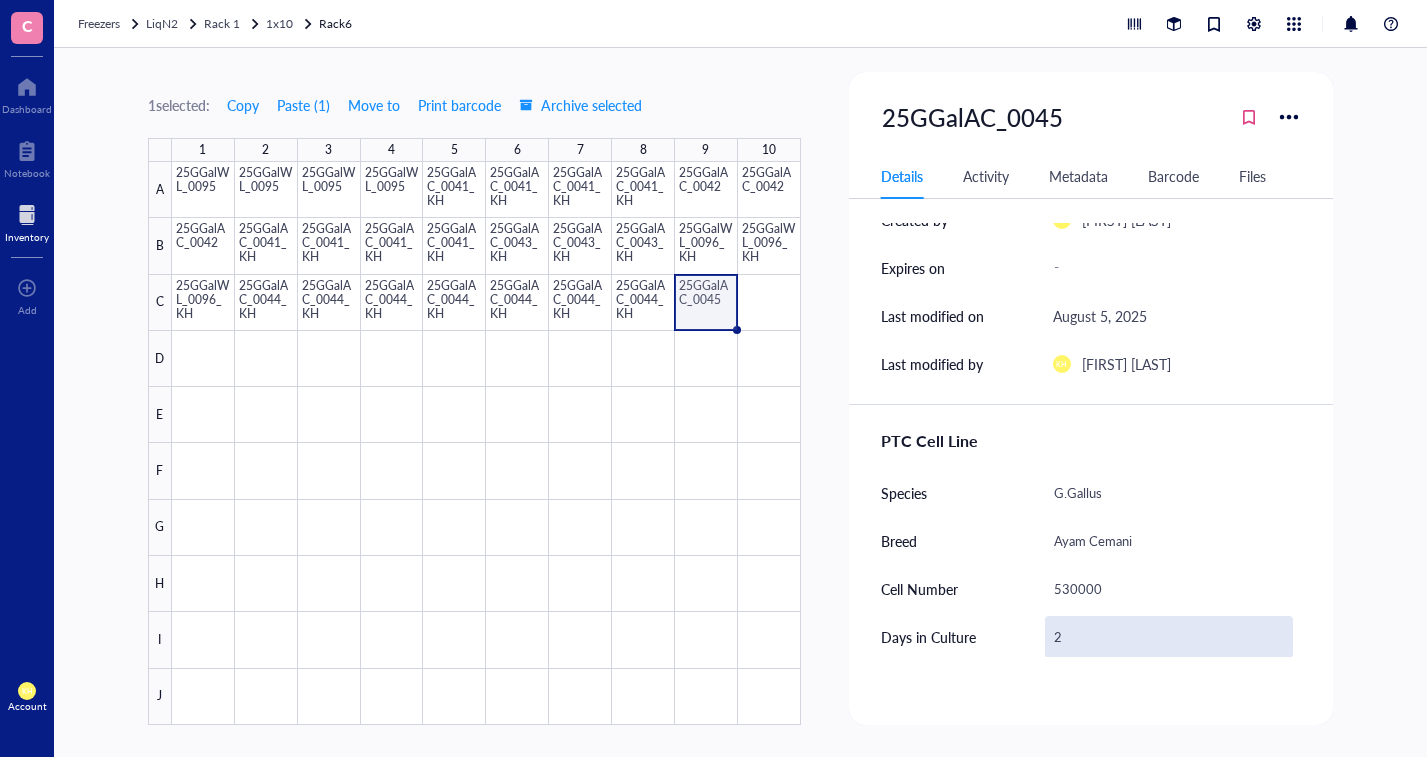type on "29" 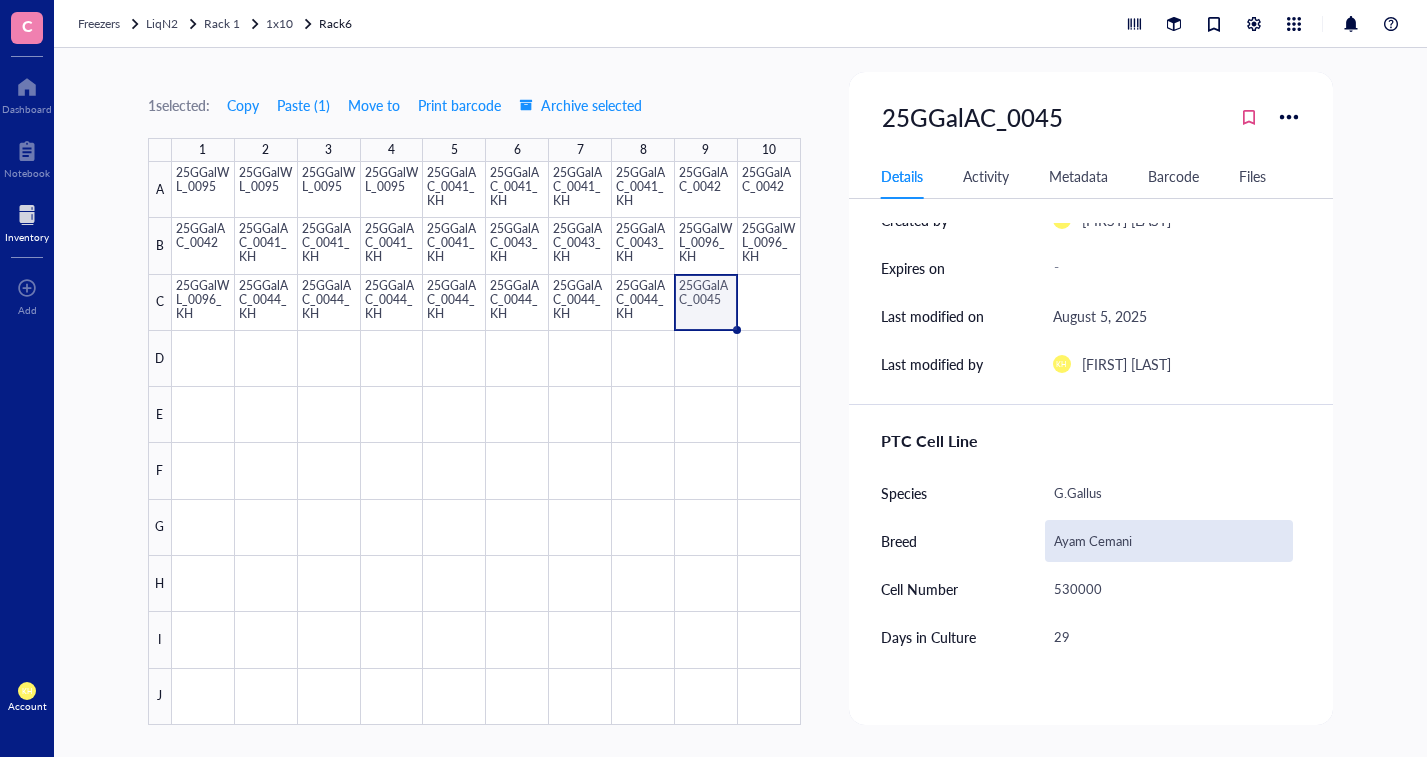 click on "Ayam Cemani" at bounding box center [1169, 541] 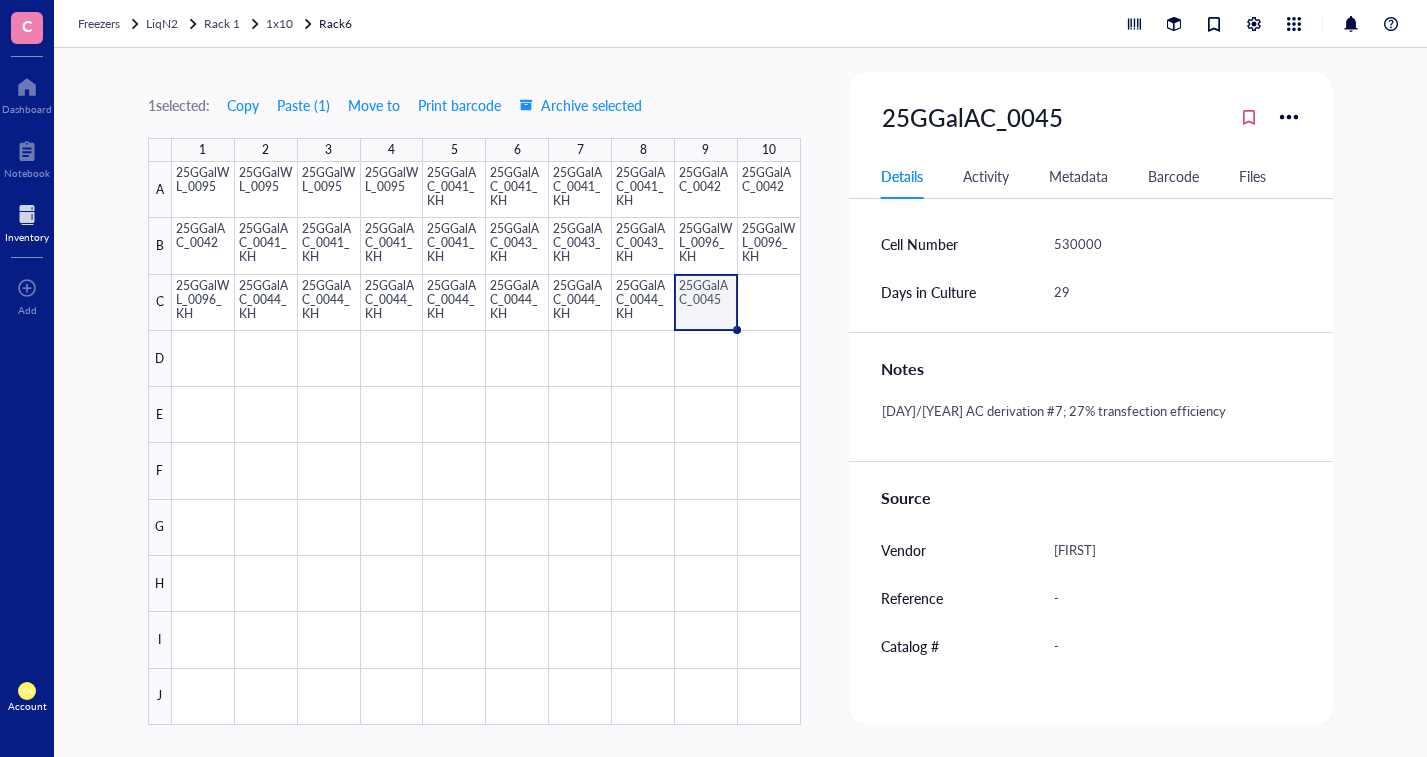 scroll, scrollTop: 613, scrollLeft: 0, axis: vertical 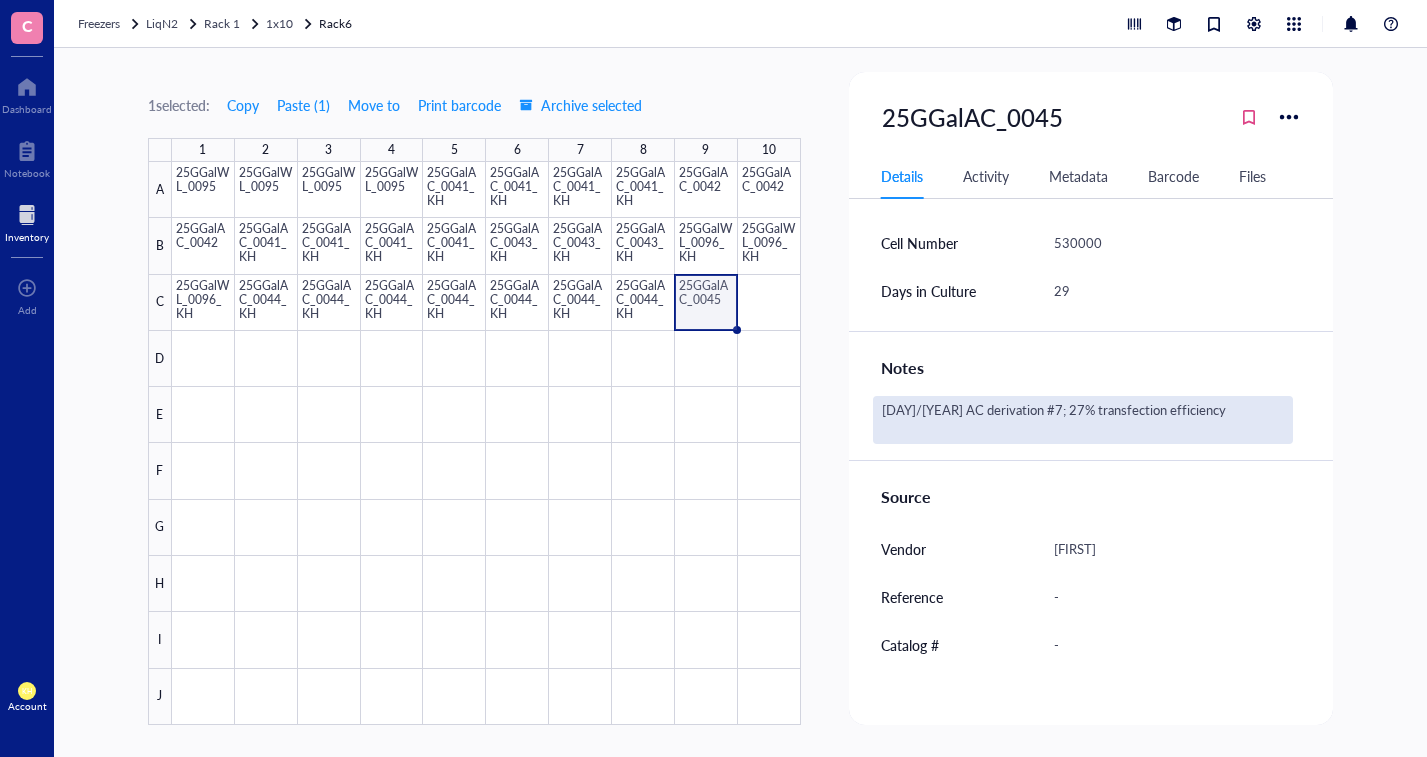 click on "[DAY]/[YEAR] AC derivation #7; 27% transfection efficiency" at bounding box center [1083, 420] 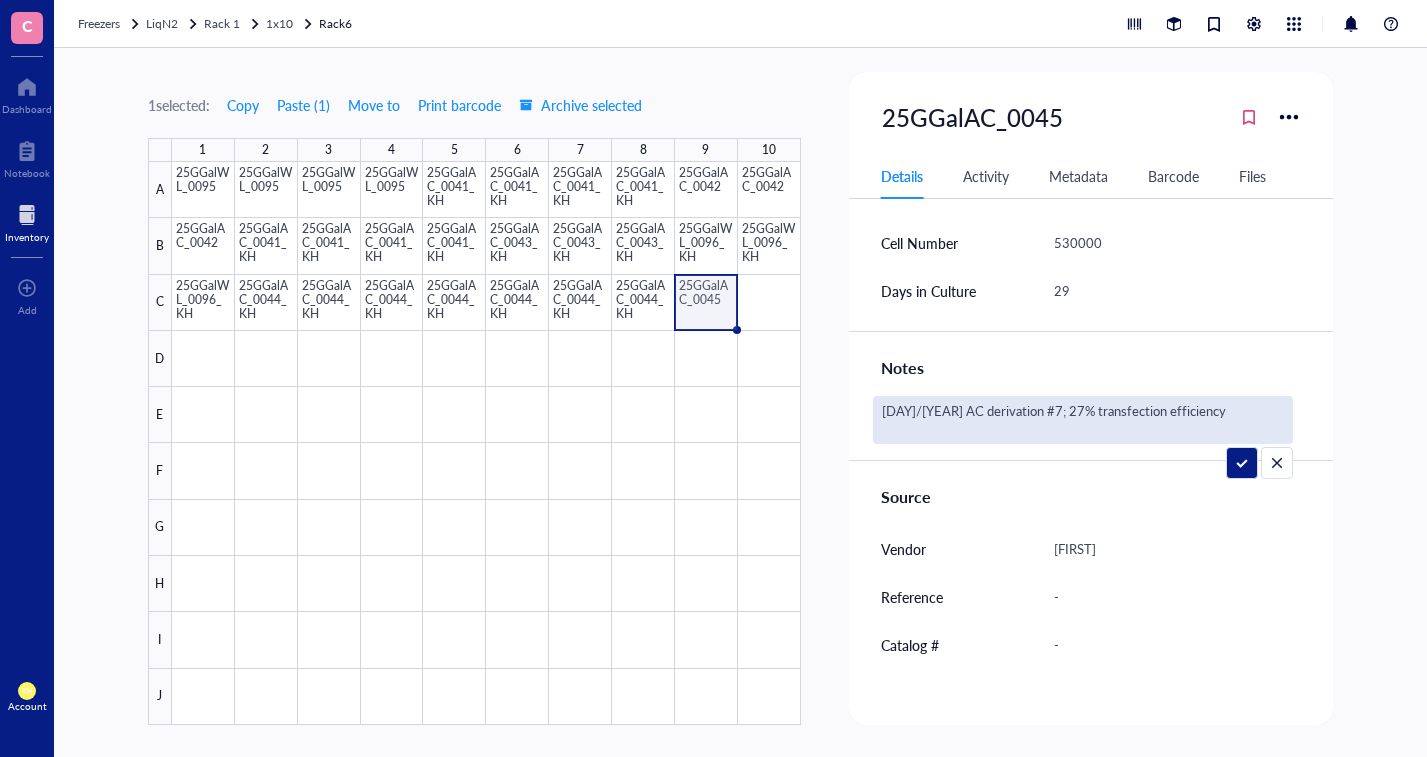 click on "[DAY]/[YEAR] AC derivation #7; 27% transfection efficiency" at bounding box center [1083, 420] 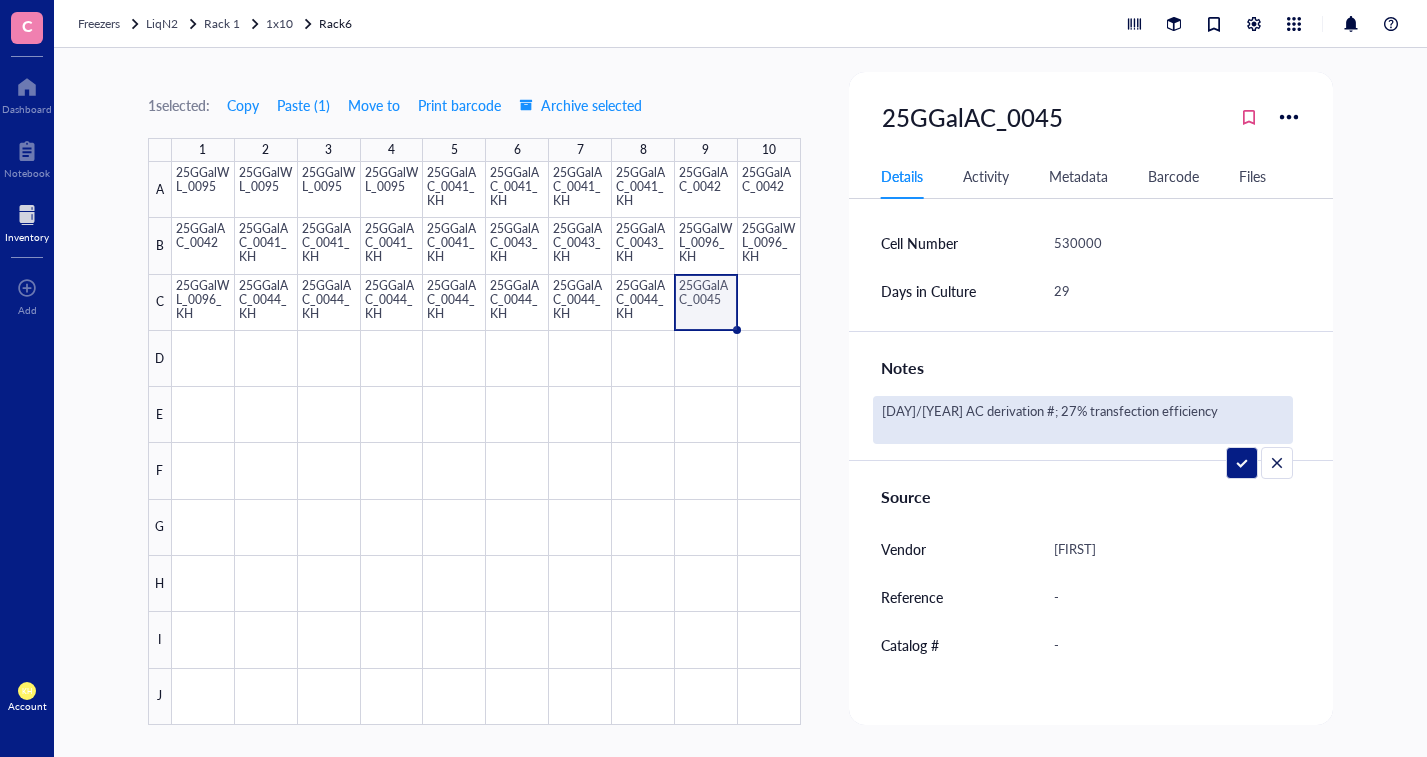 type on "[DAY]/[YEAR] AC derivation #6; 27% transfection efficiency" 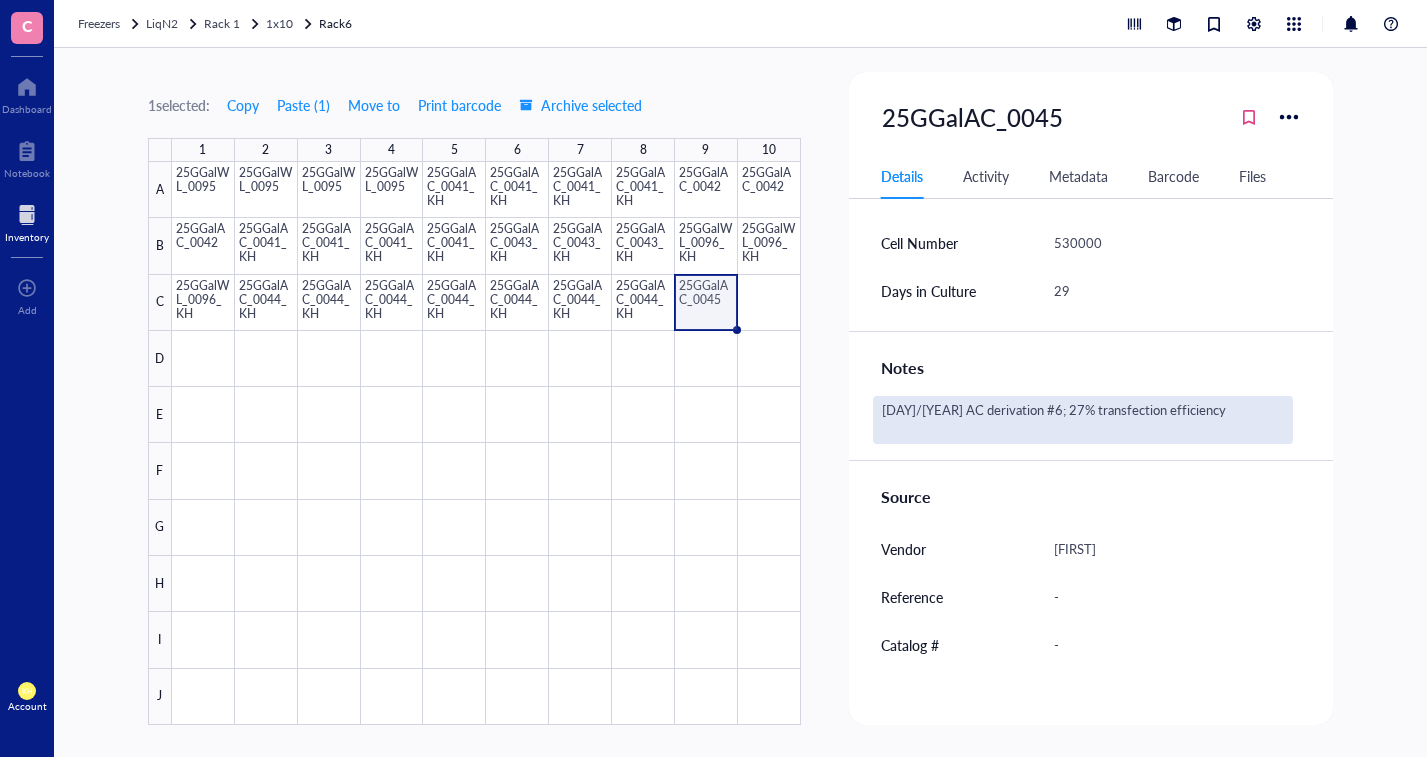 click on "[DAY]/[YEAR] AC derivation #6; 27% transfection efficiency" at bounding box center [1083, 420] 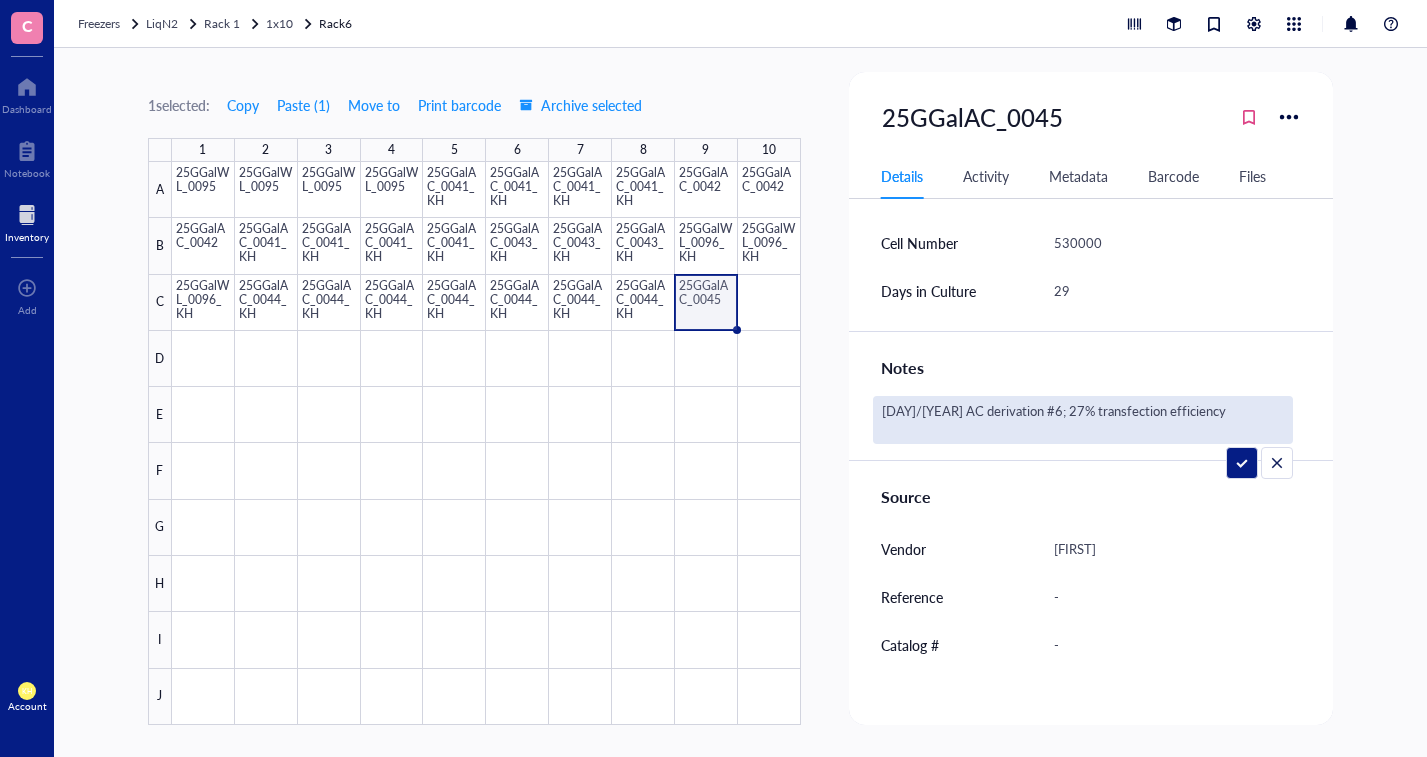 click on "[DAY]/[YEAR] AC derivation #6; 27% transfection efficiency" at bounding box center (1083, 420) 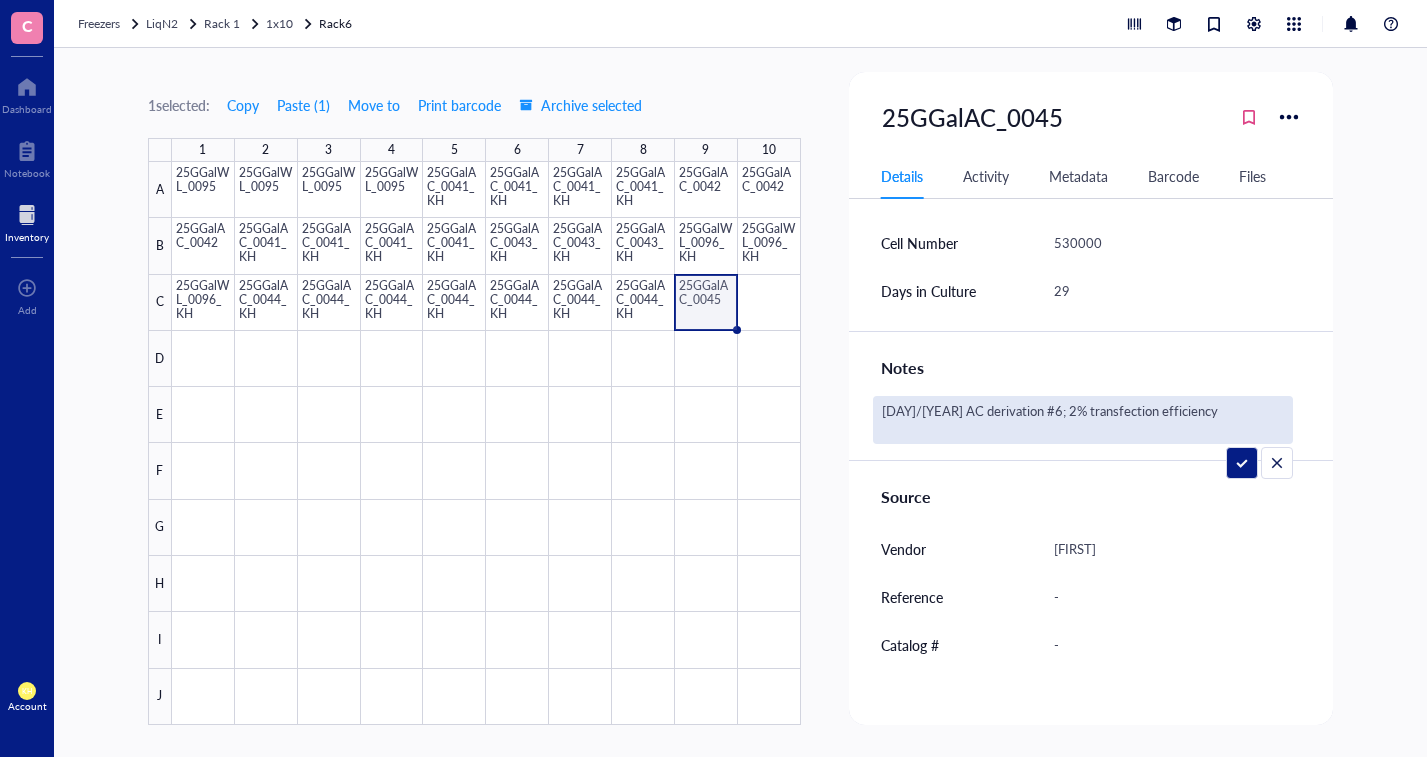 type on "[DAY]/[YEAR] AC derivation #6; 28% transfection efficiency" 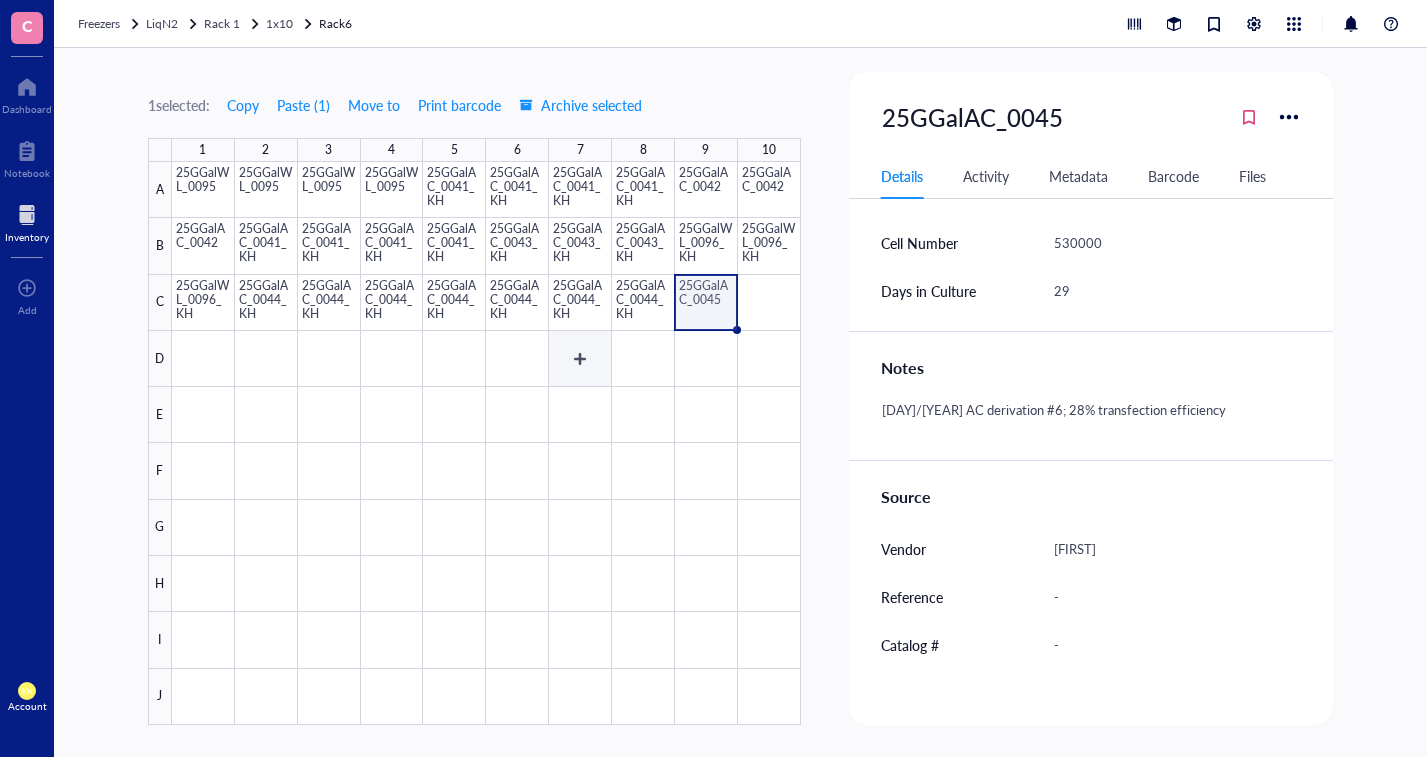 click at bounding box center (486, 443) 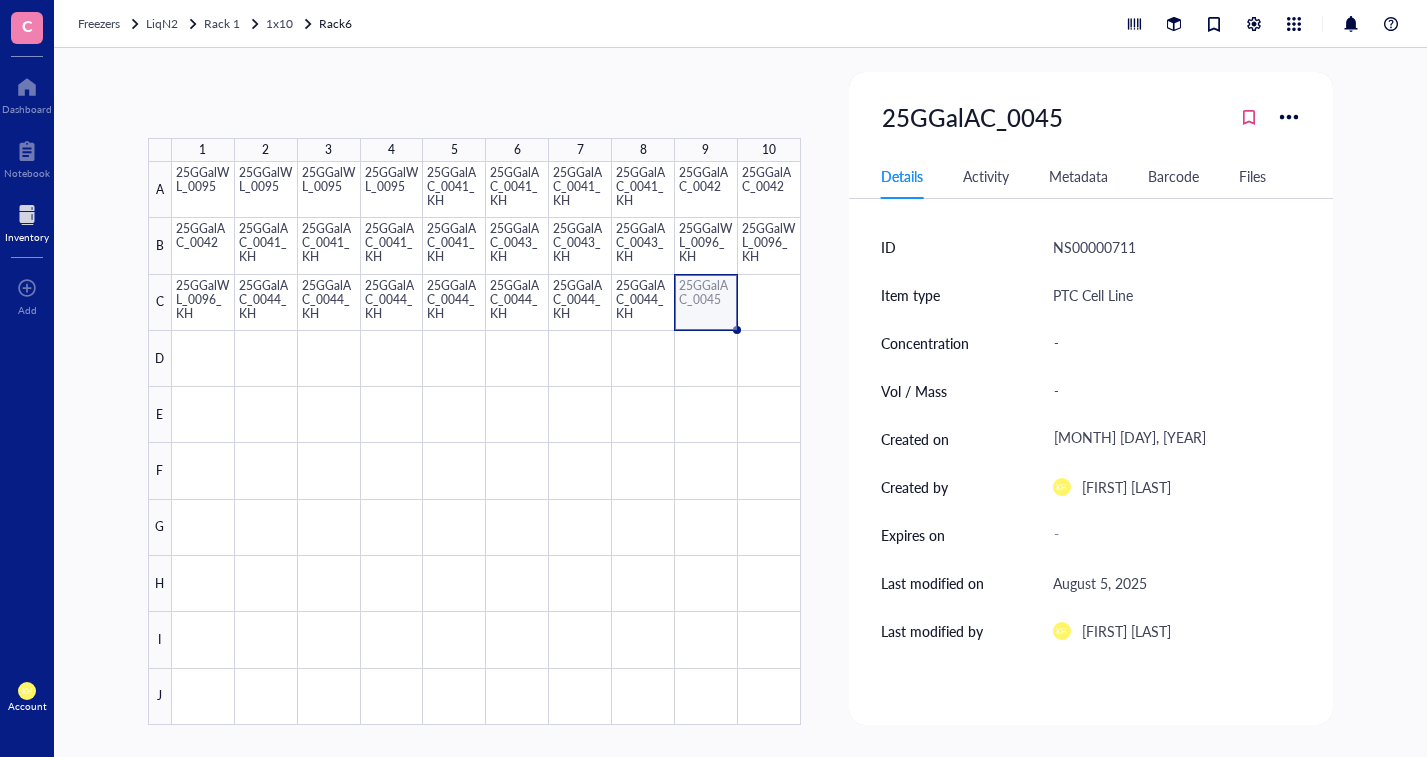 click at bounding box center (486, 443) 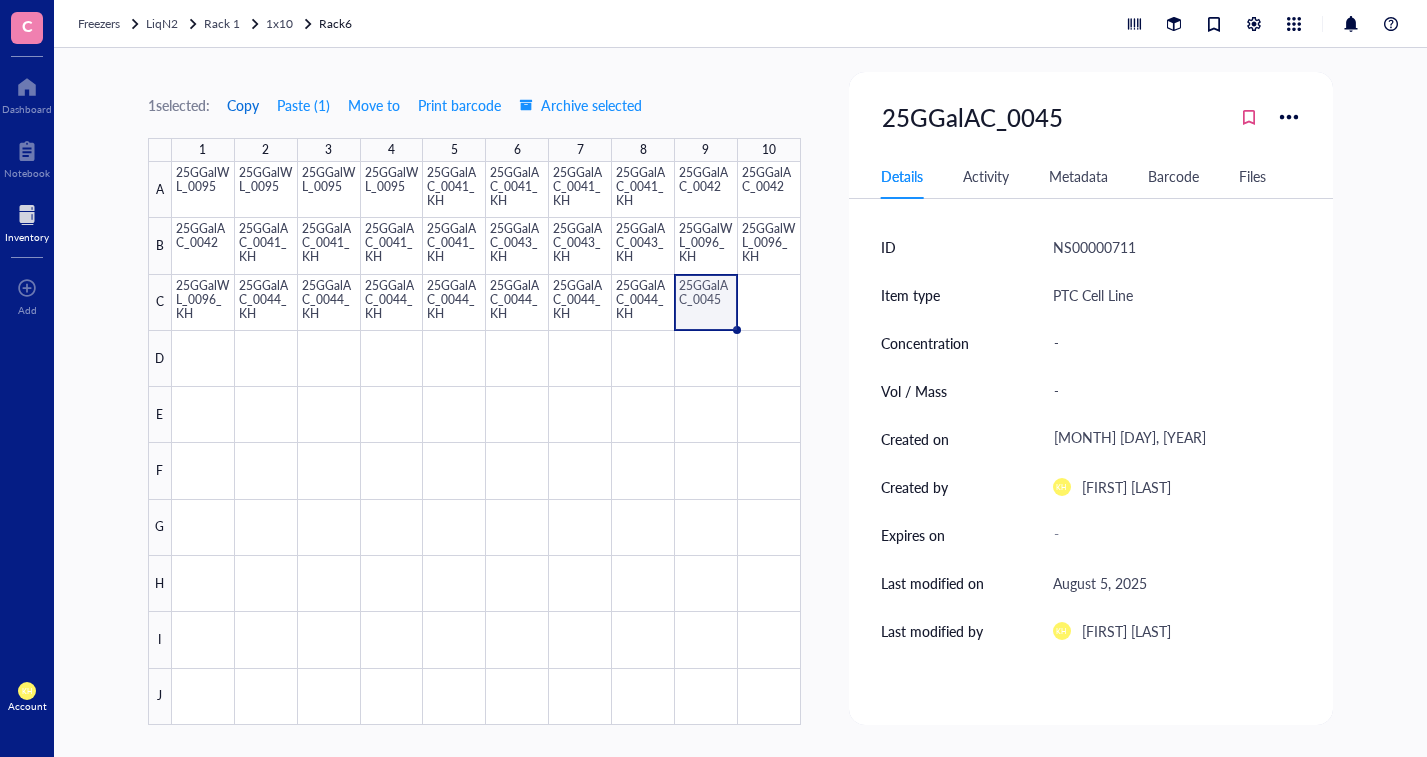 click on "Copy" at bounding box center (243, 105) 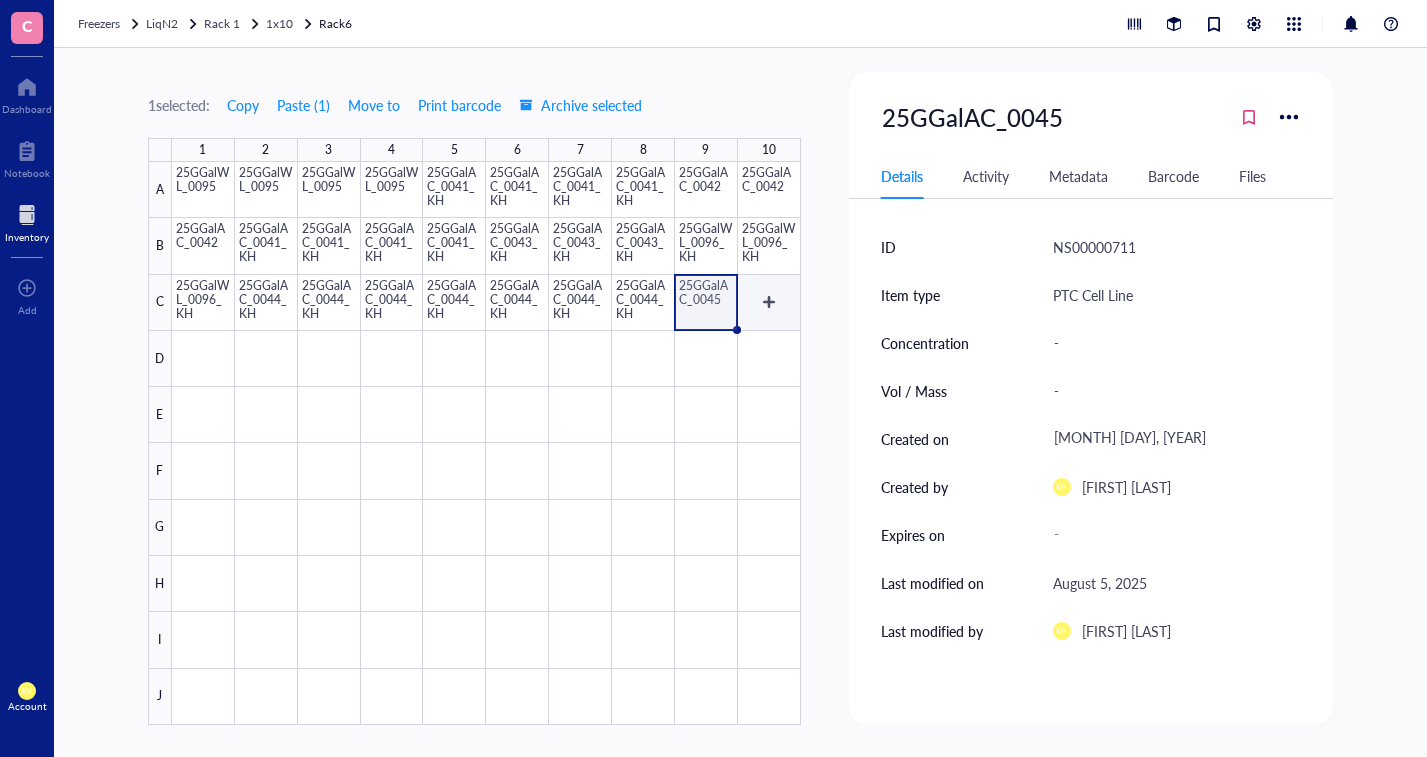 click at bounding box center [486, 443] 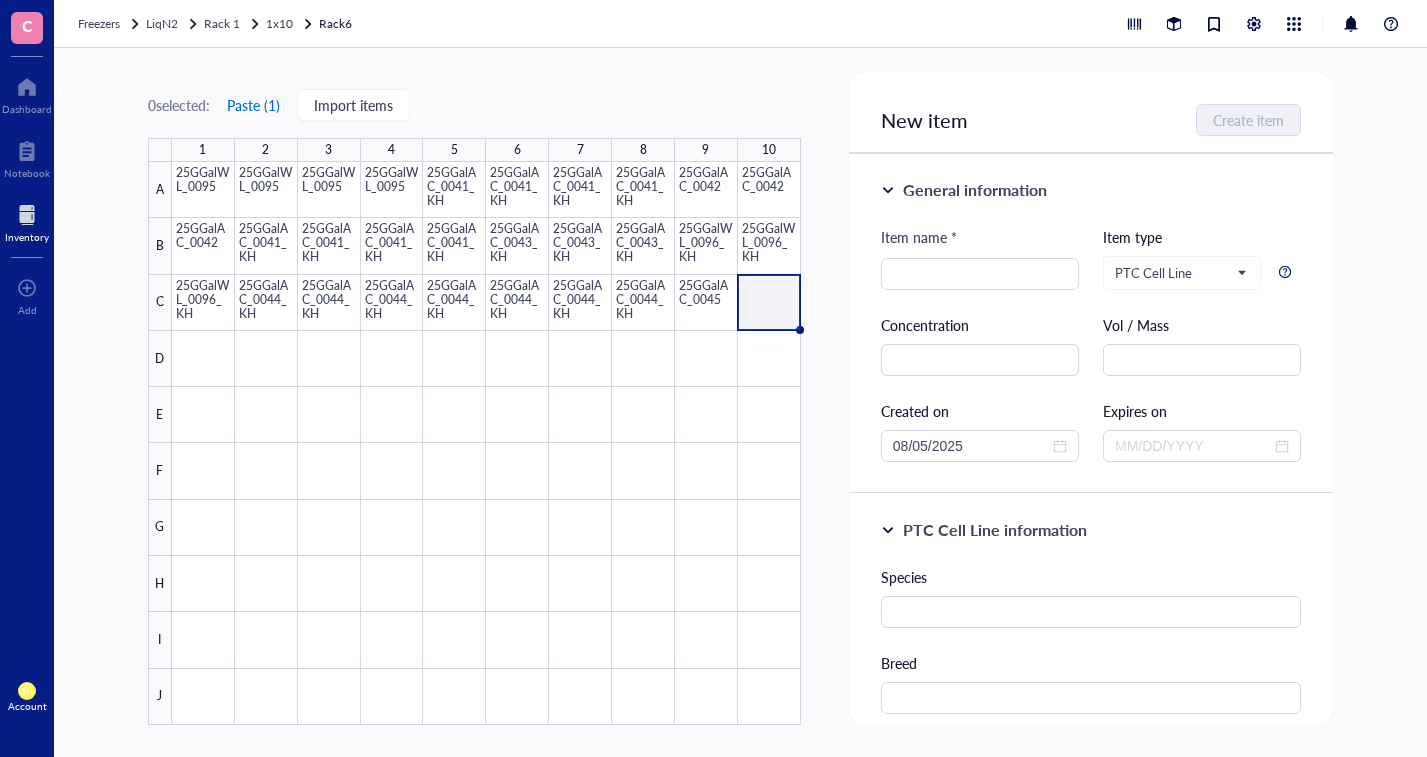 click on "Paste ( [NUMBER] )" at bounding box center (253, 105) 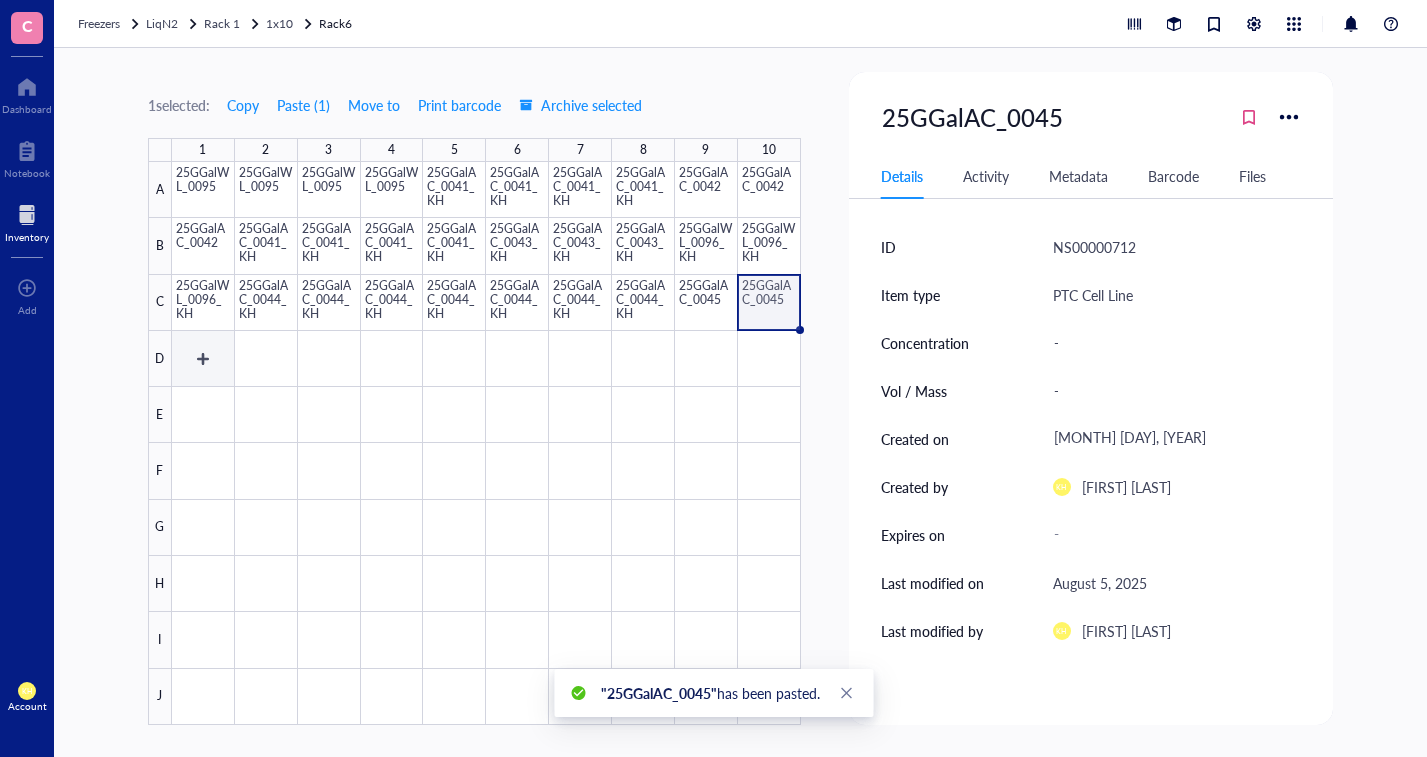 click at bounding box center [486, 443] 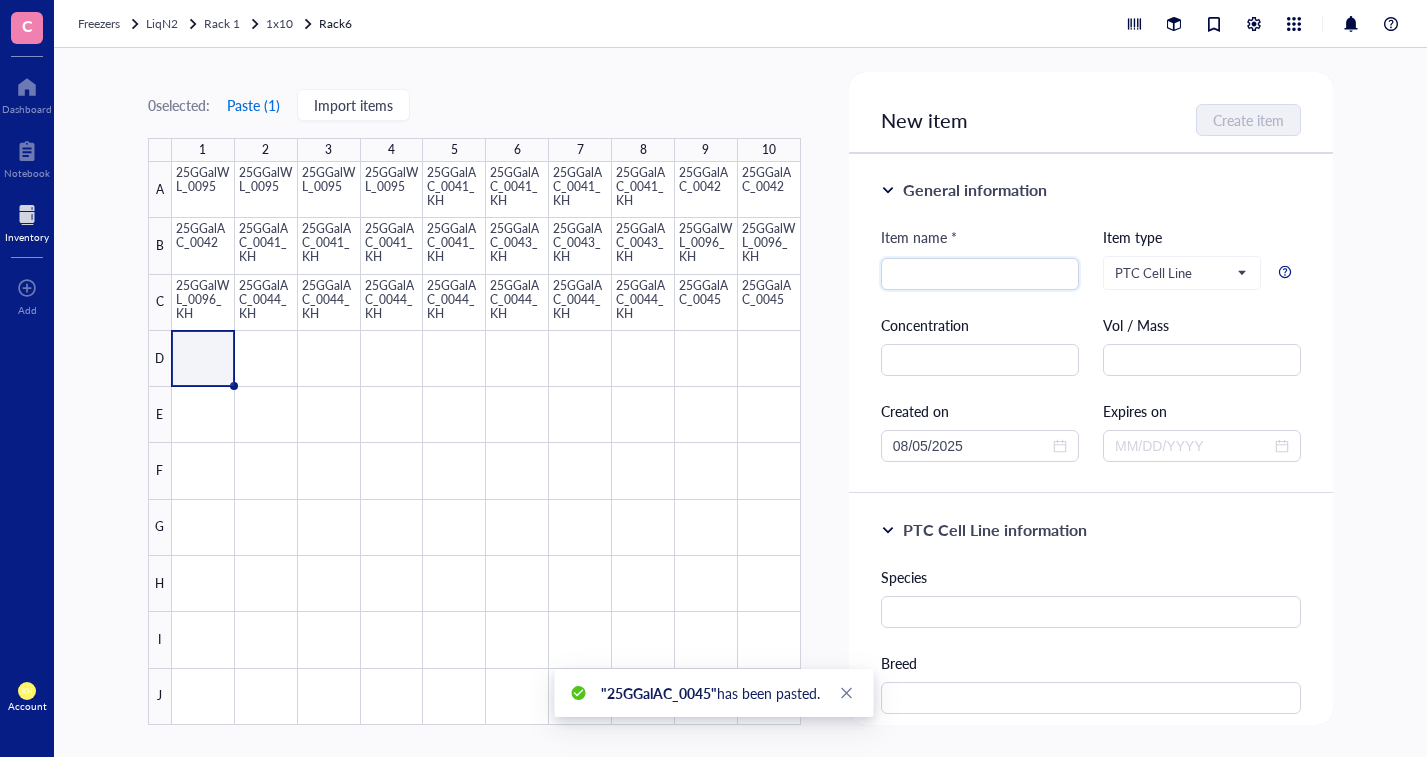 click on "Paste ( [NUMBER] )" at bounding box center (253, 105) 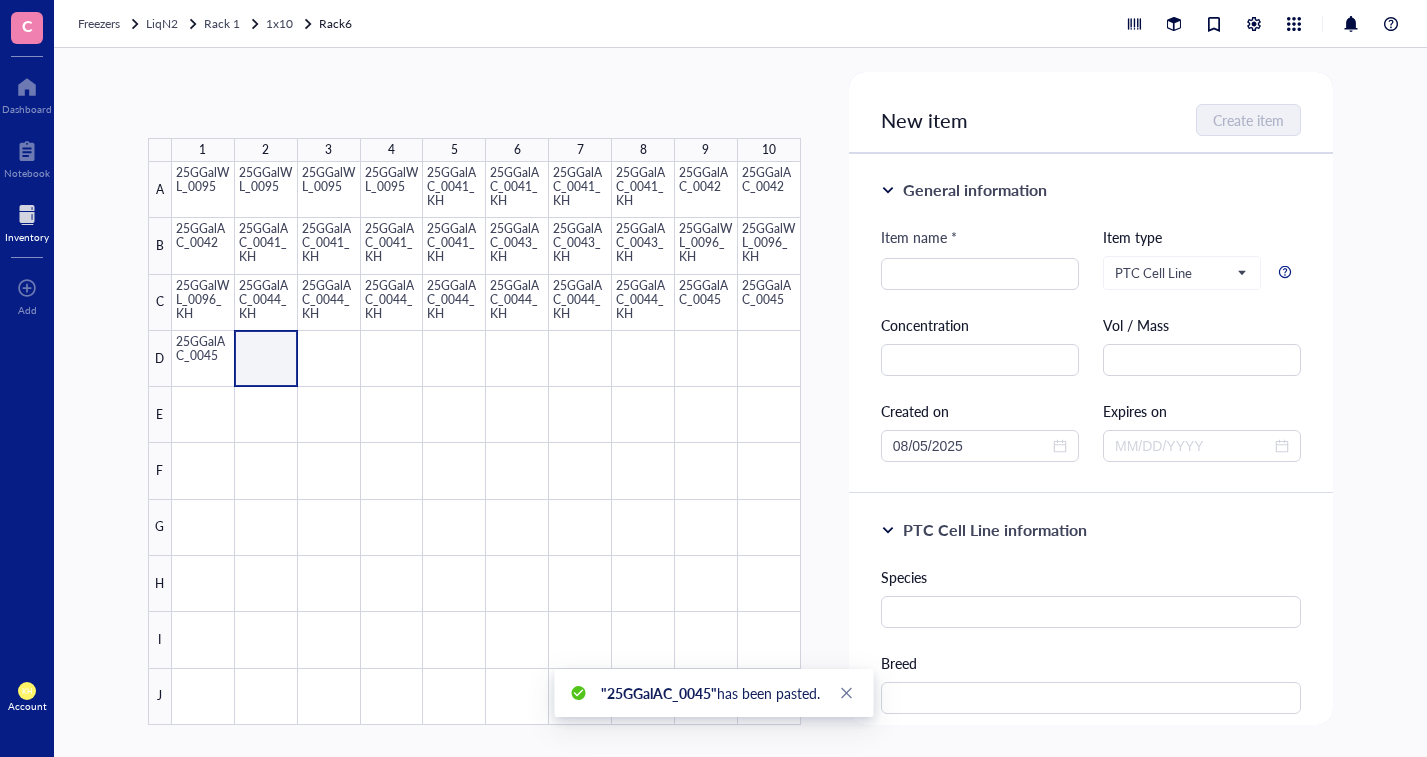 click at bounding box center (486, 443) 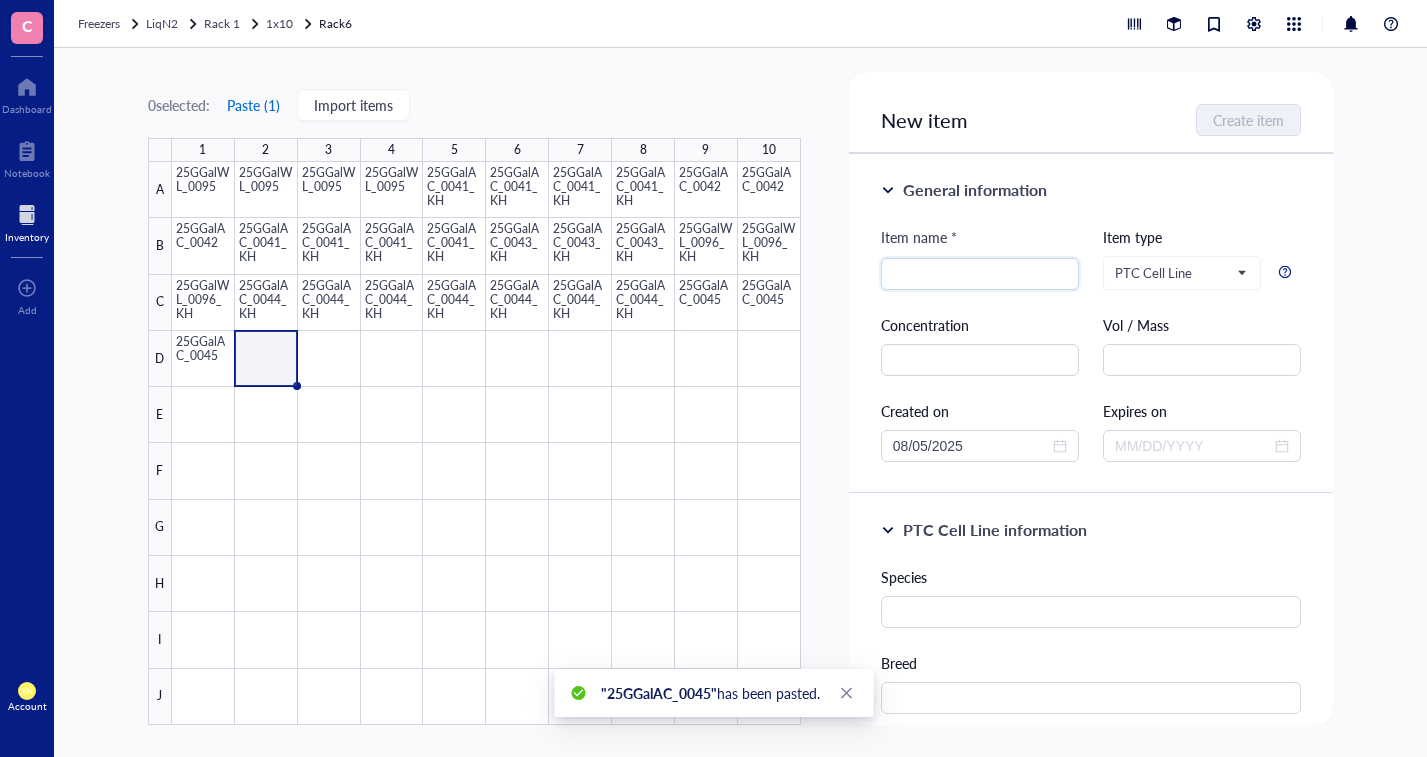 click on "Paste ( [NUMBER] )" at bounding box center (253, 105) 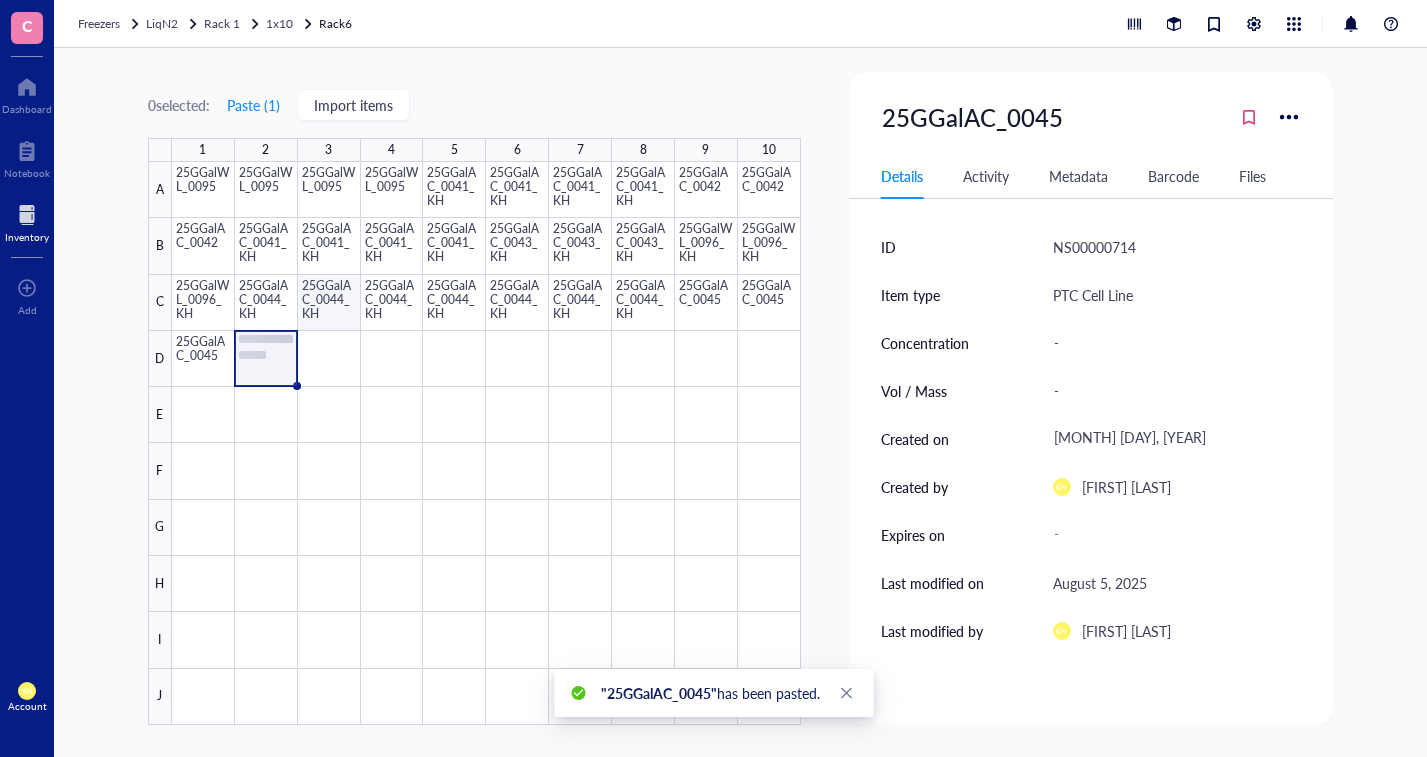 click at bounding box center [486, 443] 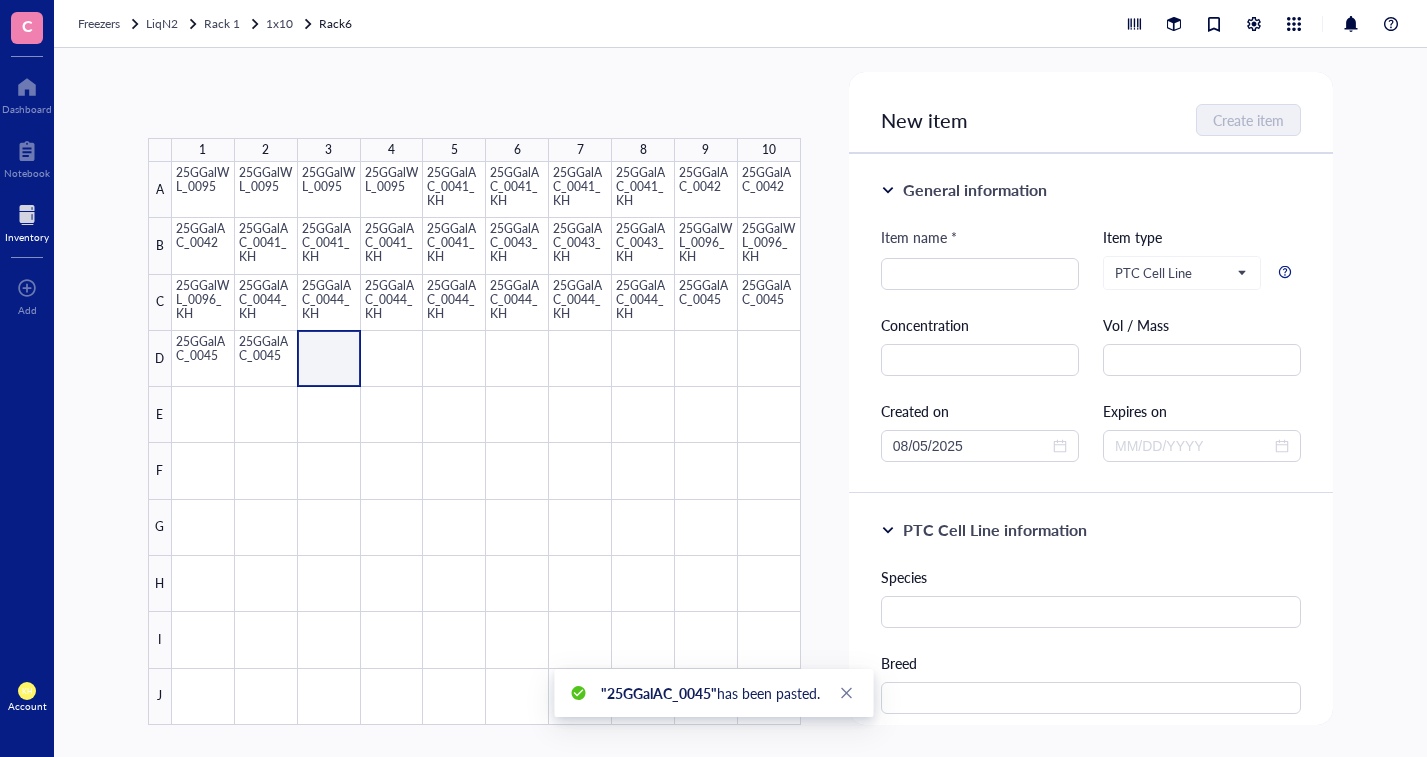 click at bounding box center (486, 443) 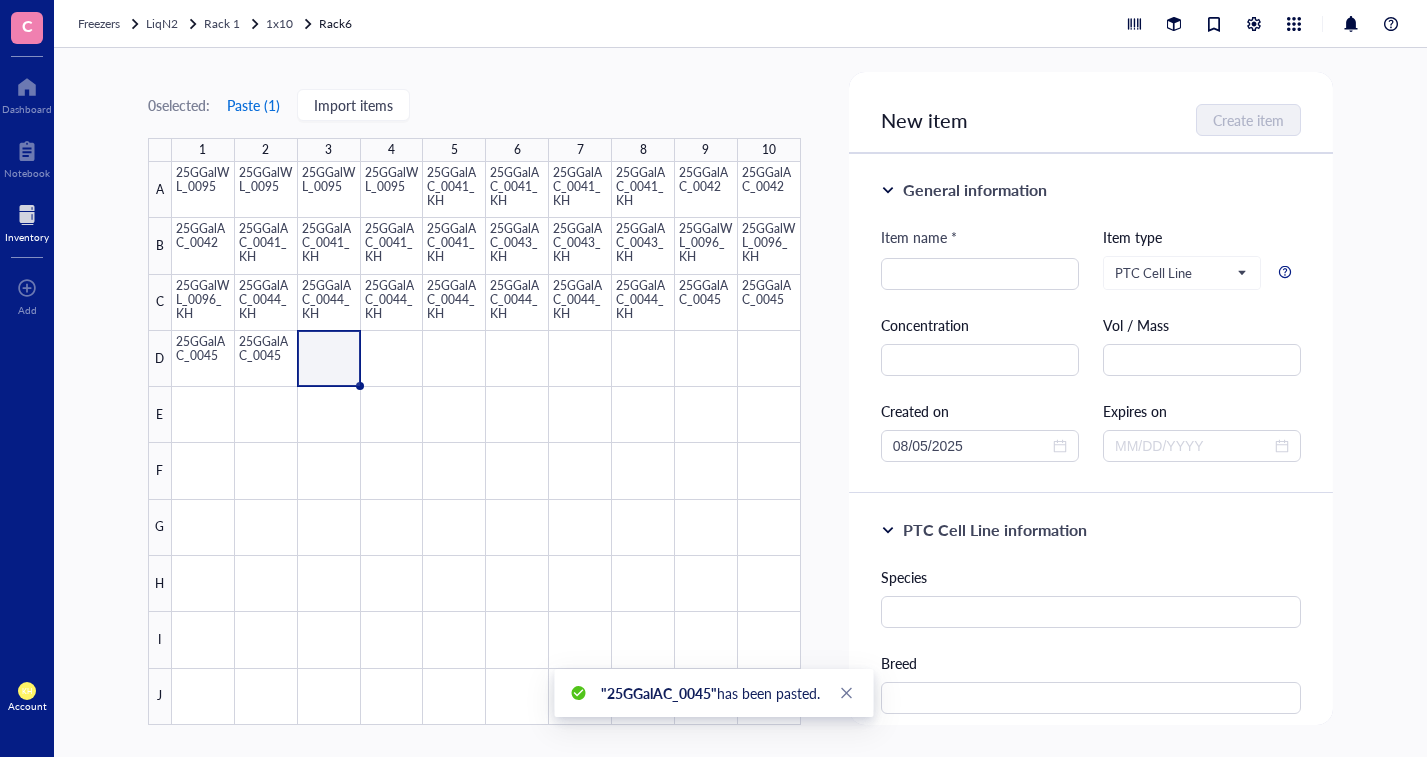 click on "Paste ( [NUMBER] )" at bounding box center [253, 105] 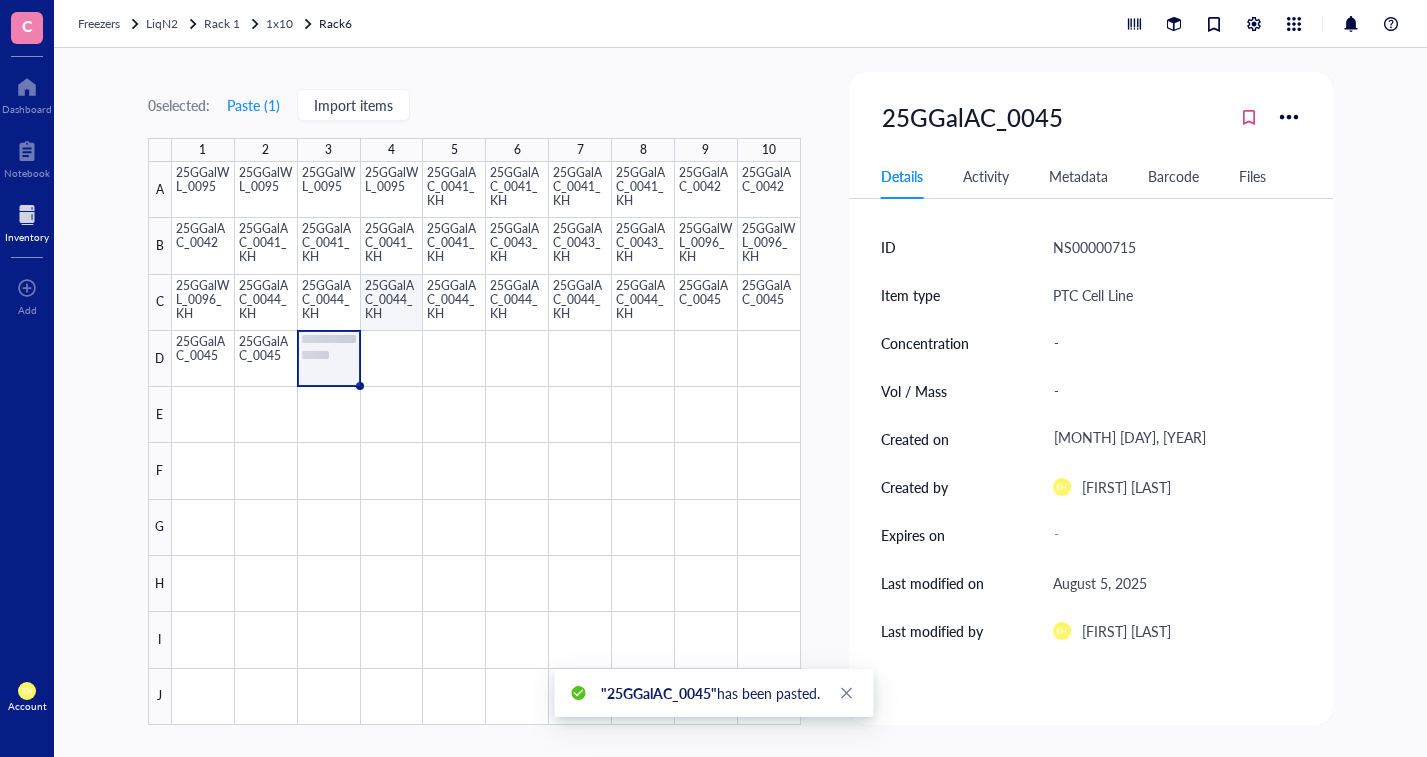 click at bounding box center [486, 443] 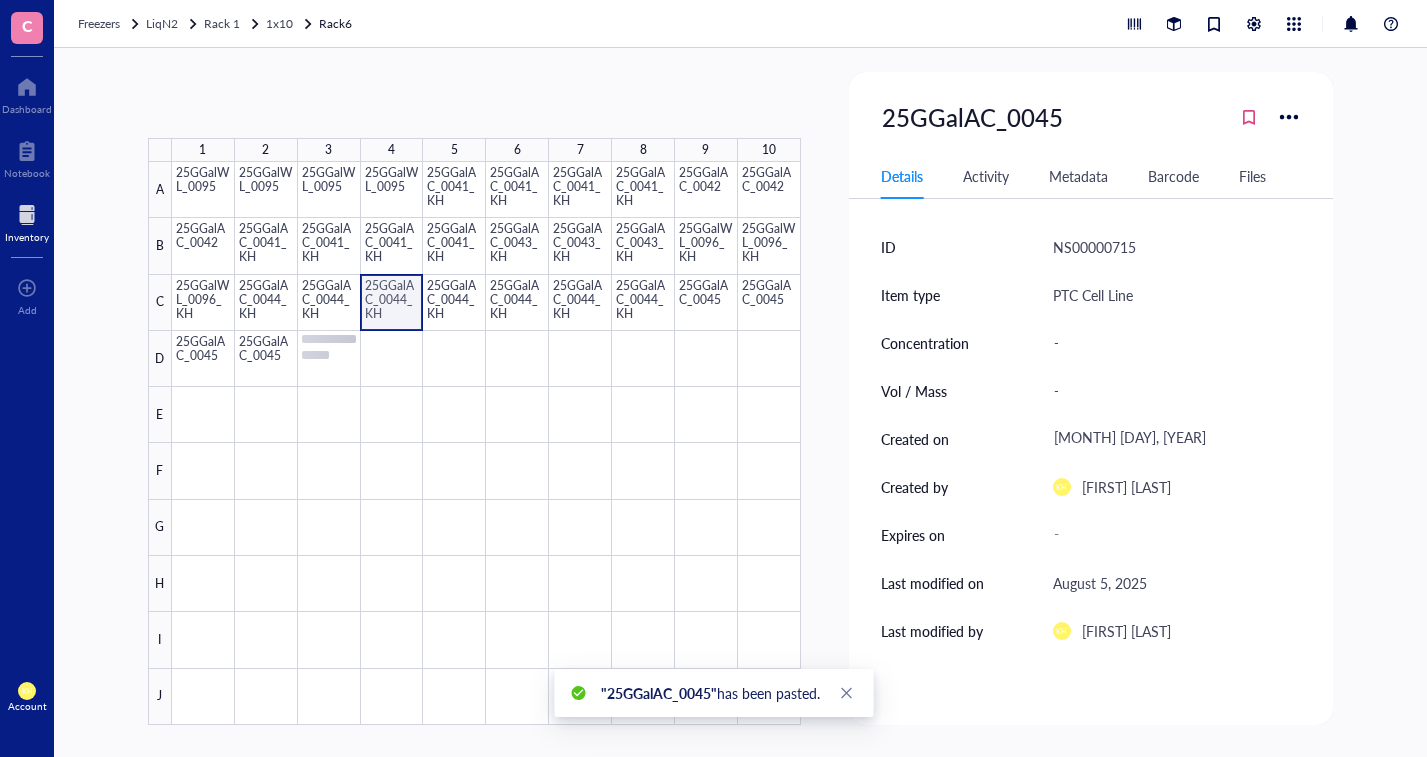 click at bounding box center (486, 443) 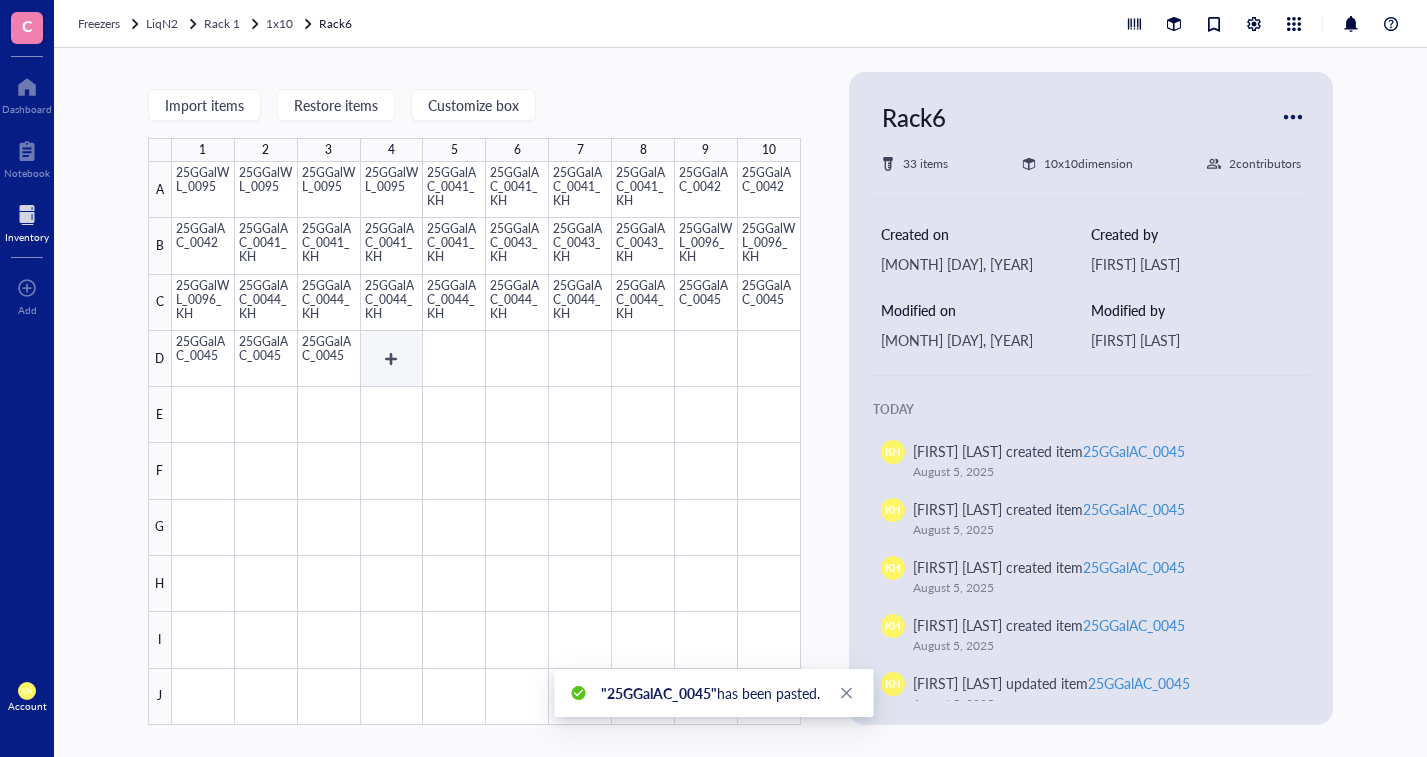 click at bounding box center (486, 443) 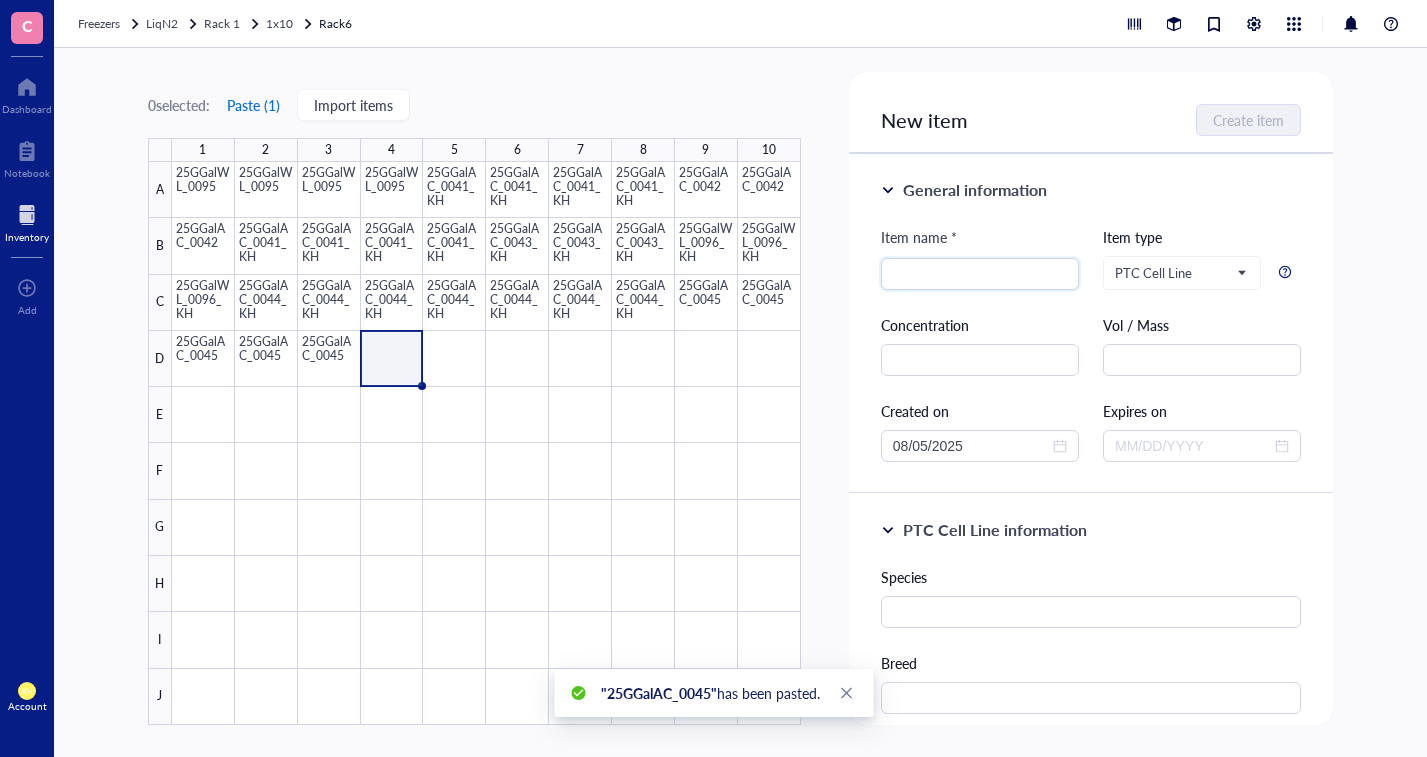 click on "Paste ( [NUMBER] )" at bounding box center (253, 105) 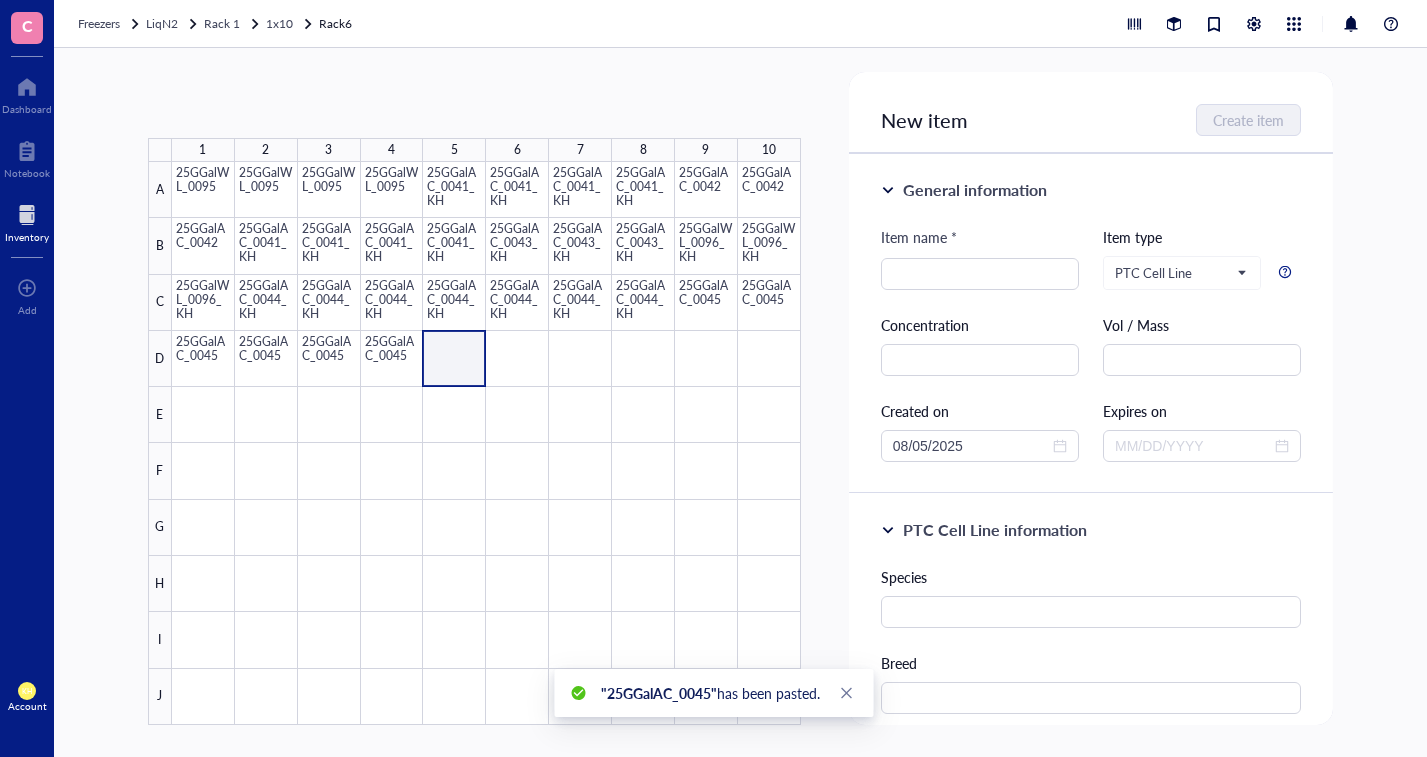 click at bounding box center [486, 443] 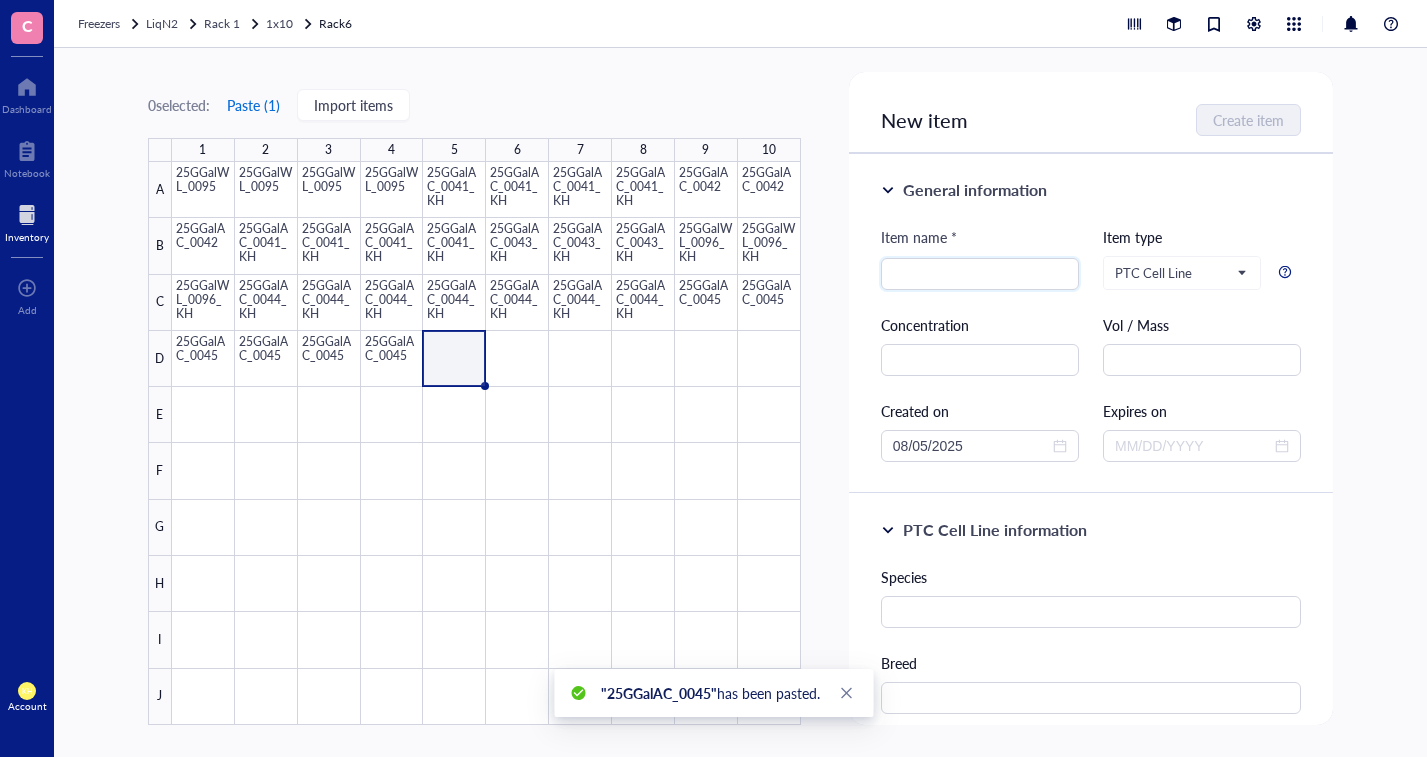 click on "Paste ( [NUMBER] )" at bounding box center (253, 105) 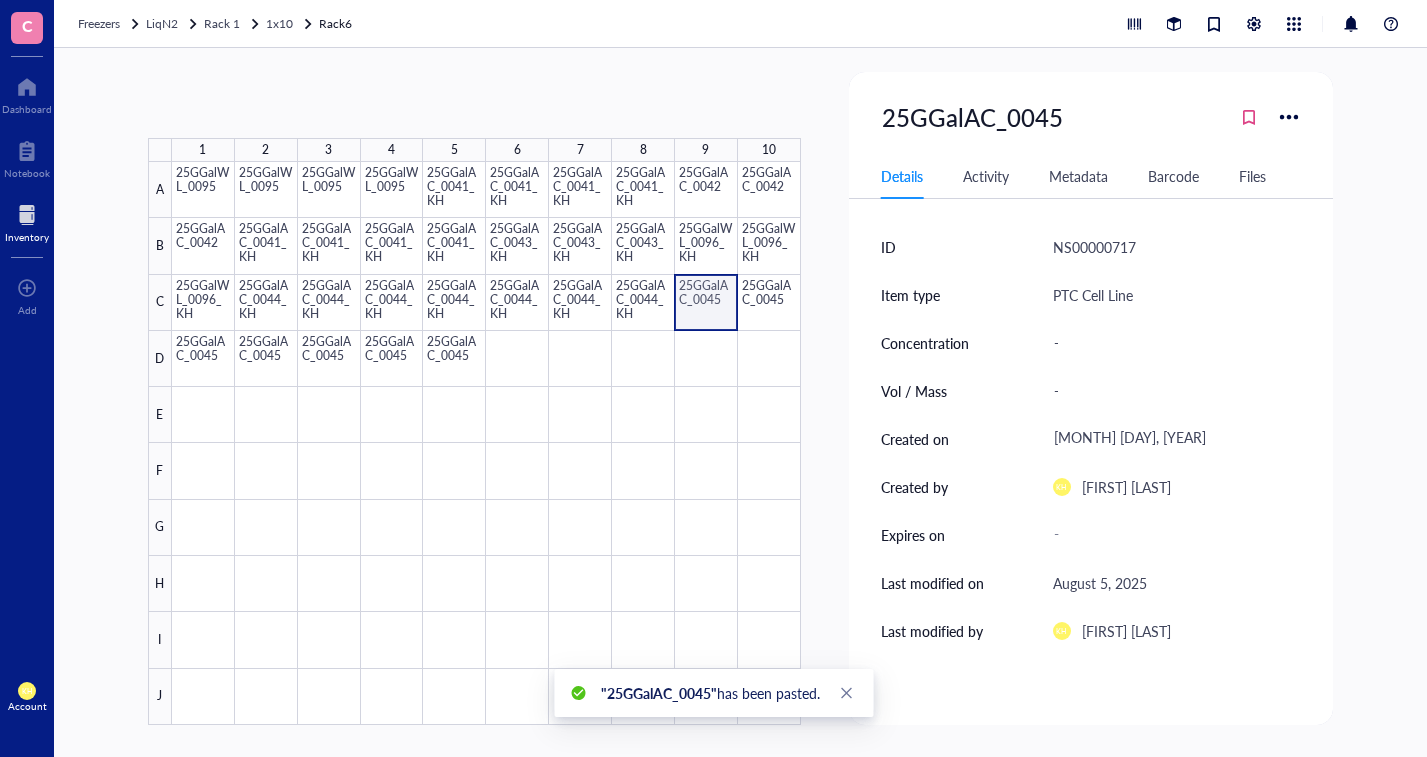 click at bounding box center (486, 443) 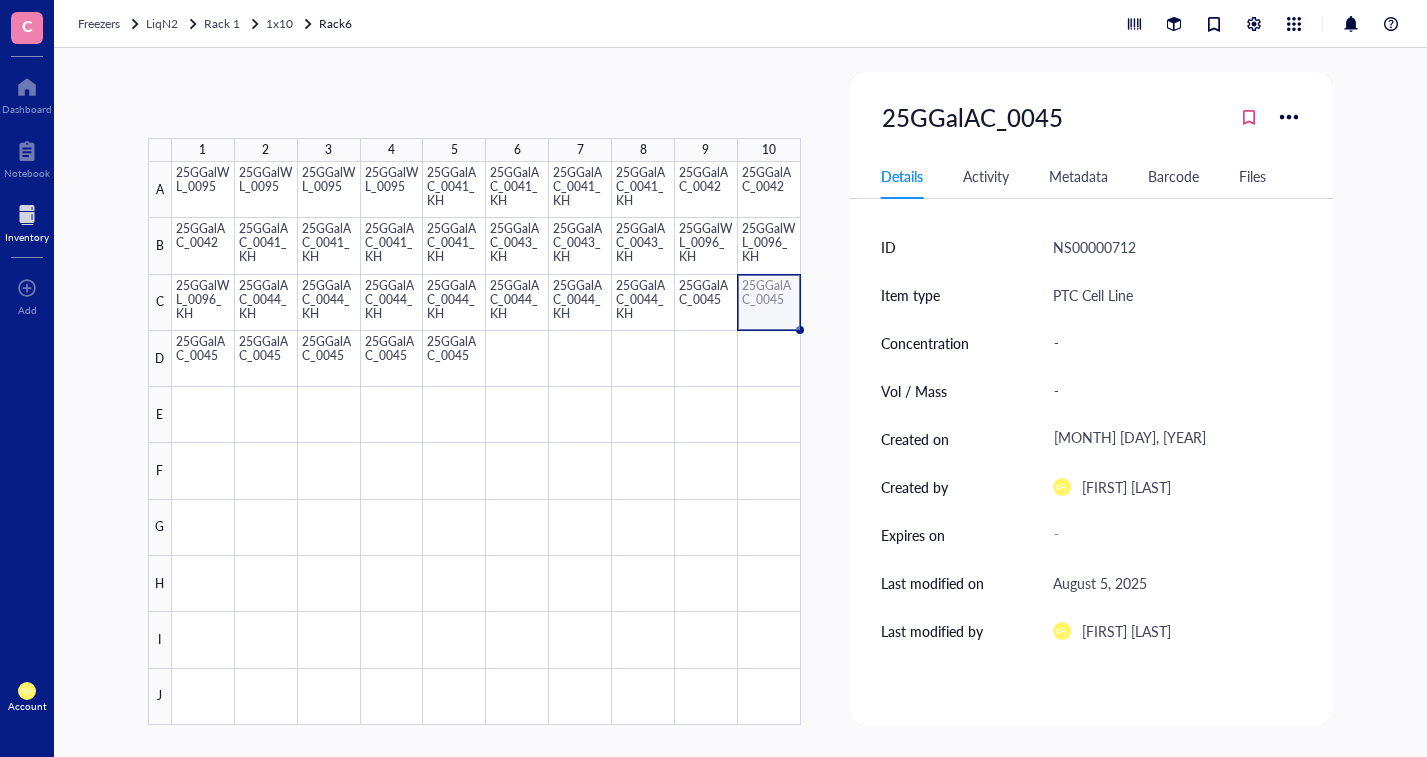 click at bounding box center [486, 443] 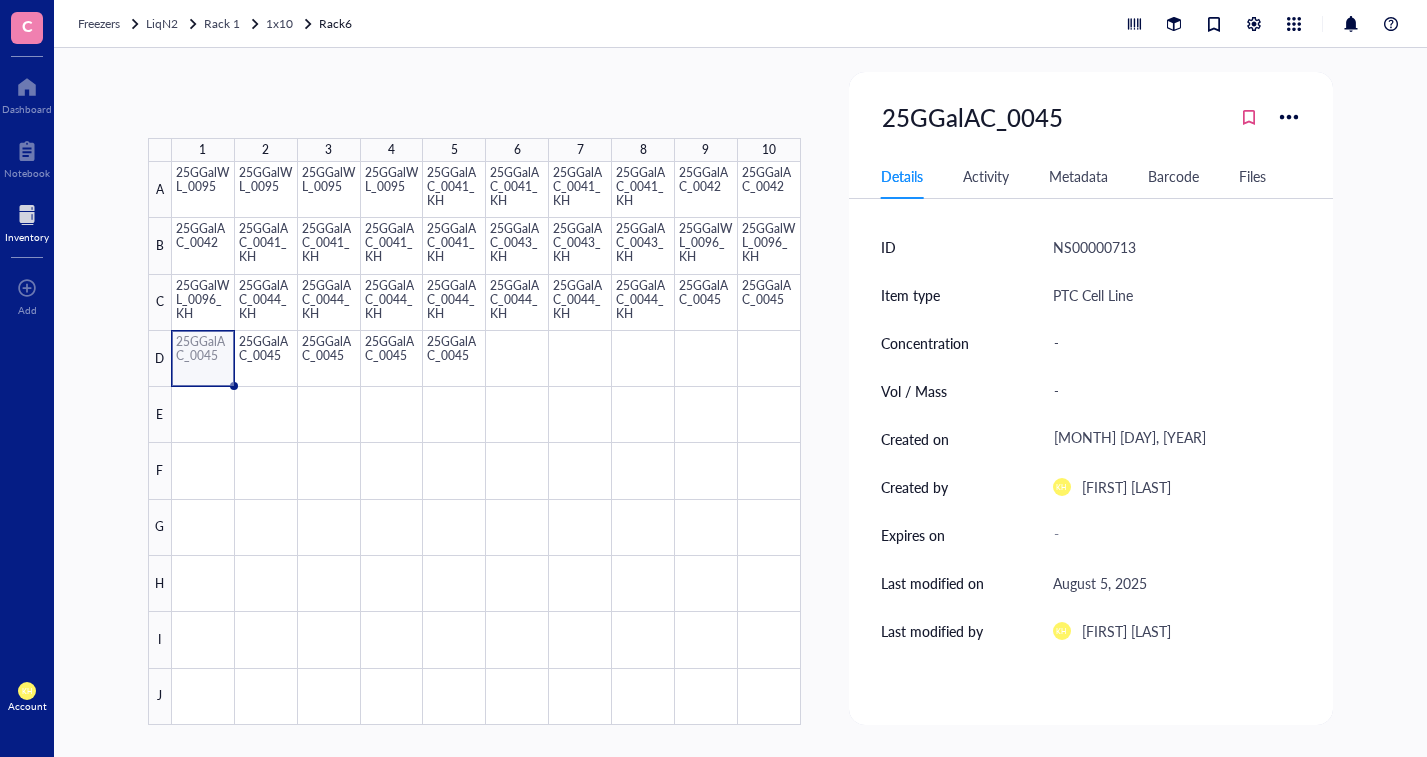 click at bounding box center (486, 443) 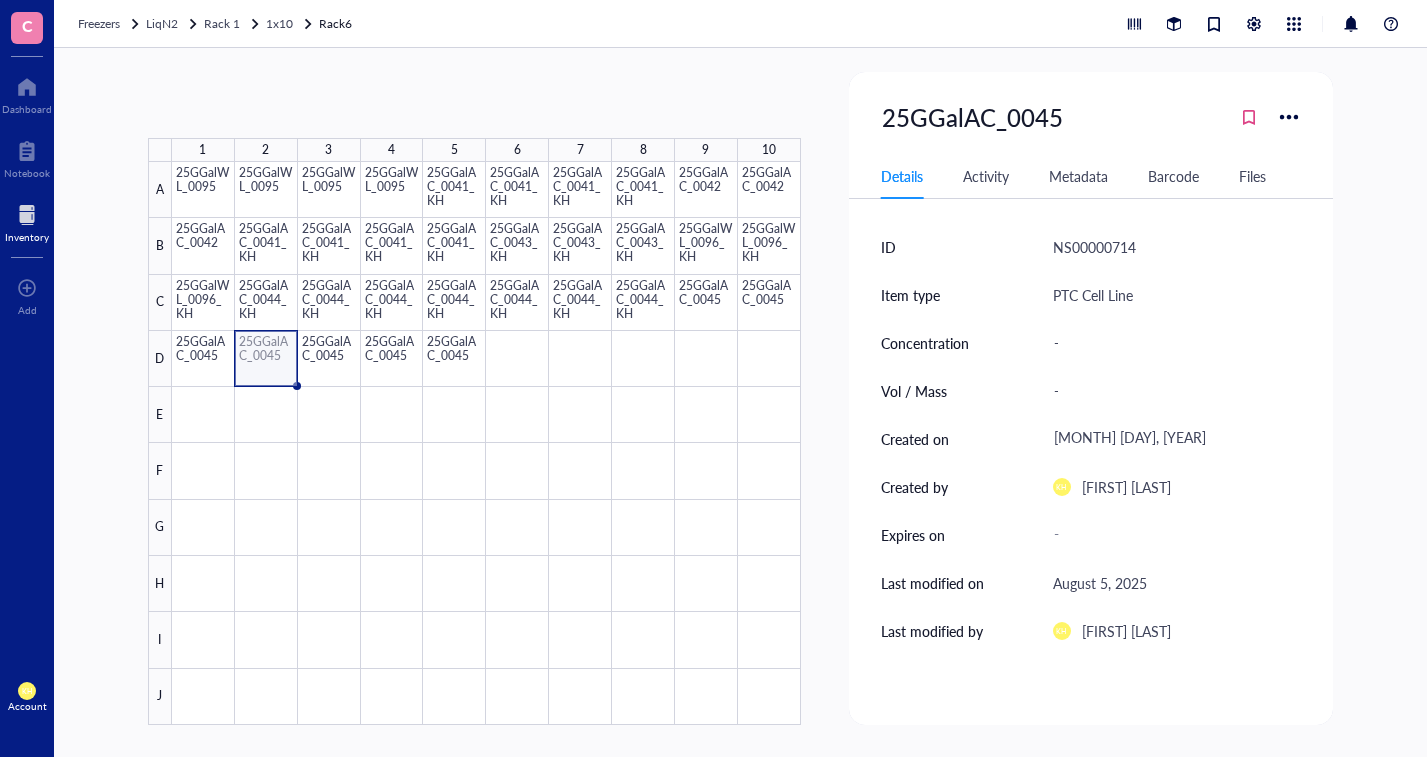 click at bounding box center (486, 443) 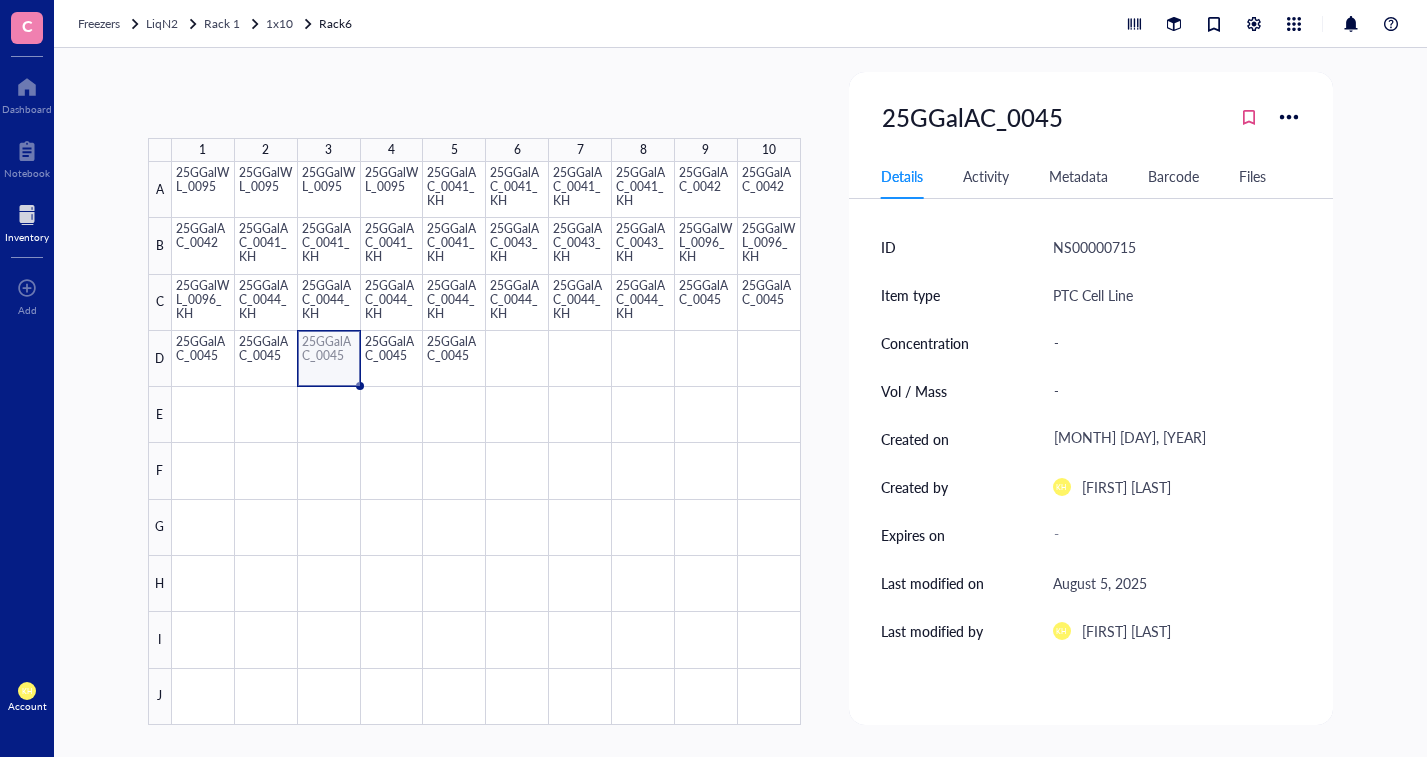 click at bounding box center (486, 443) 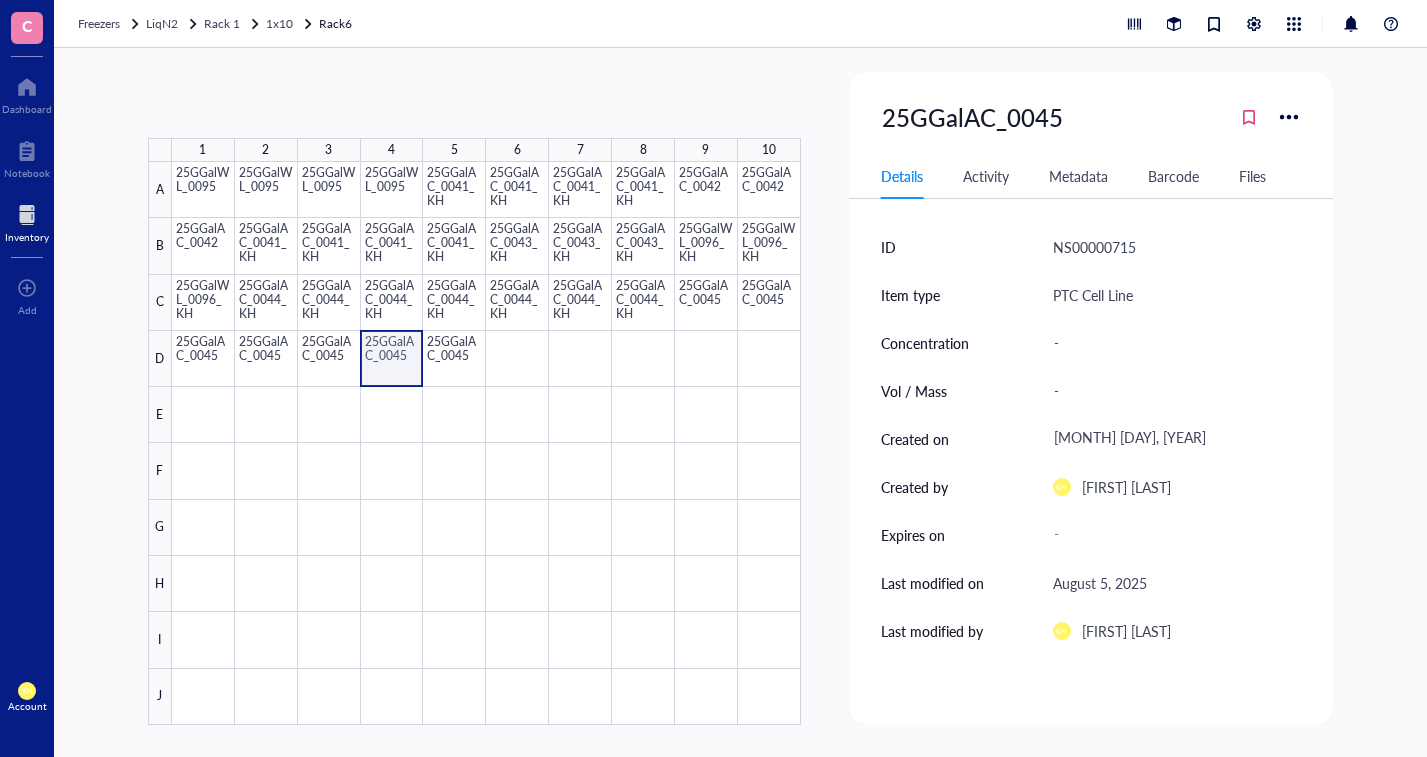 click at bounding box center (486, 443) 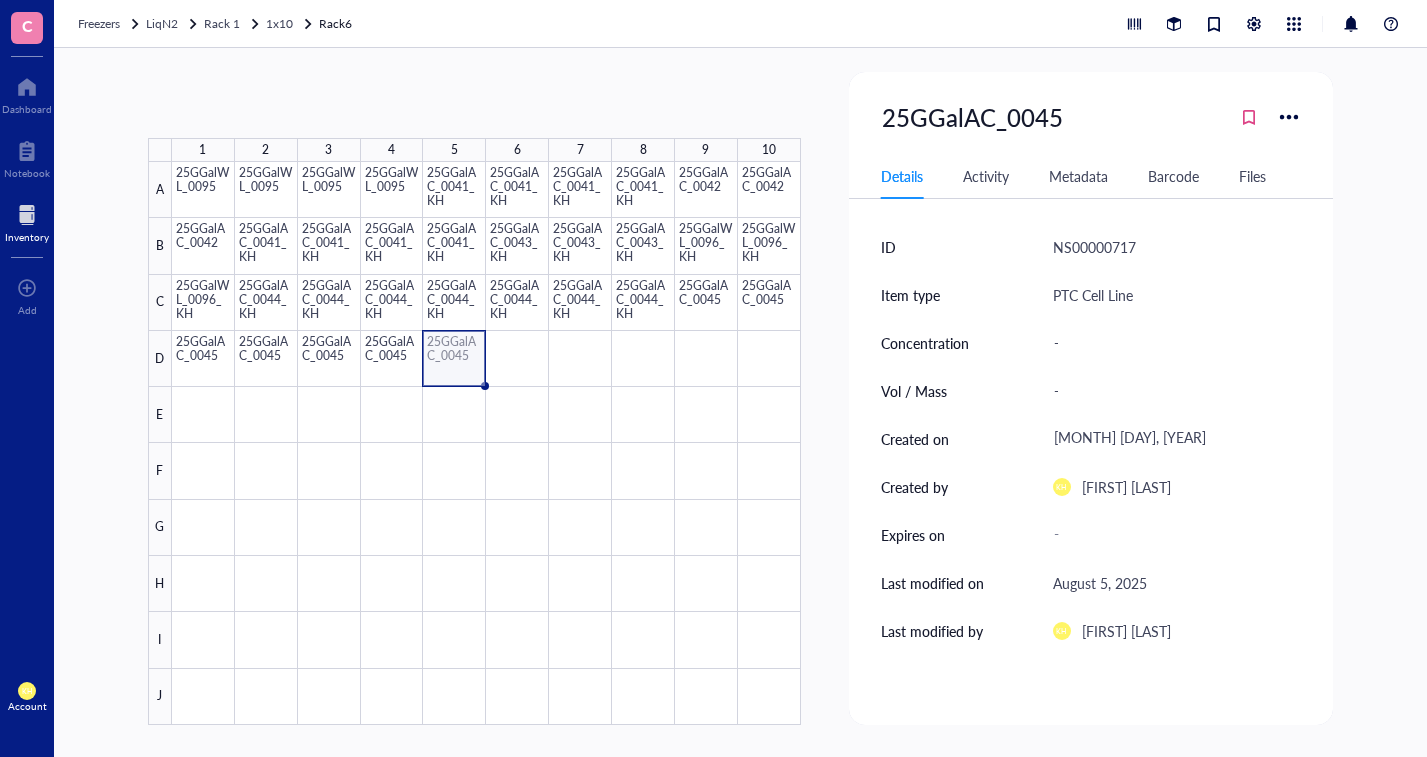 click at bounding box center [486, 443] 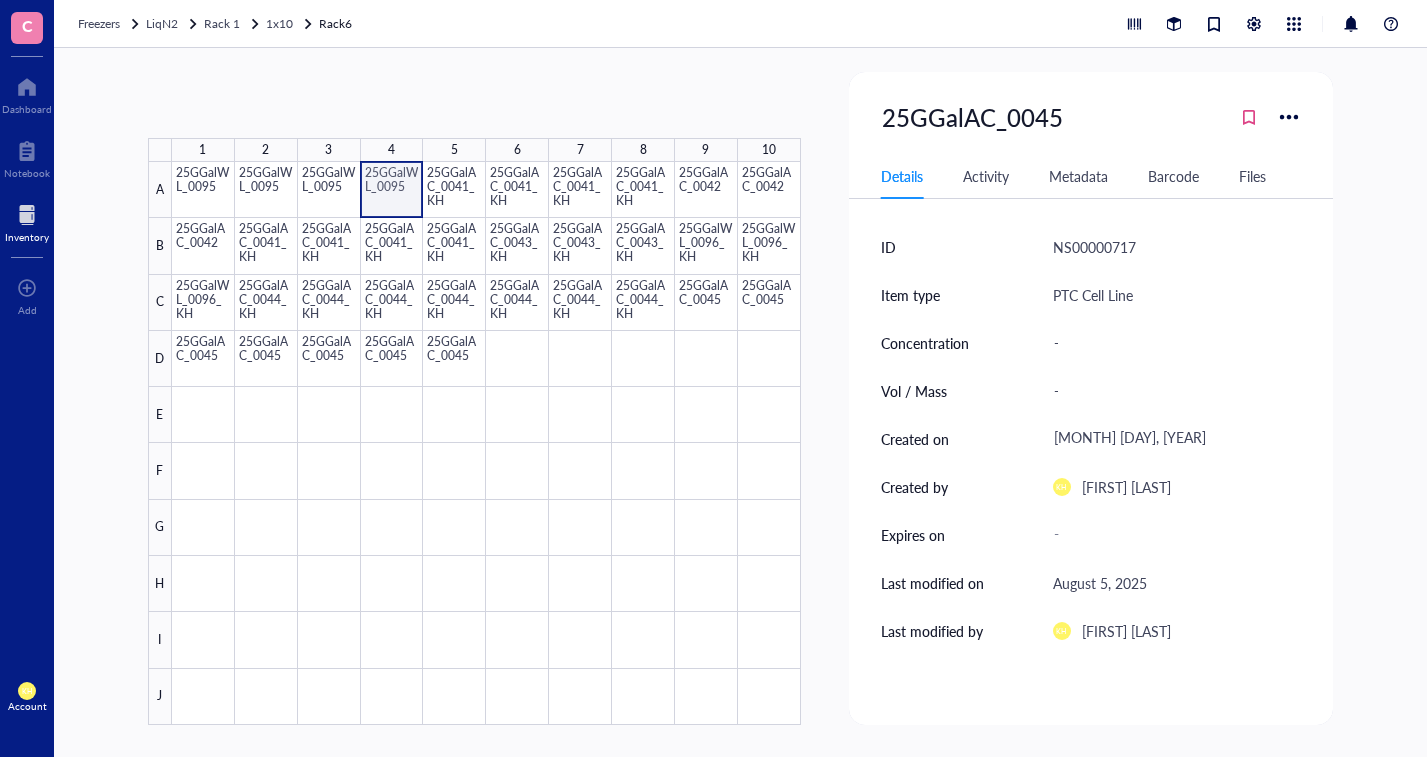 click at bounding box center [486, 443] 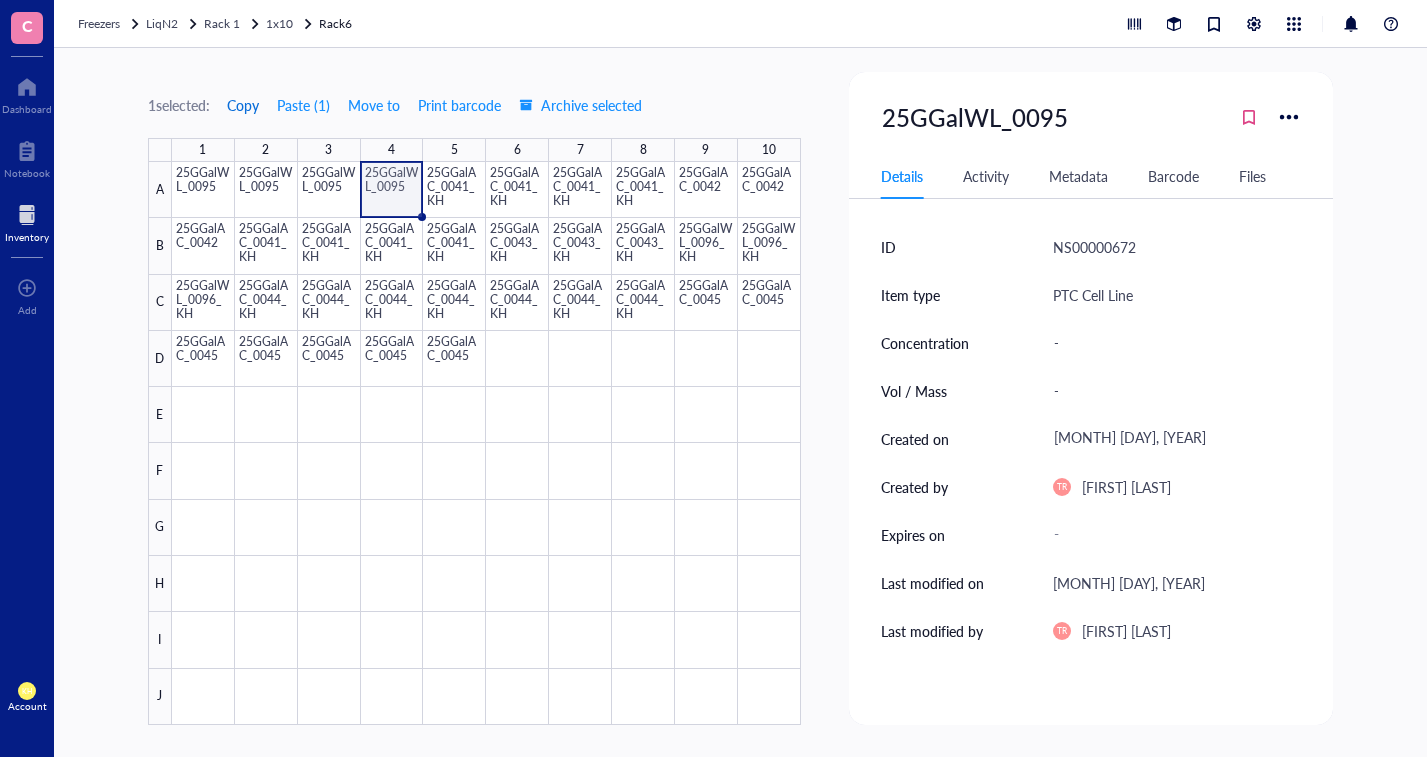click on "Copy" at bounding box center (243, 105) 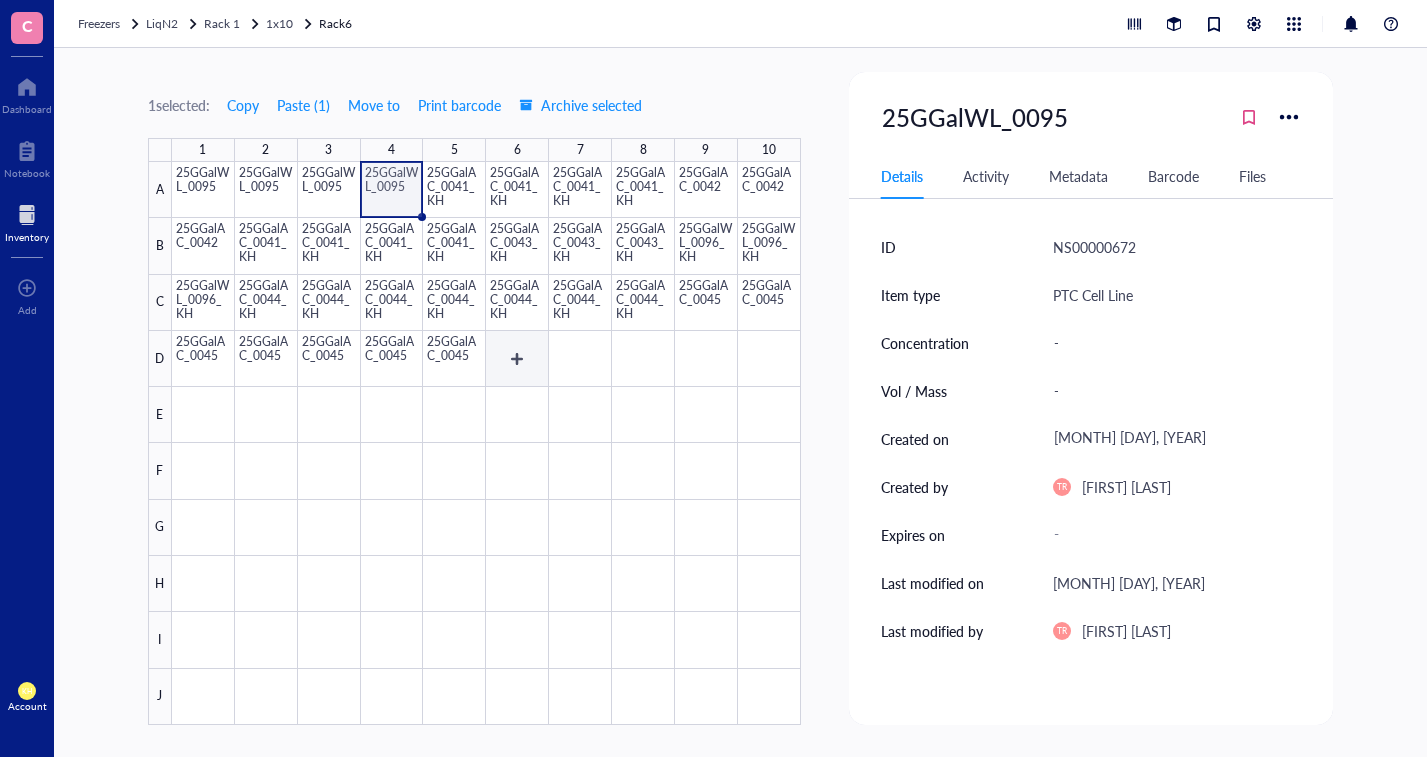 click at bounding box center [486, 443] 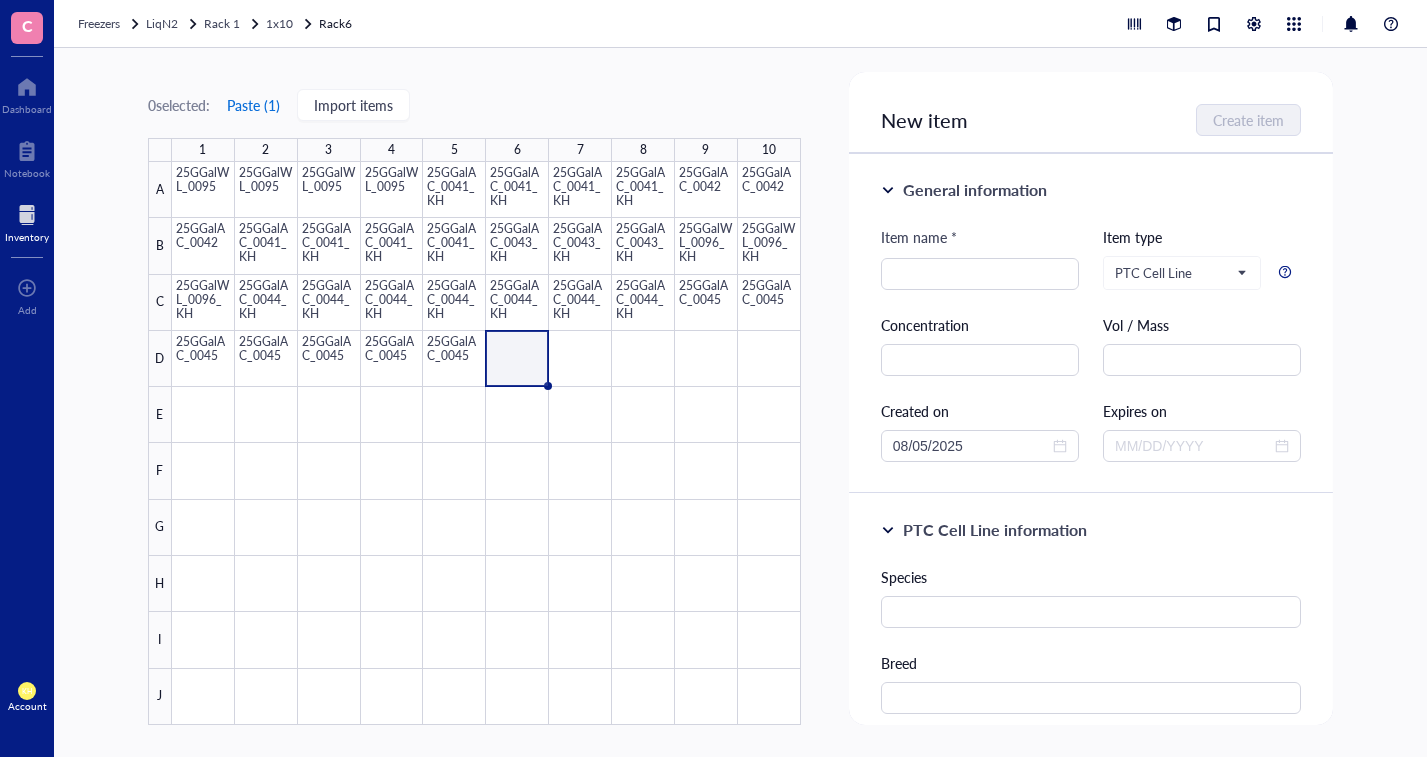 click on "Paste ( [NUMBER] )" at bounding box center [253, 105] 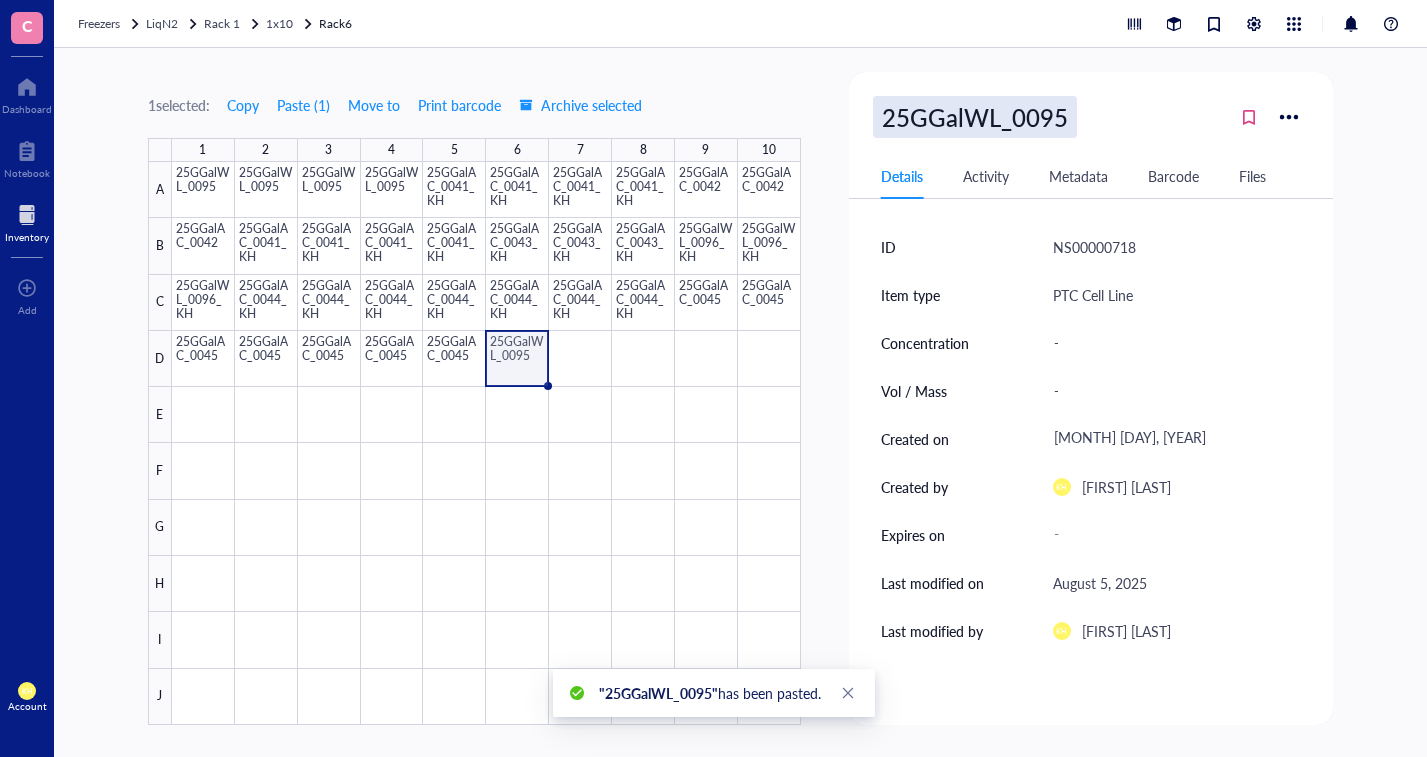 click on "25GGalWL_0095" at bounding box center (975, 117) 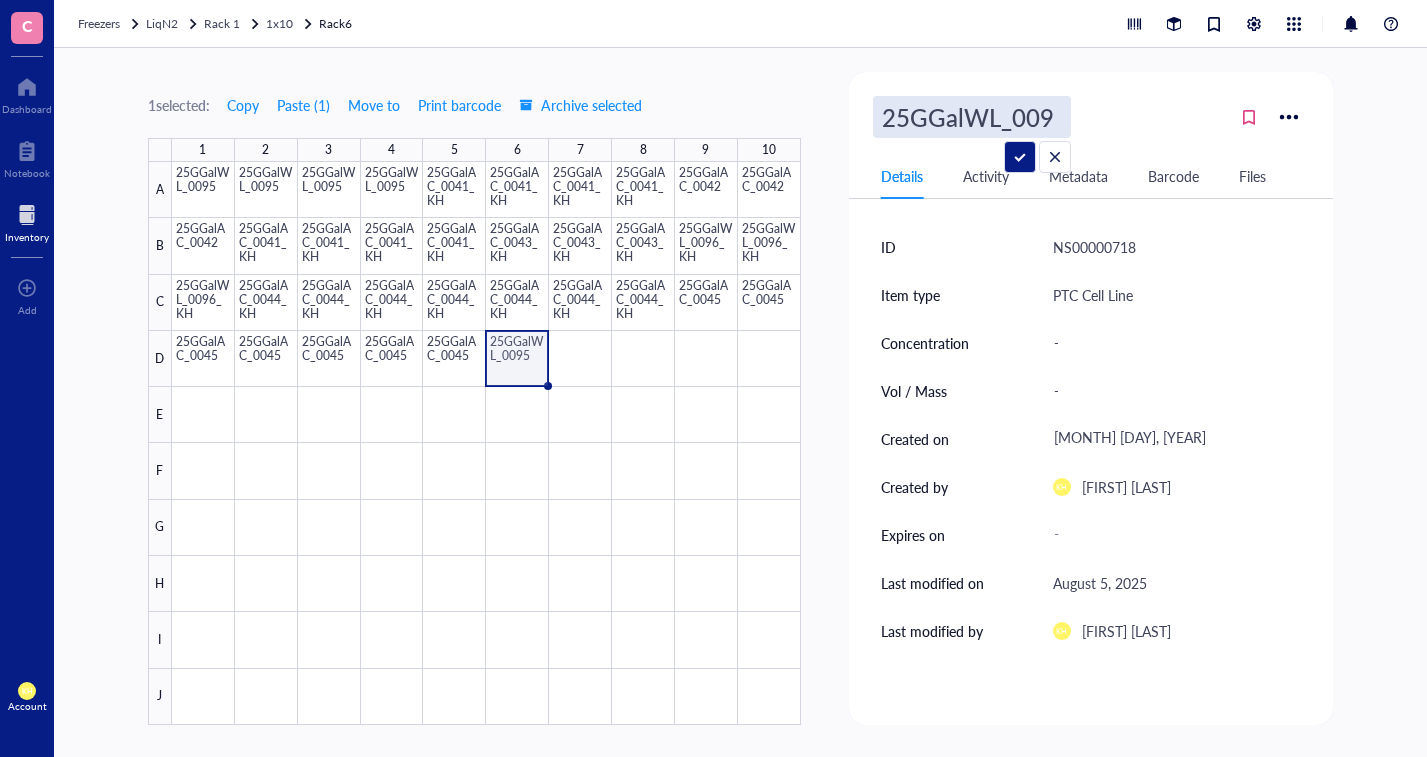 type on "25GGalWL_0097" 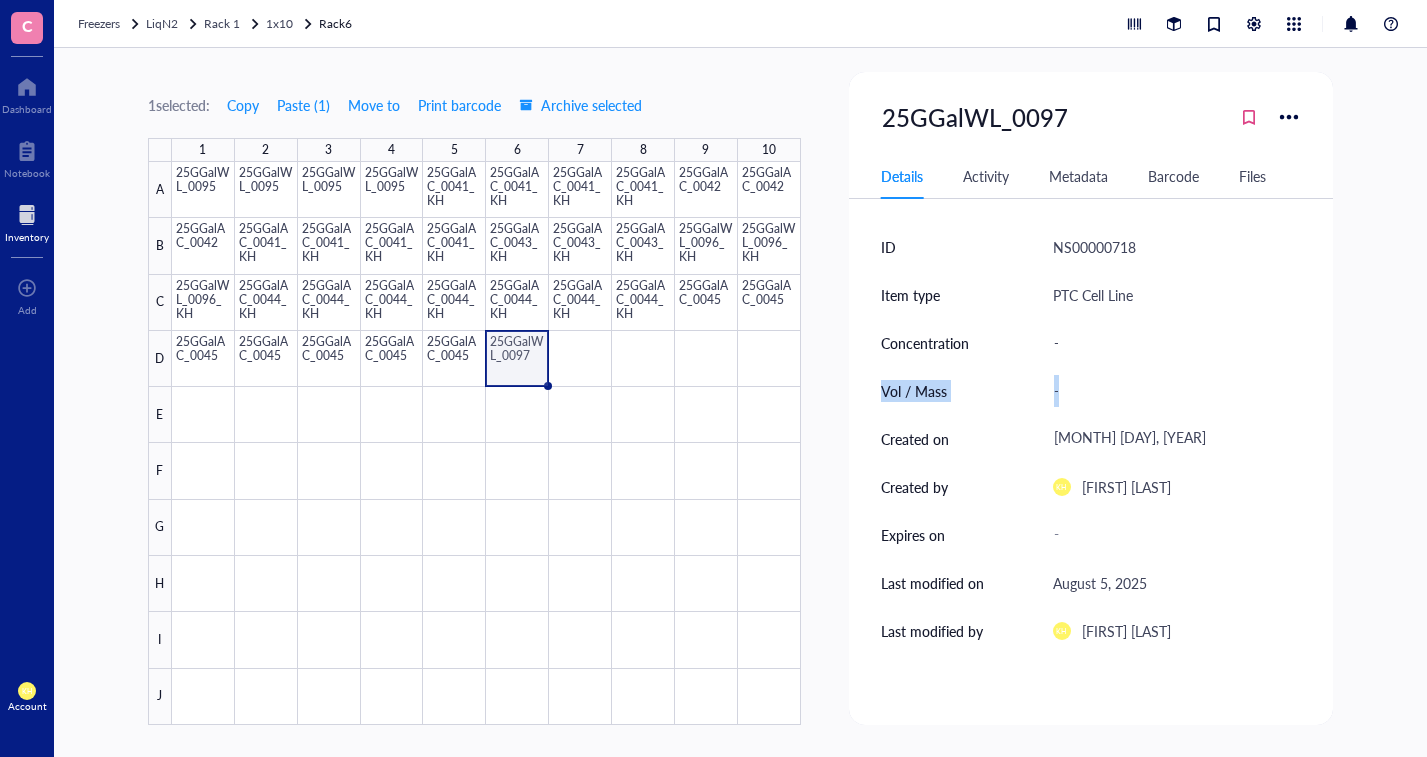 drag, startPoint x: 1325, startPoint y: 354, endPoint x: 1331, endPoint y: 389, distance: 35.510563 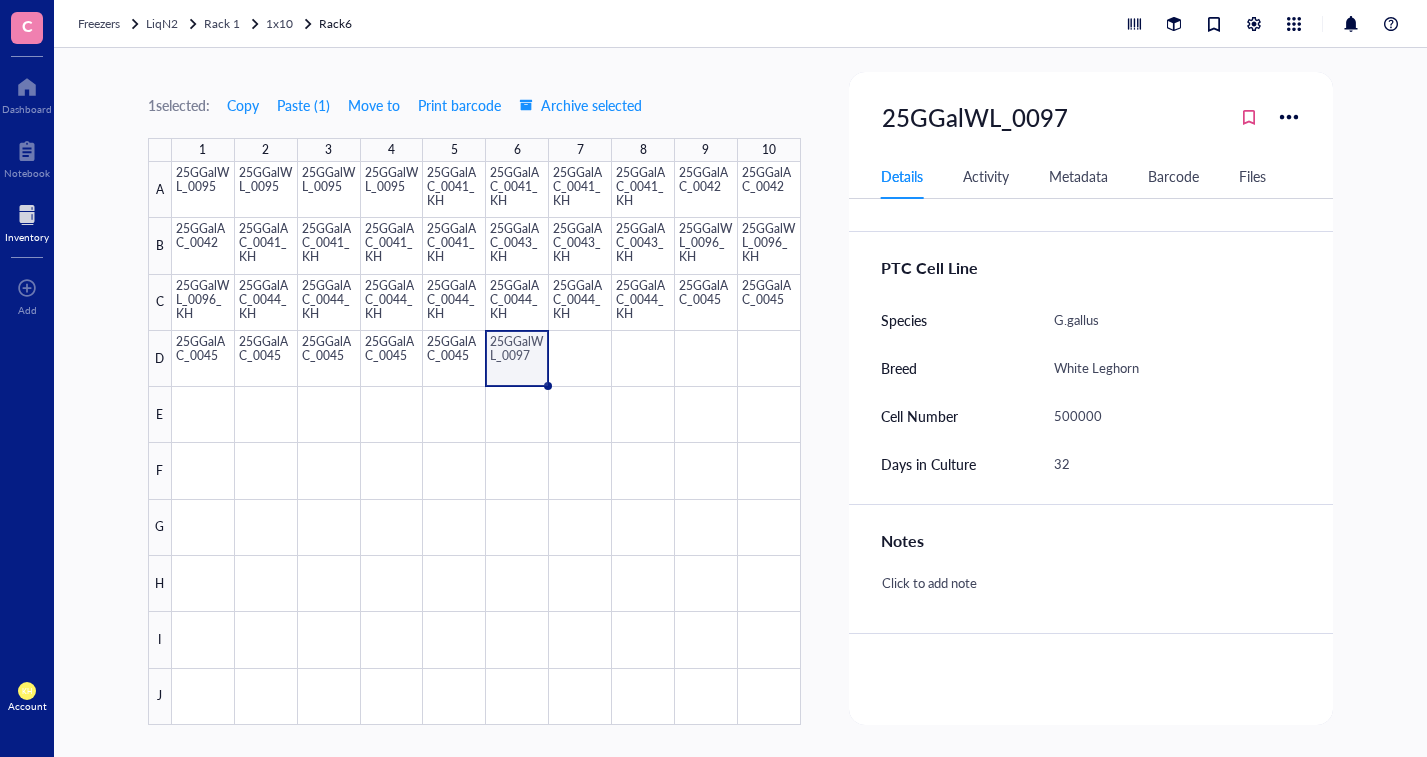 scroll, scrollTop: 440, scrollLeft: 0, axis: vertical 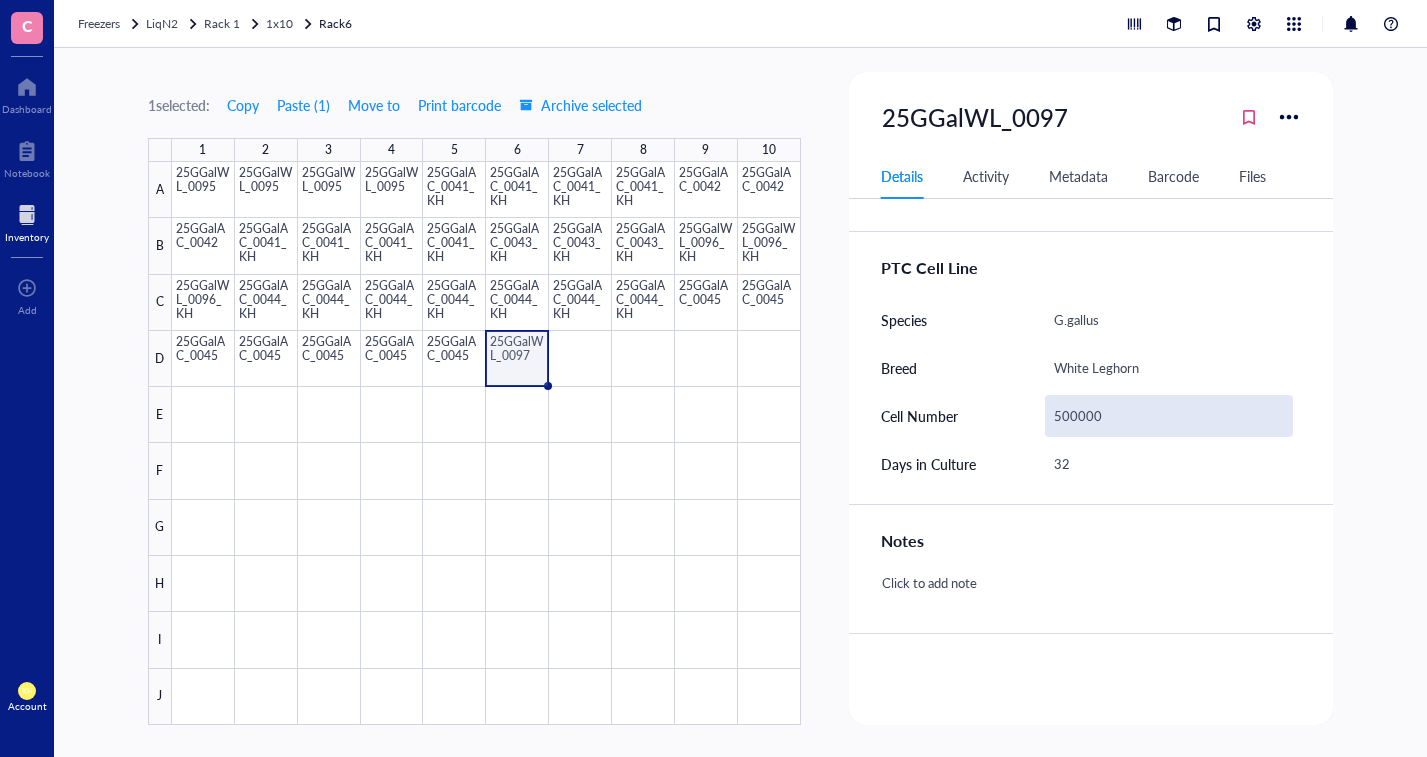 click on "500000" at bounding box center (1169, 416) 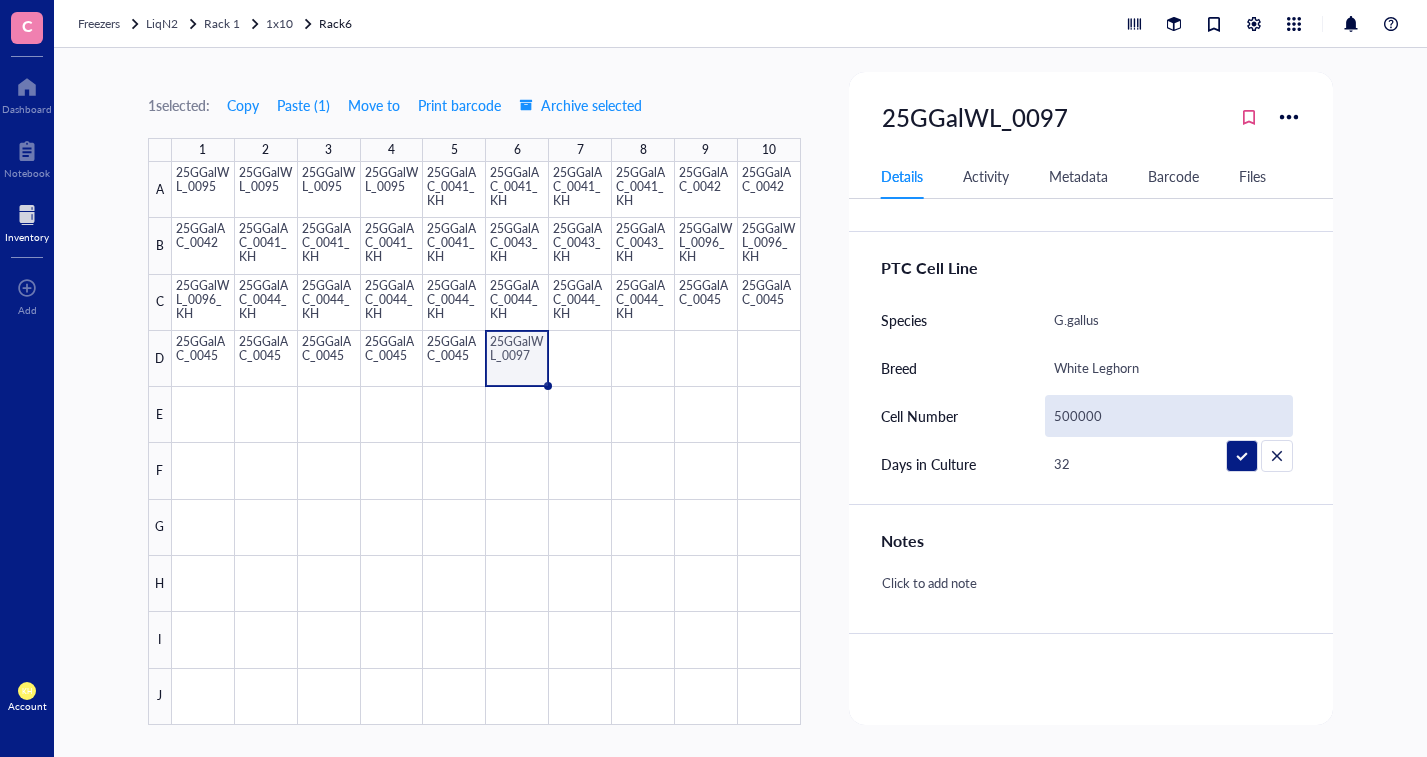 click on "500000" at bounding box center (1169, 416) 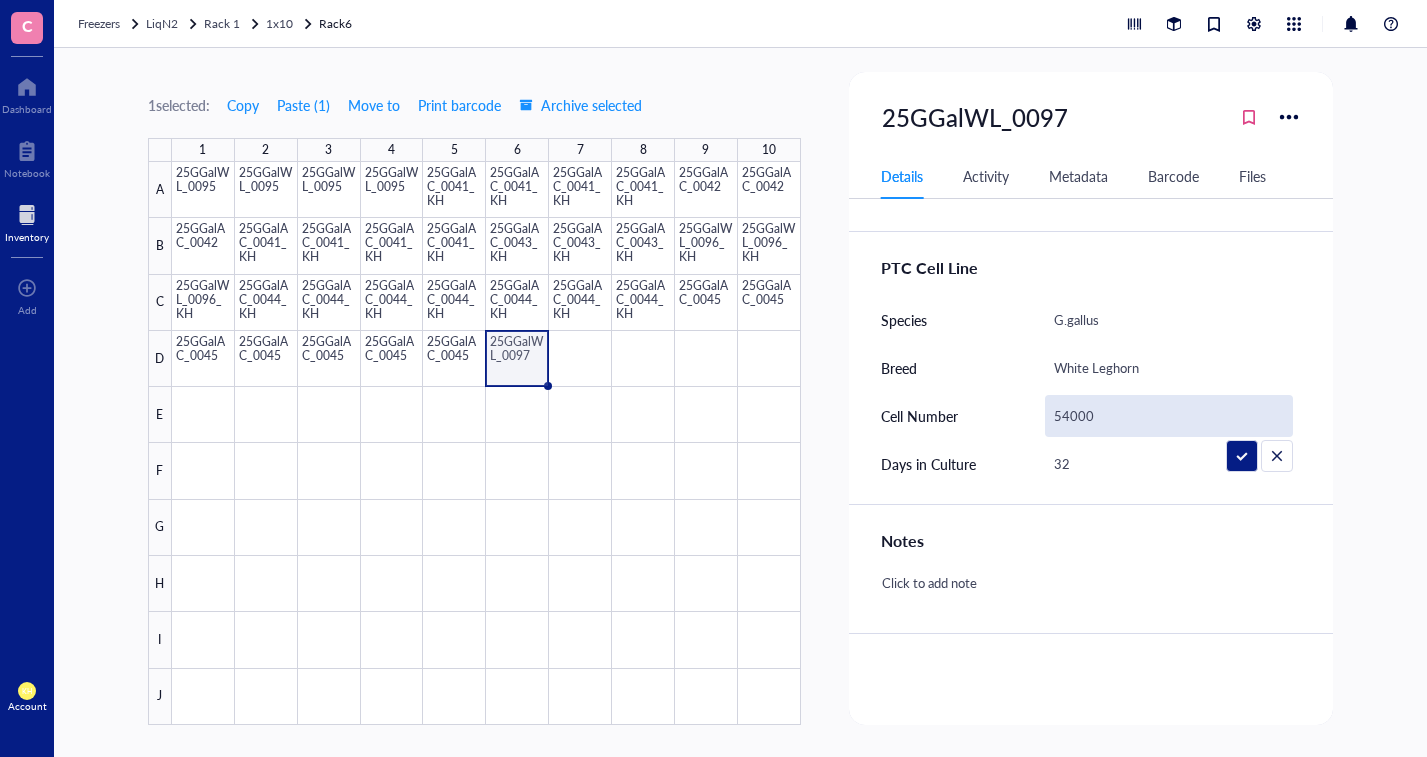 type on "540000" 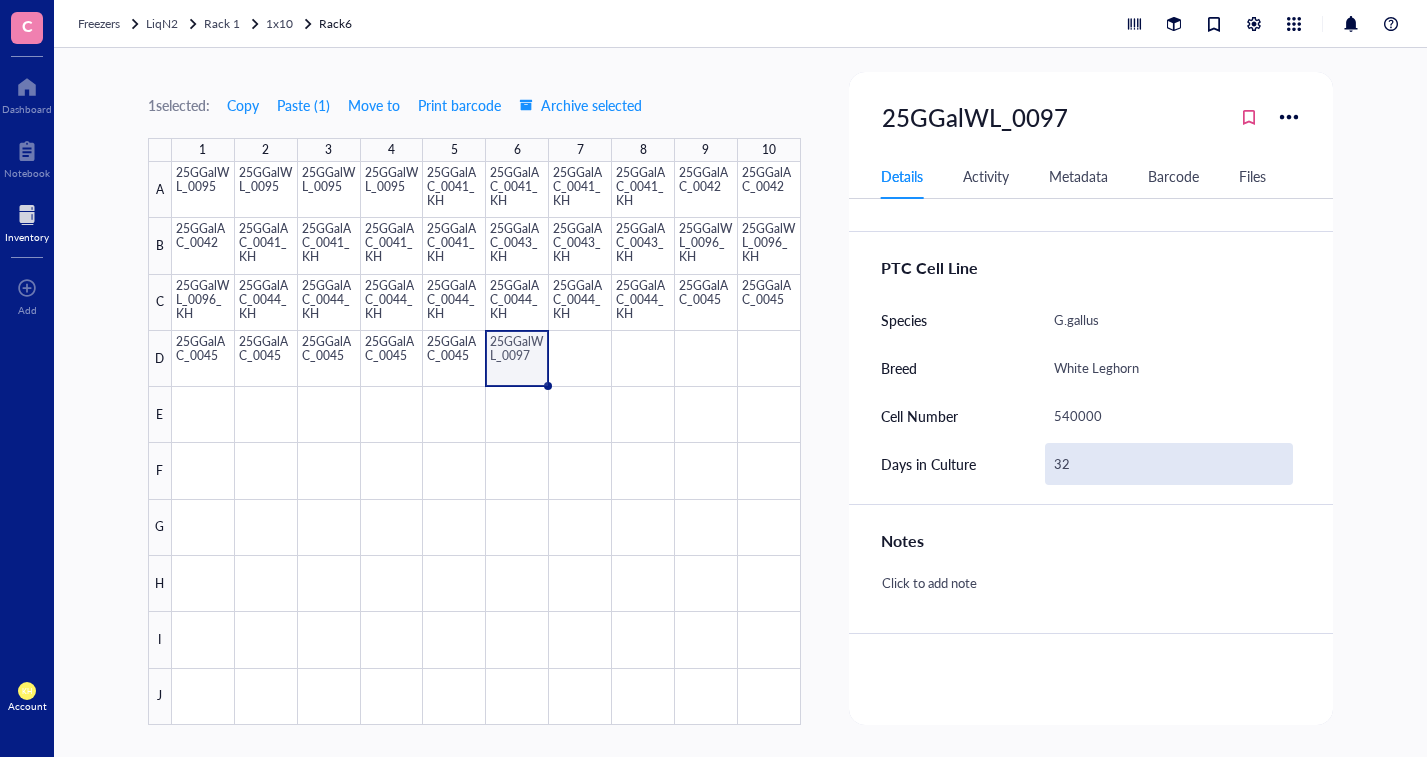 click on "32" at bounding box center [1169, 464] 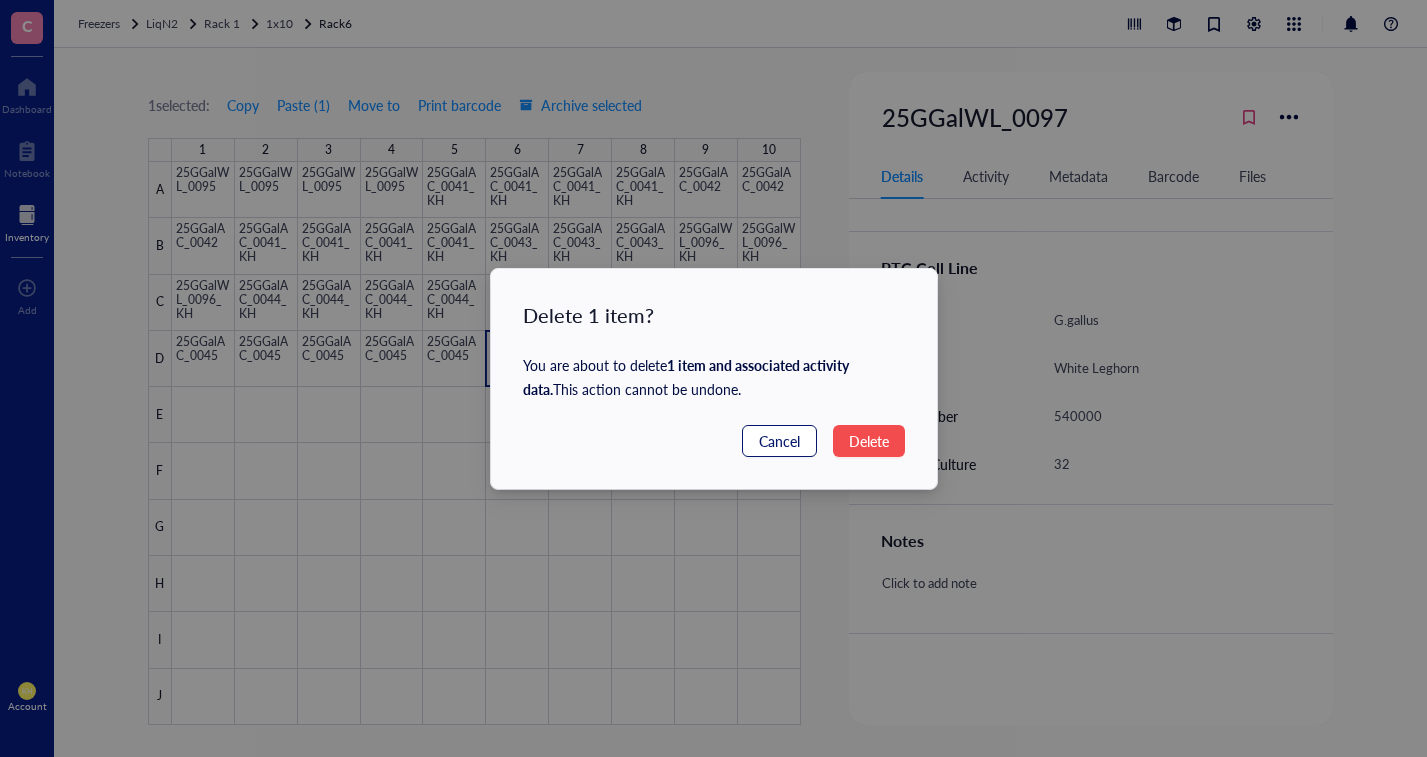 click on "Cancel" at bounding box center [779, 441] 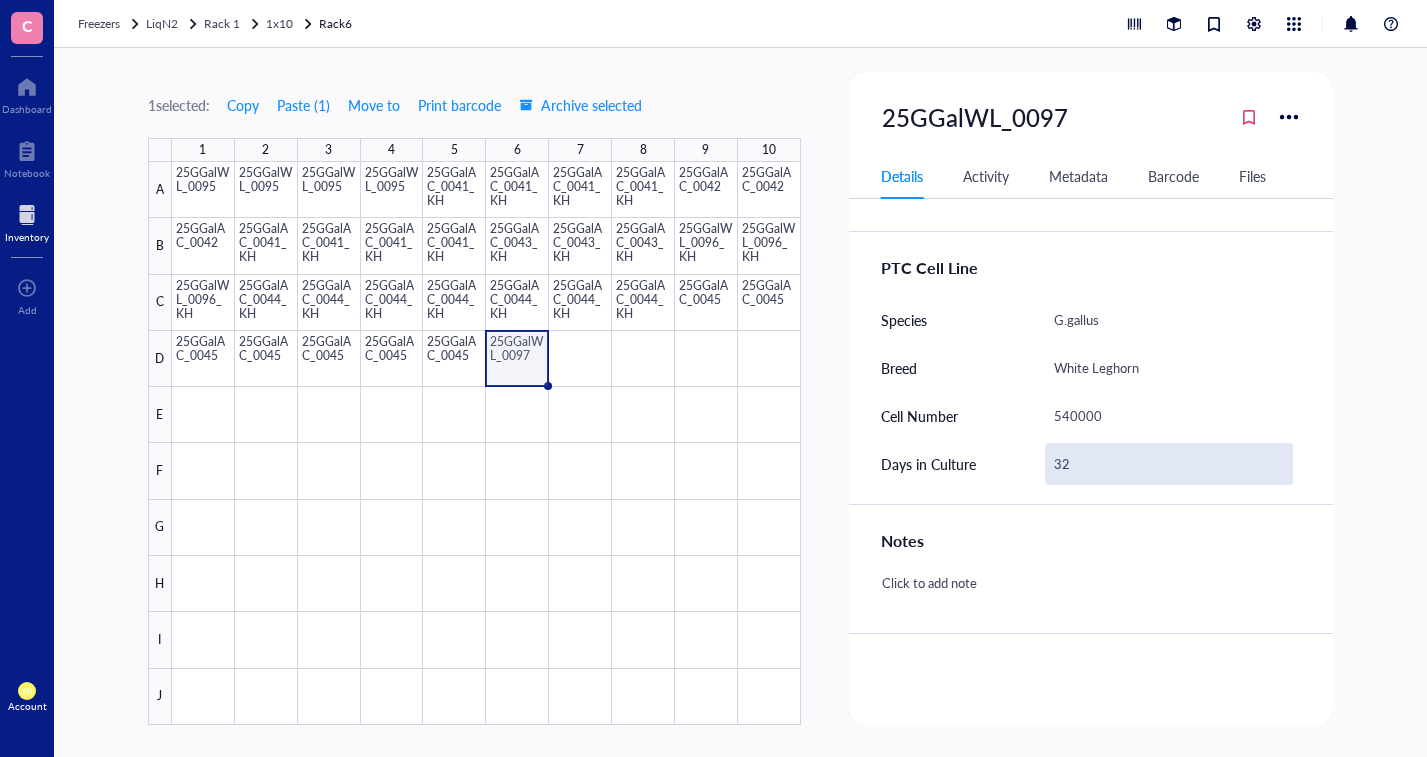 click on "32" at bounding box center (1169, 464) 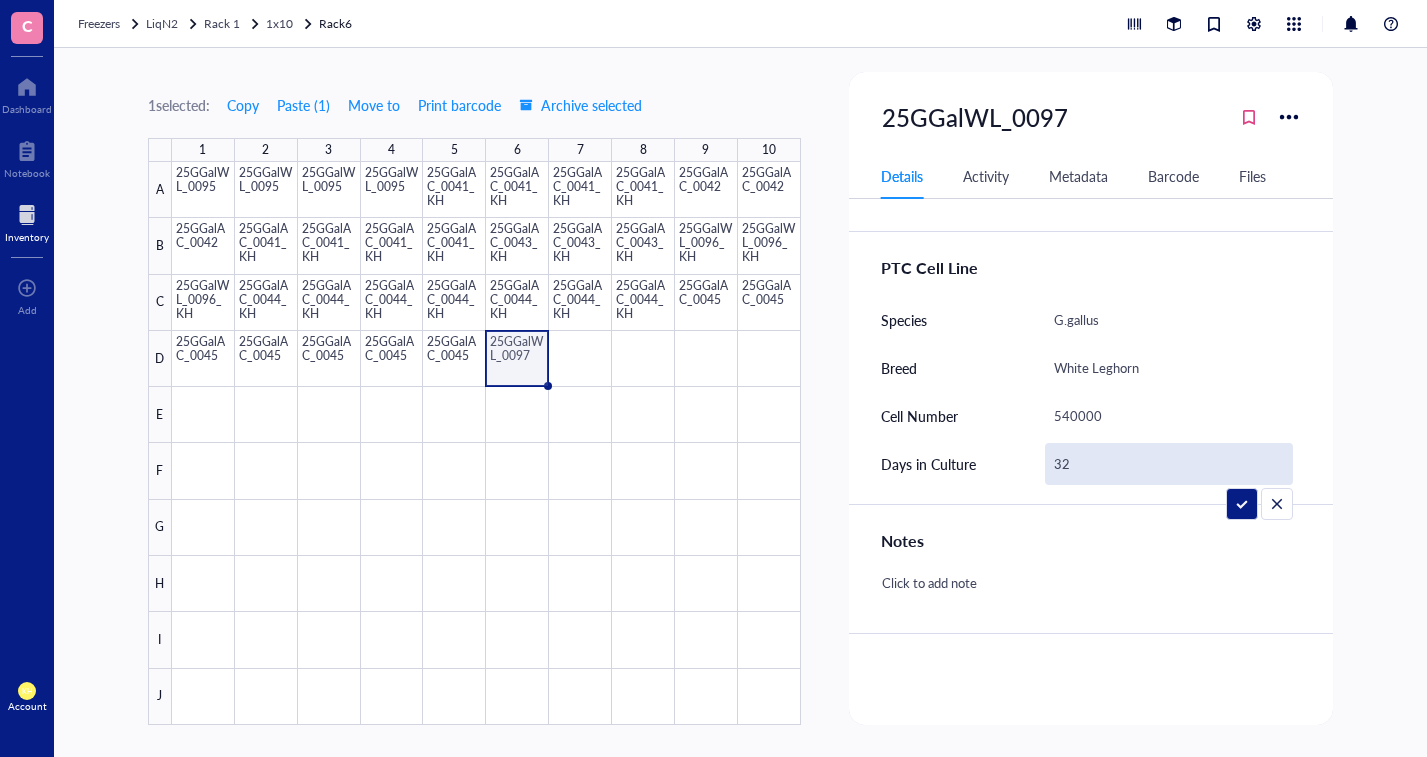 type on "3" 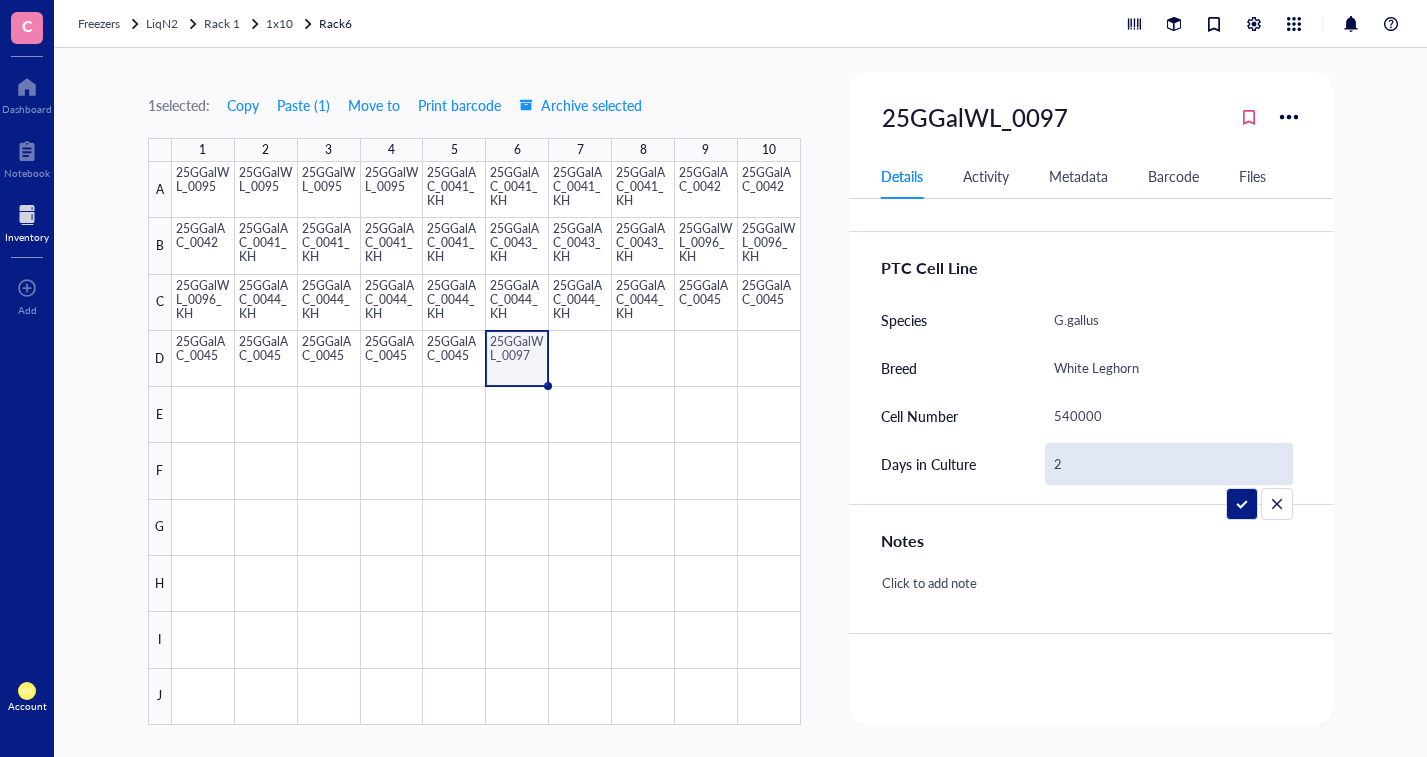 type on "22" 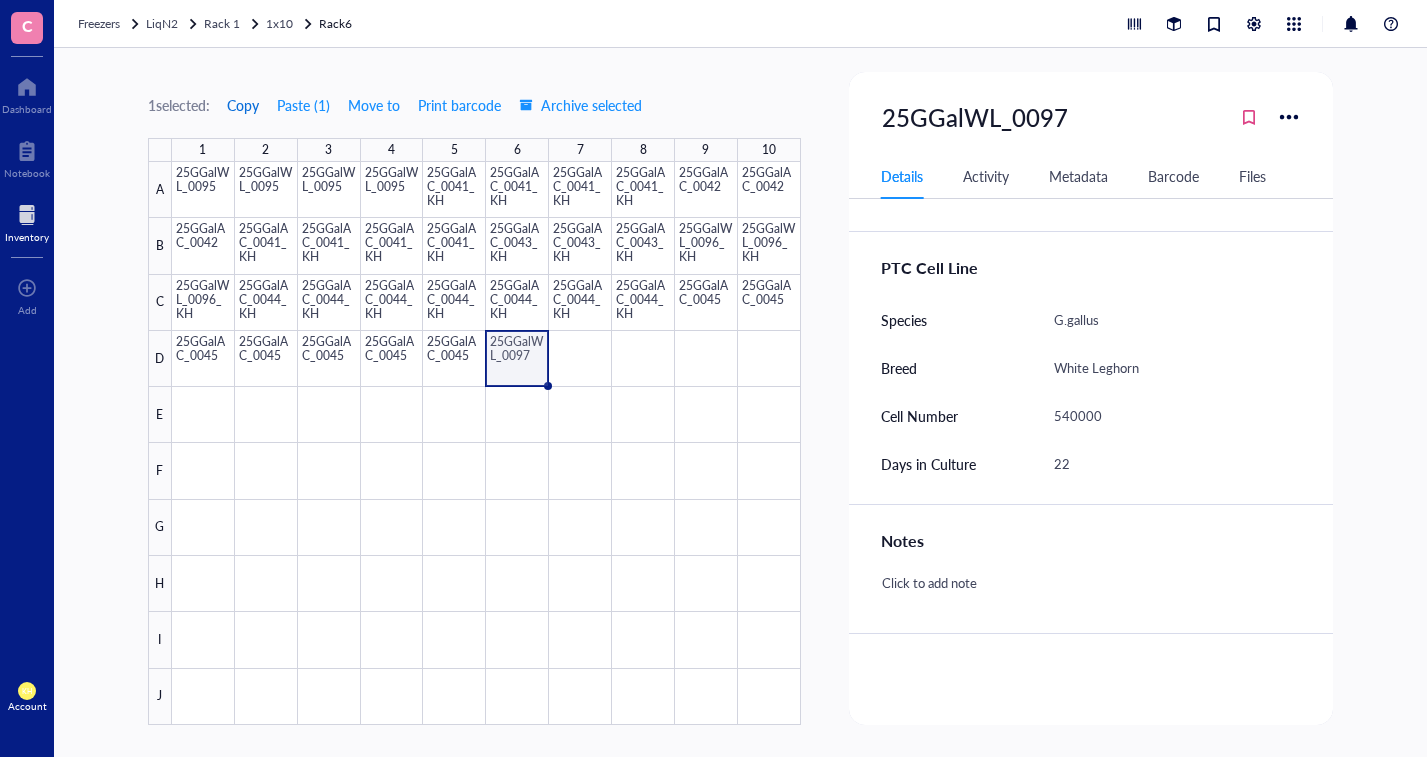 click on "Copy" at bounding box center [243, 105] 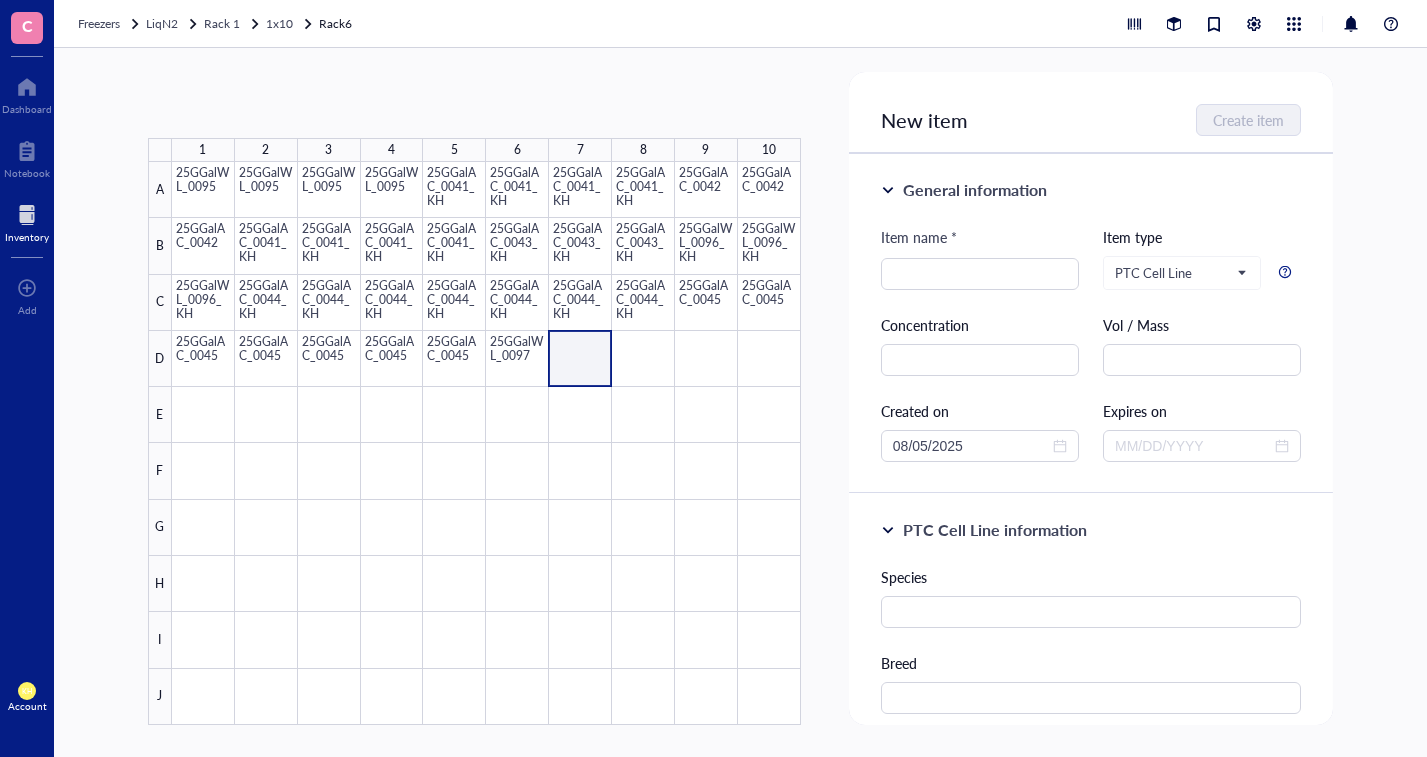 click at bounding box center (486, 443) 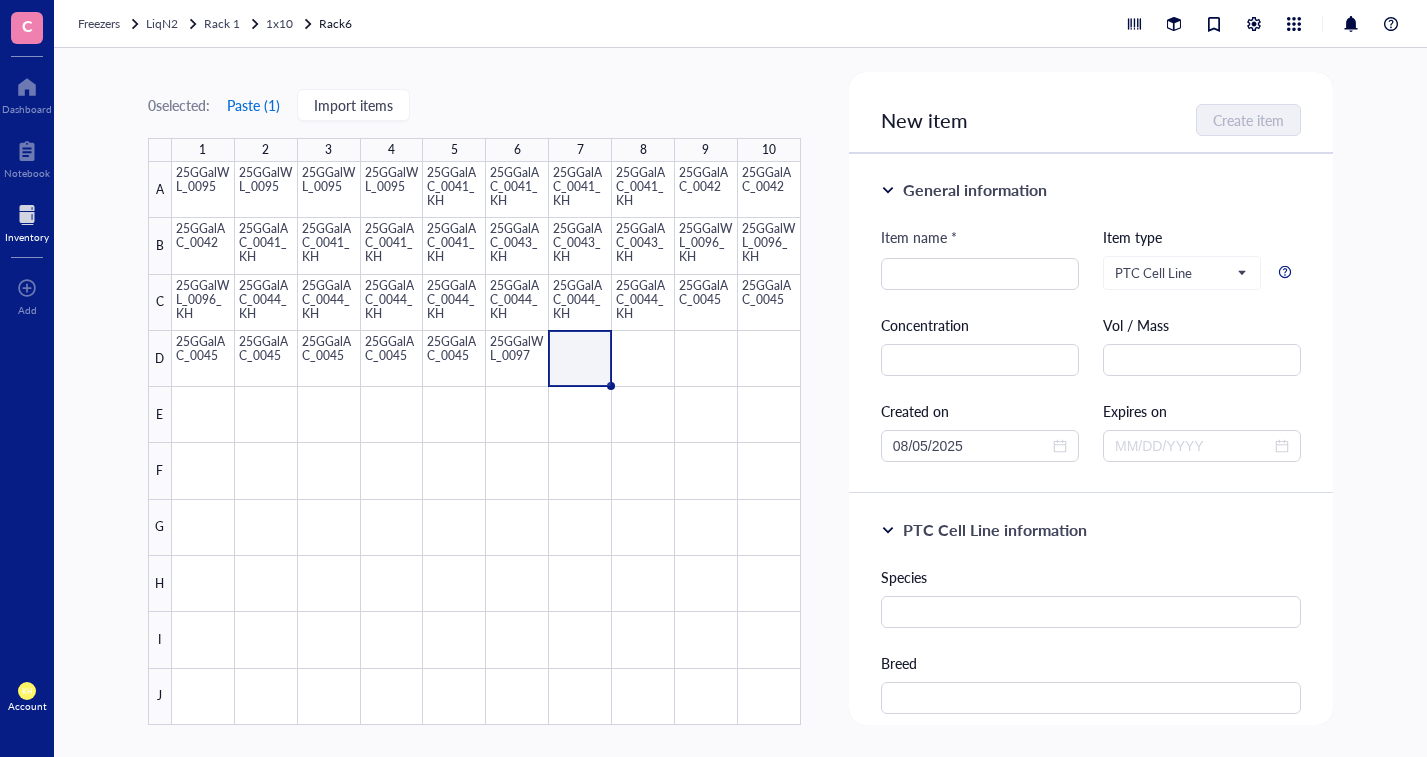click on "Paste ( [NUMBER] )" at bounding box center (253, 105) 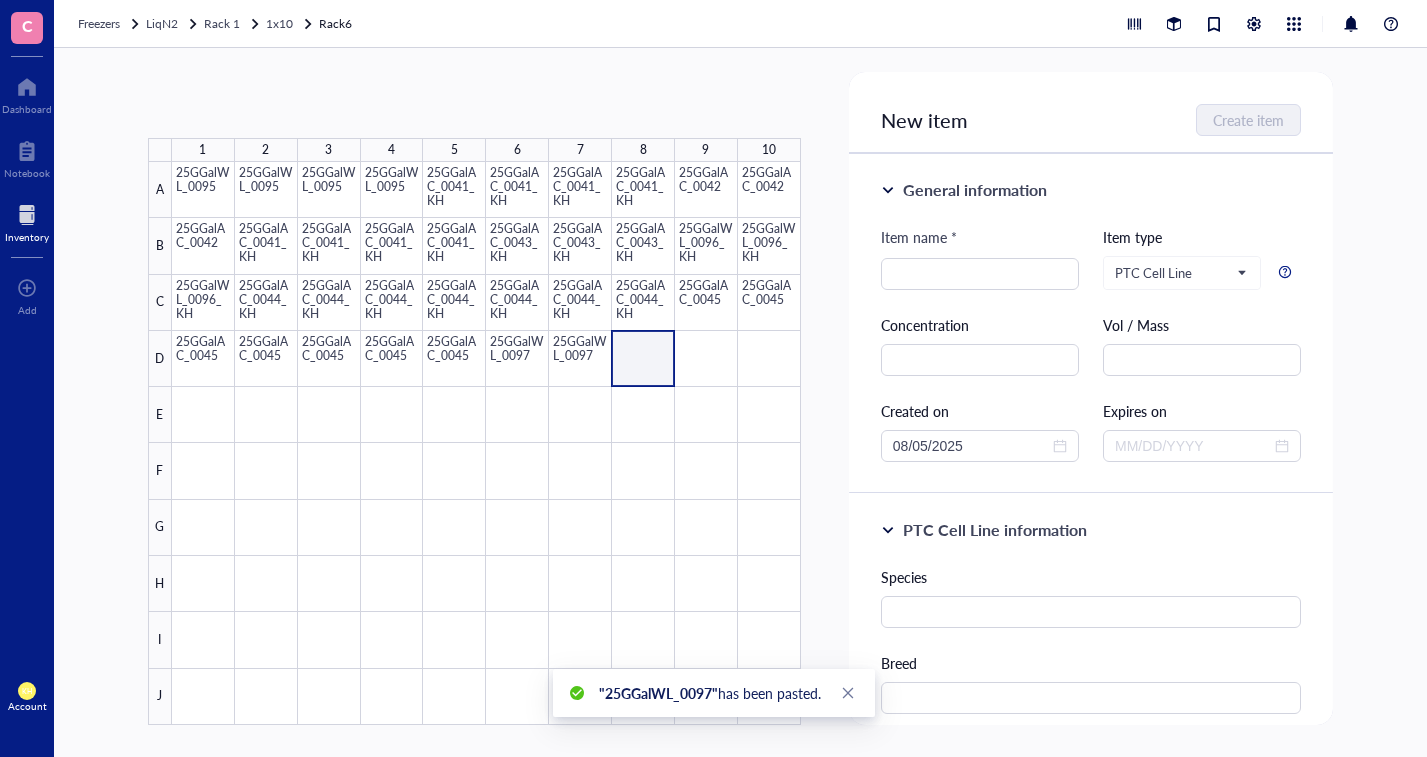 click at bounding box center (486, 443) 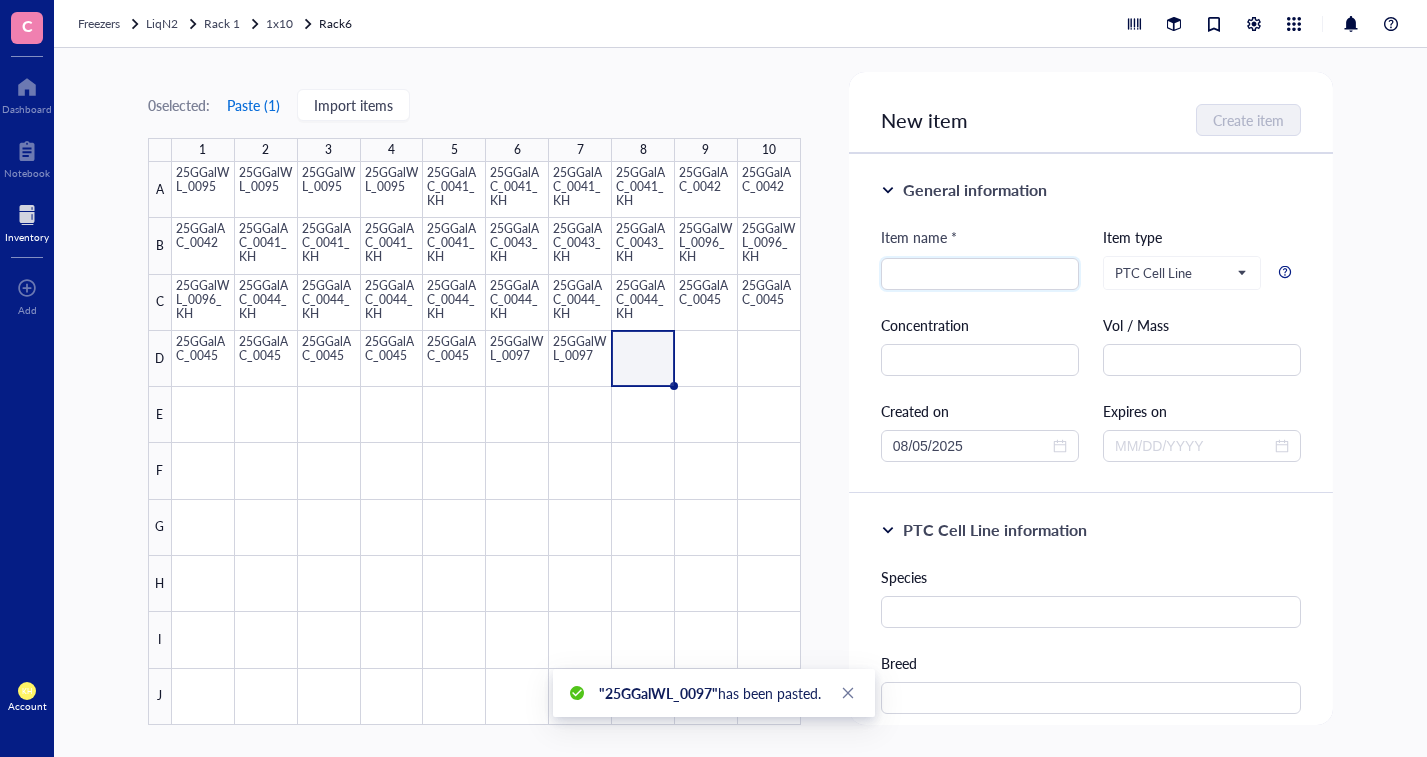 click on "Paste ( [NUMBER] )" at bounding box center (253, 105) 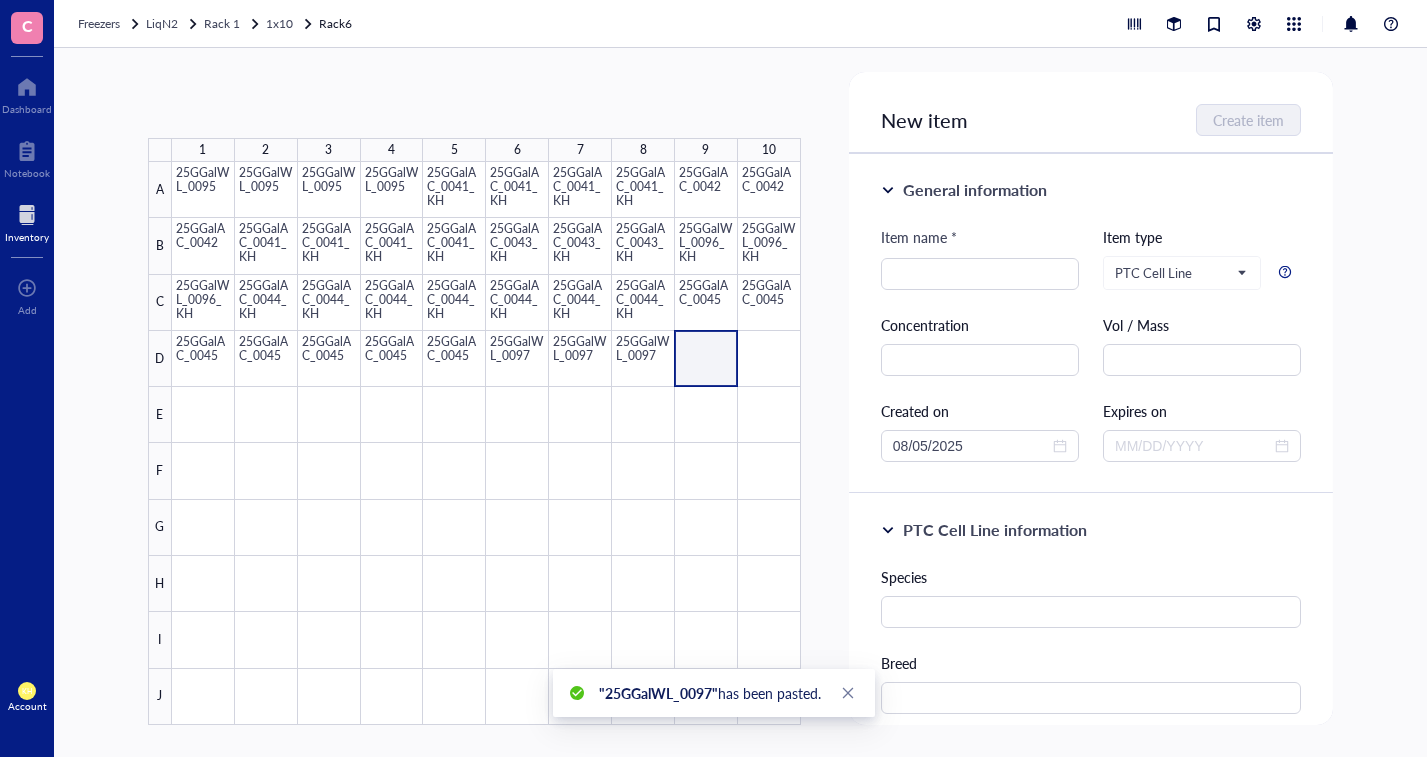 click at bounding box center (486, 443) 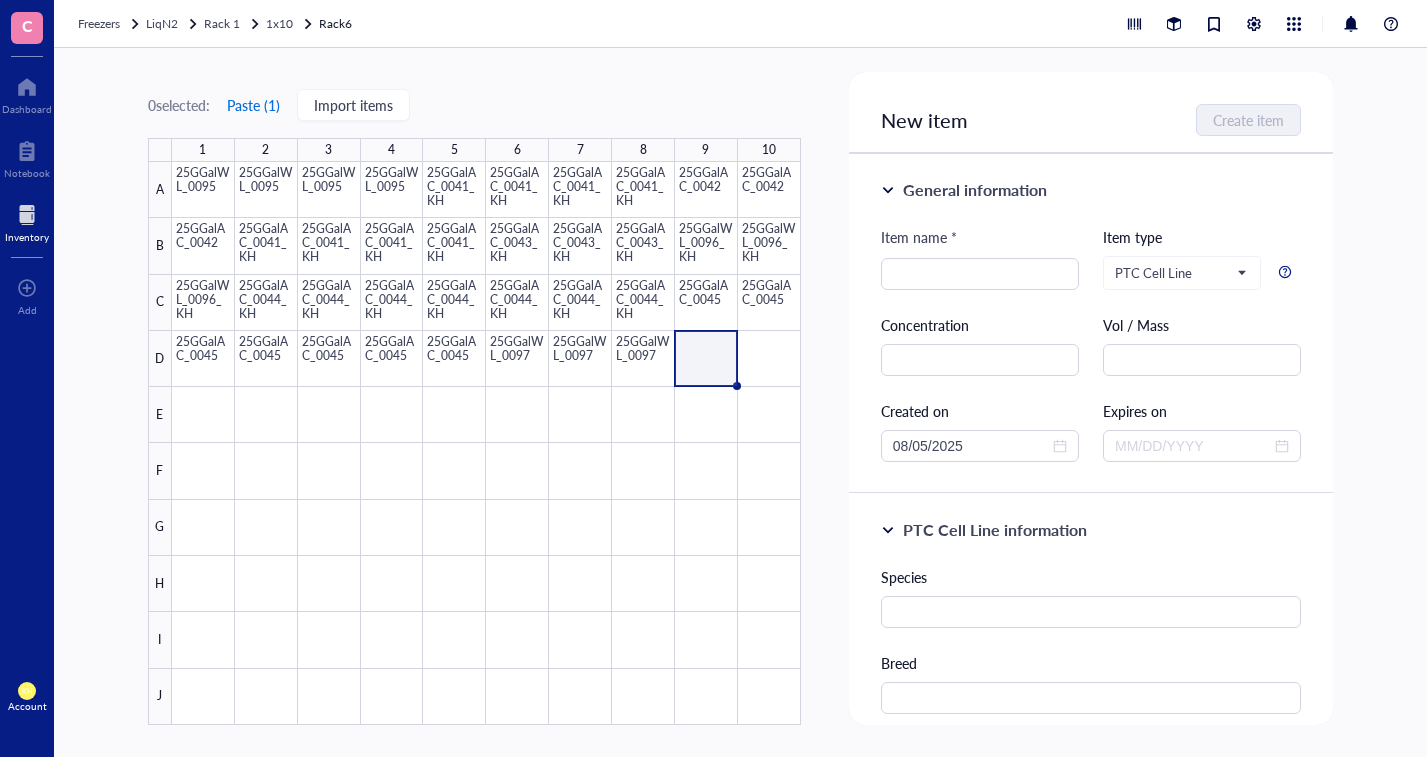 click on "Paste ( [NUMBER] )" at bounding box center [253, 105] 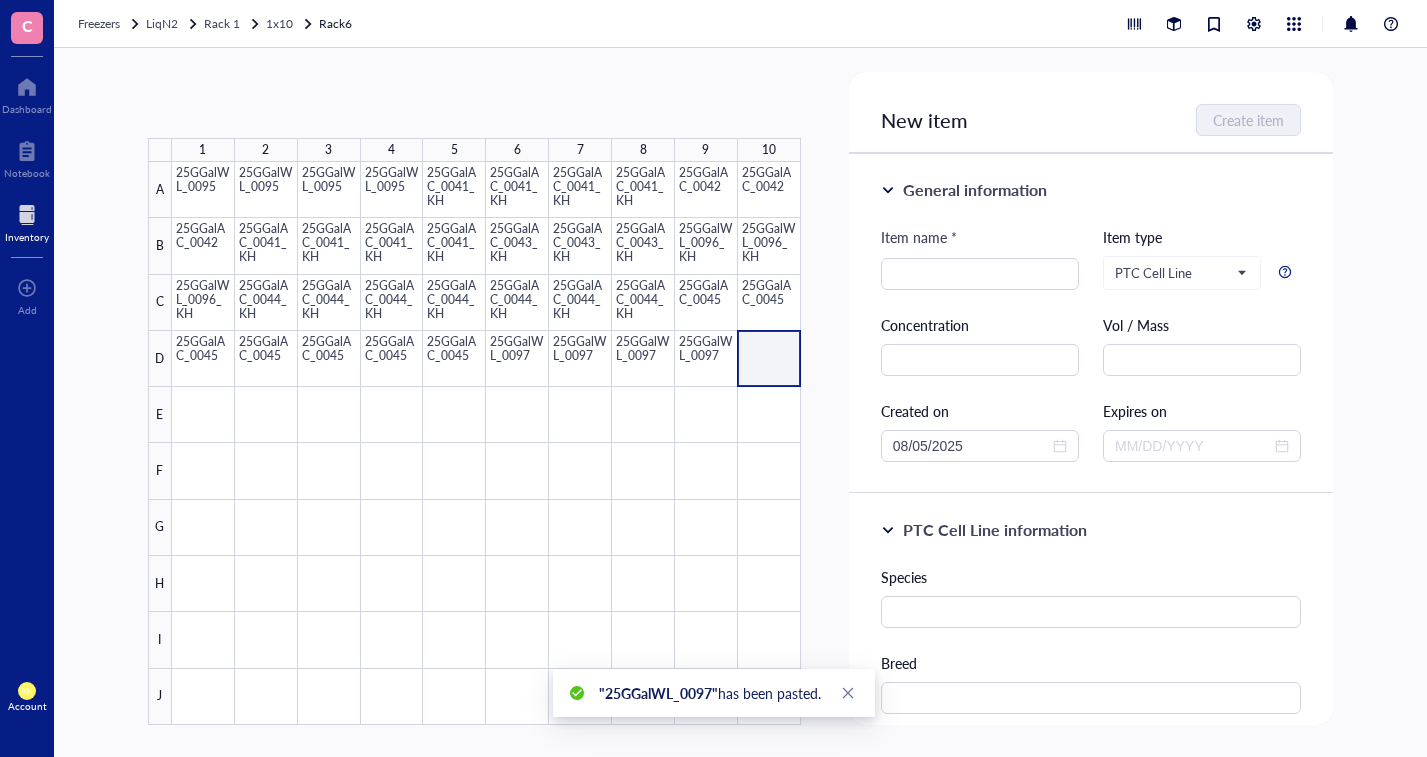 click at bounding box center (486, 443) 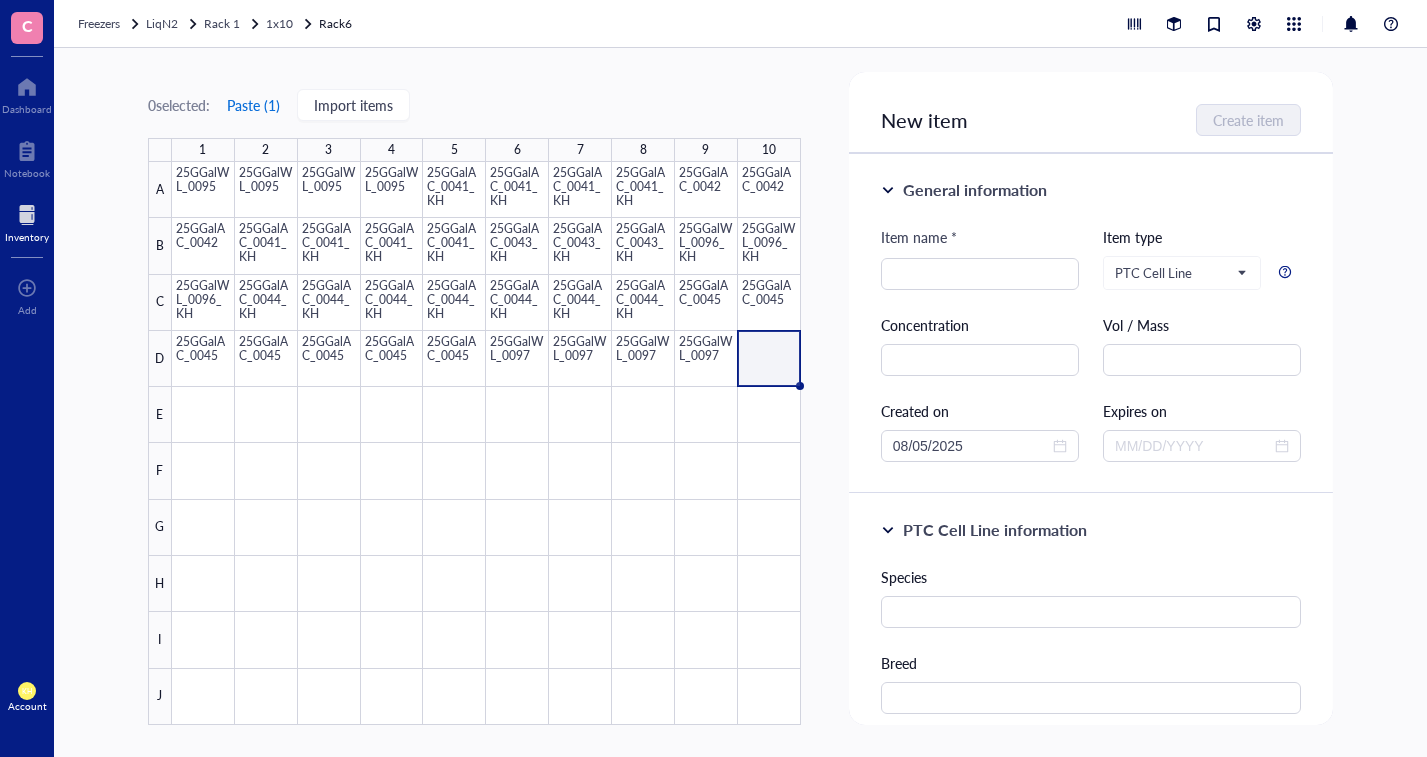 click on "Paste ( [NUMBER] )" at bounding box center [253, 105] 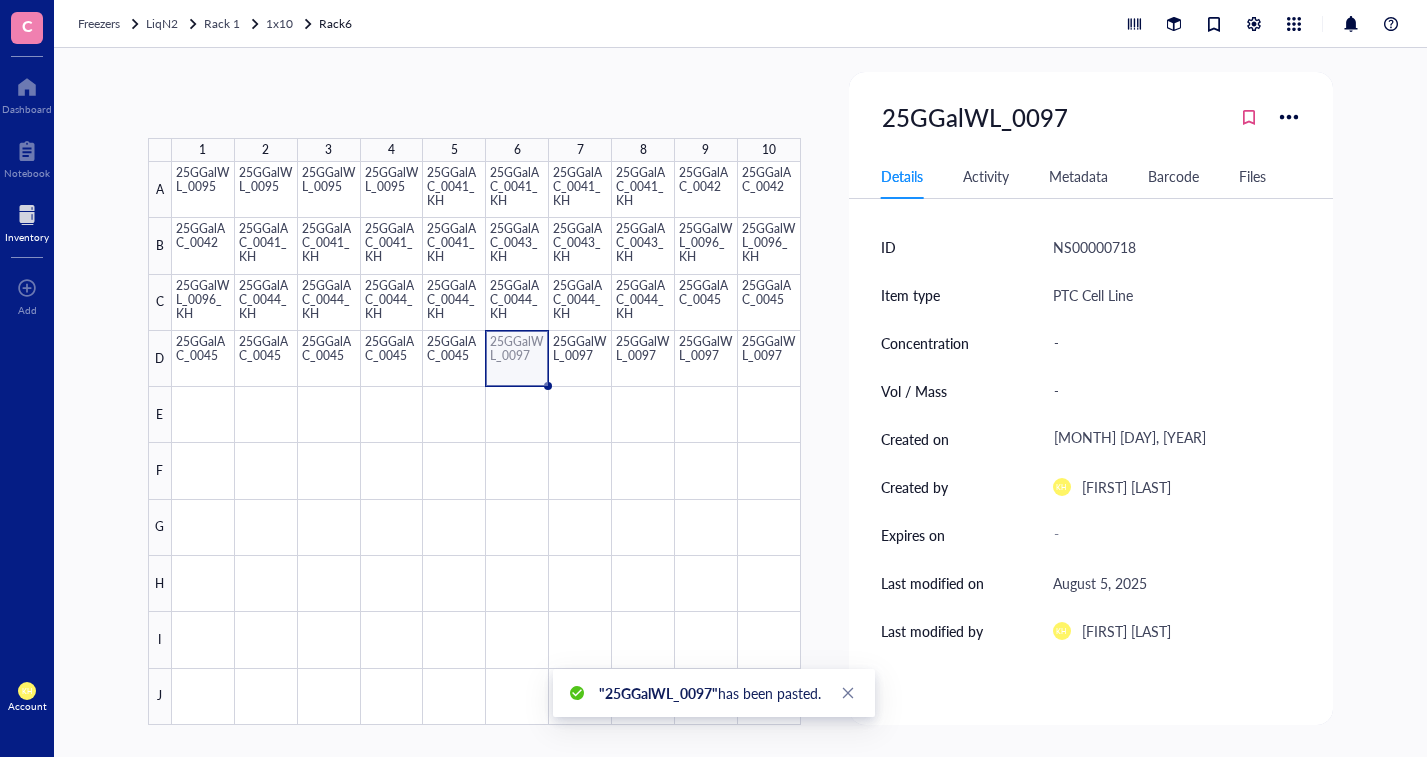 click at bounding box center [486, 443] 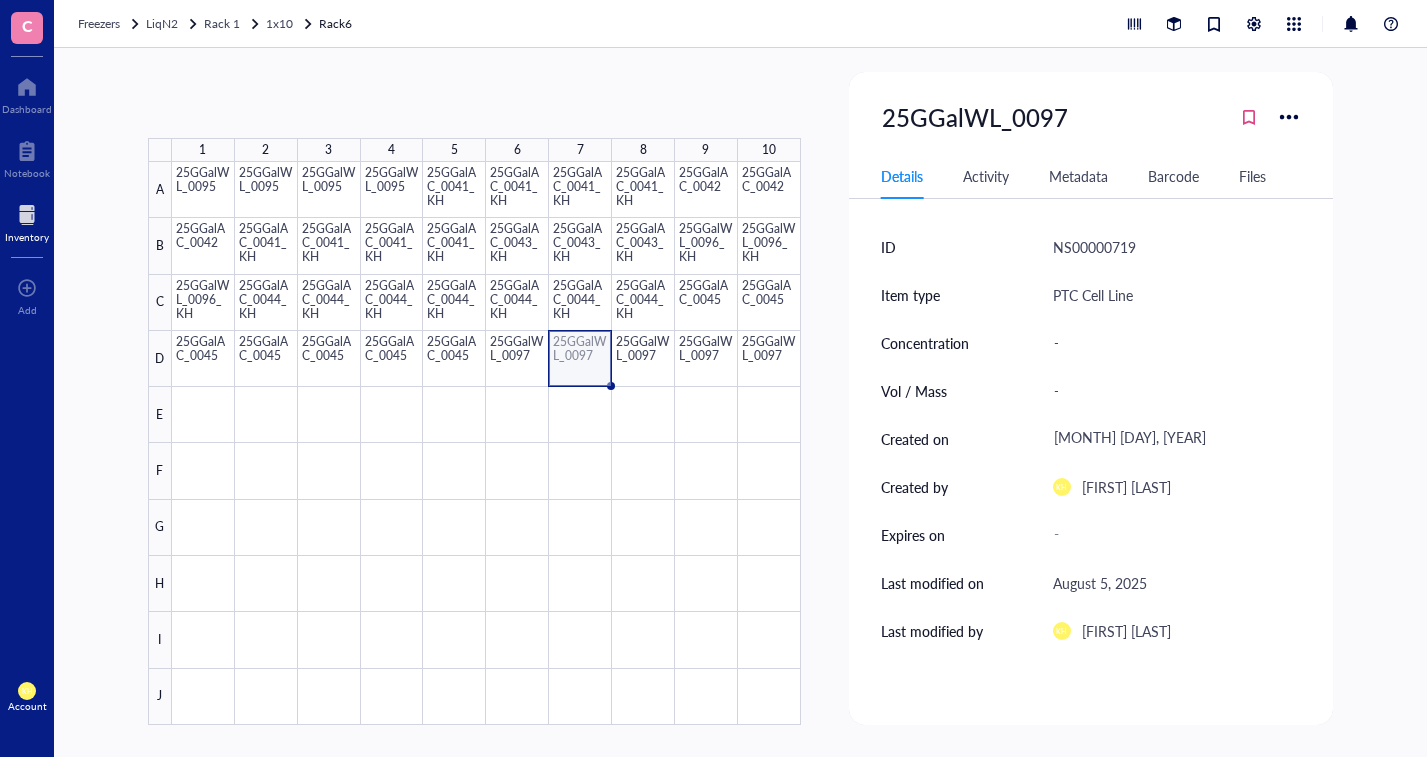 click at bounding box center (486, 443) 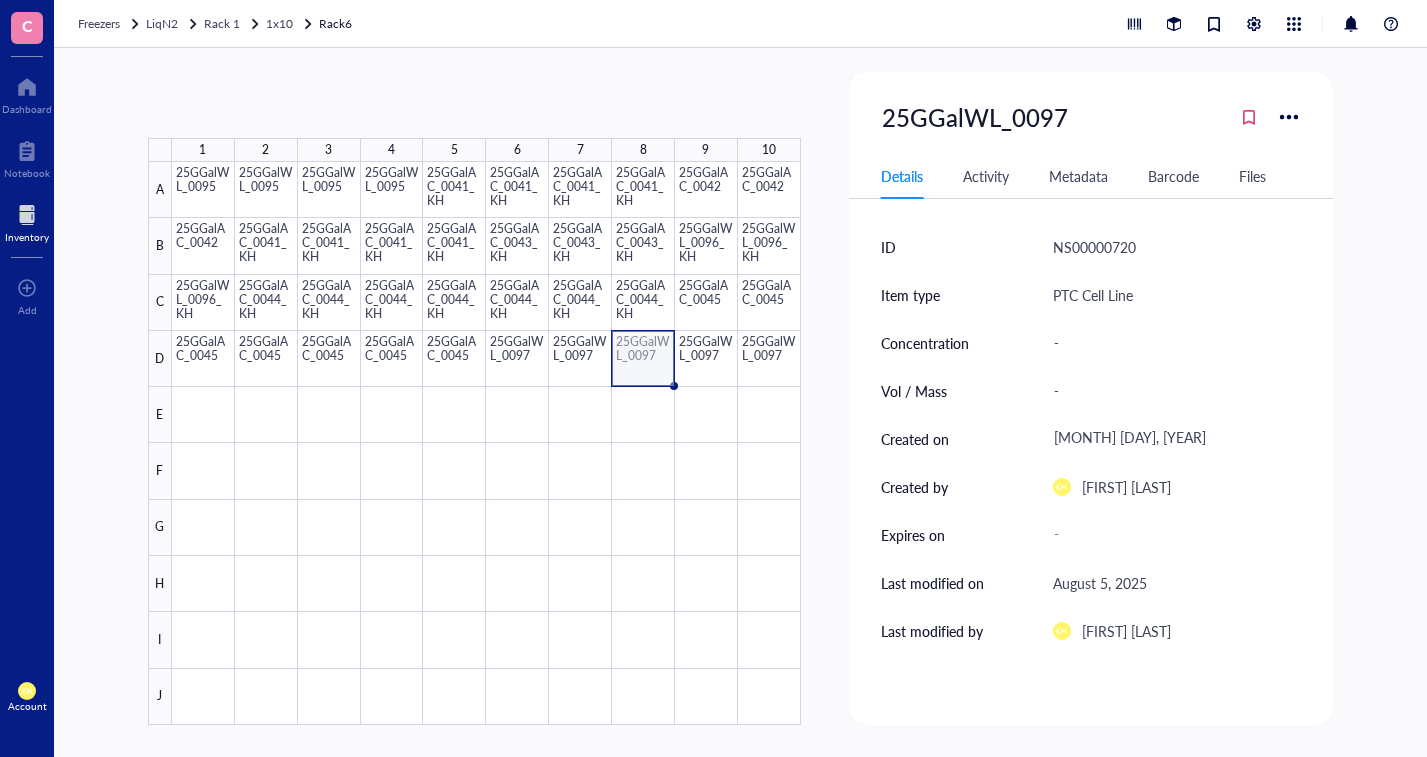 click at bounding box center [486, 443] 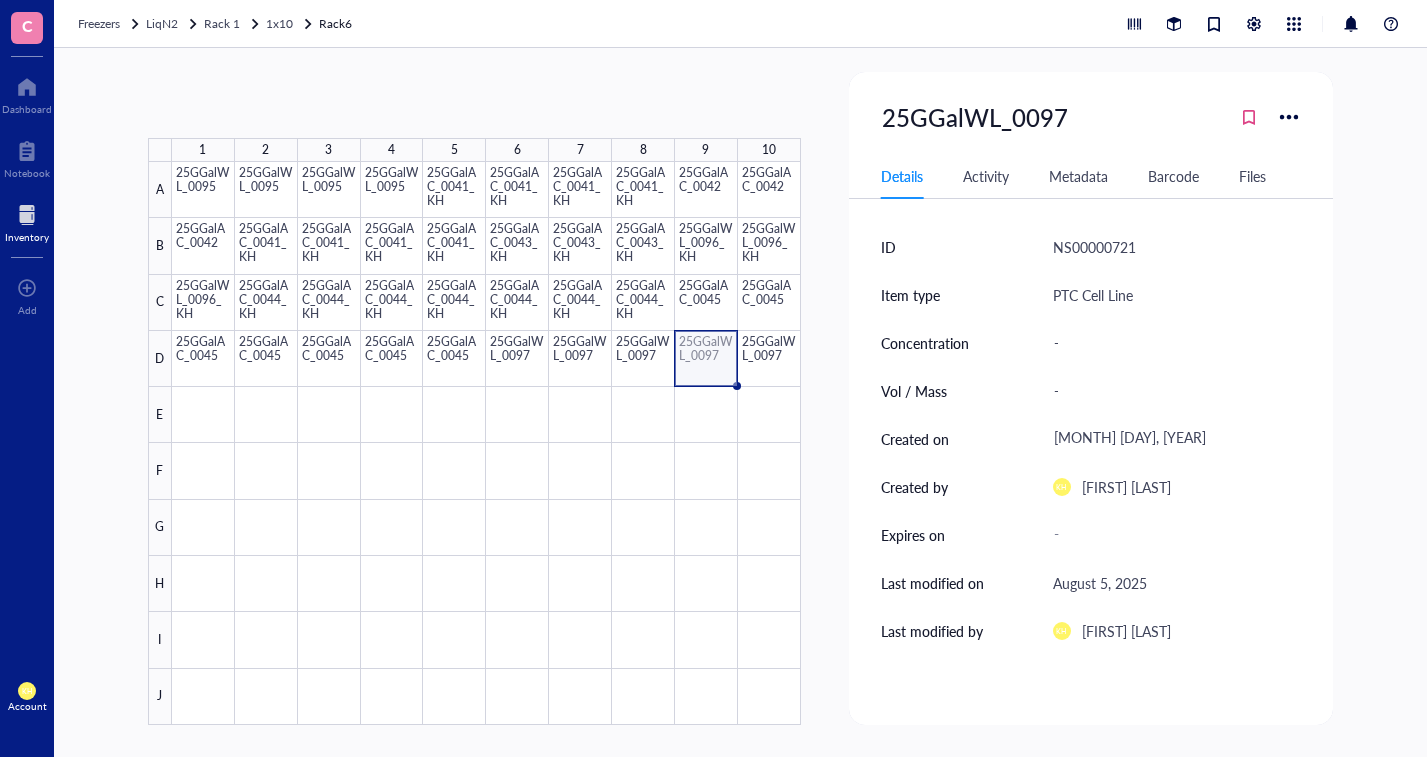 click at bounding box center (486, 443) 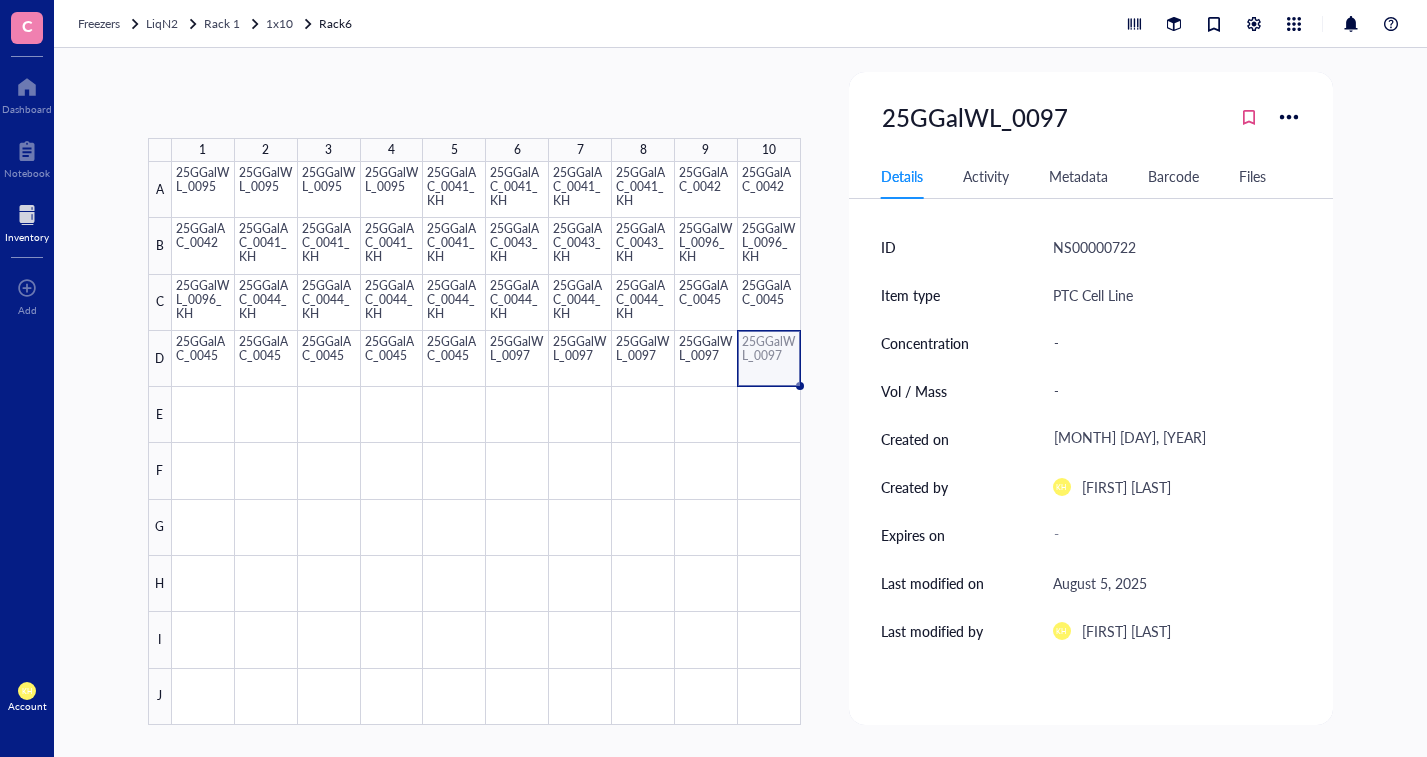 click at bounding box center (486, 443) 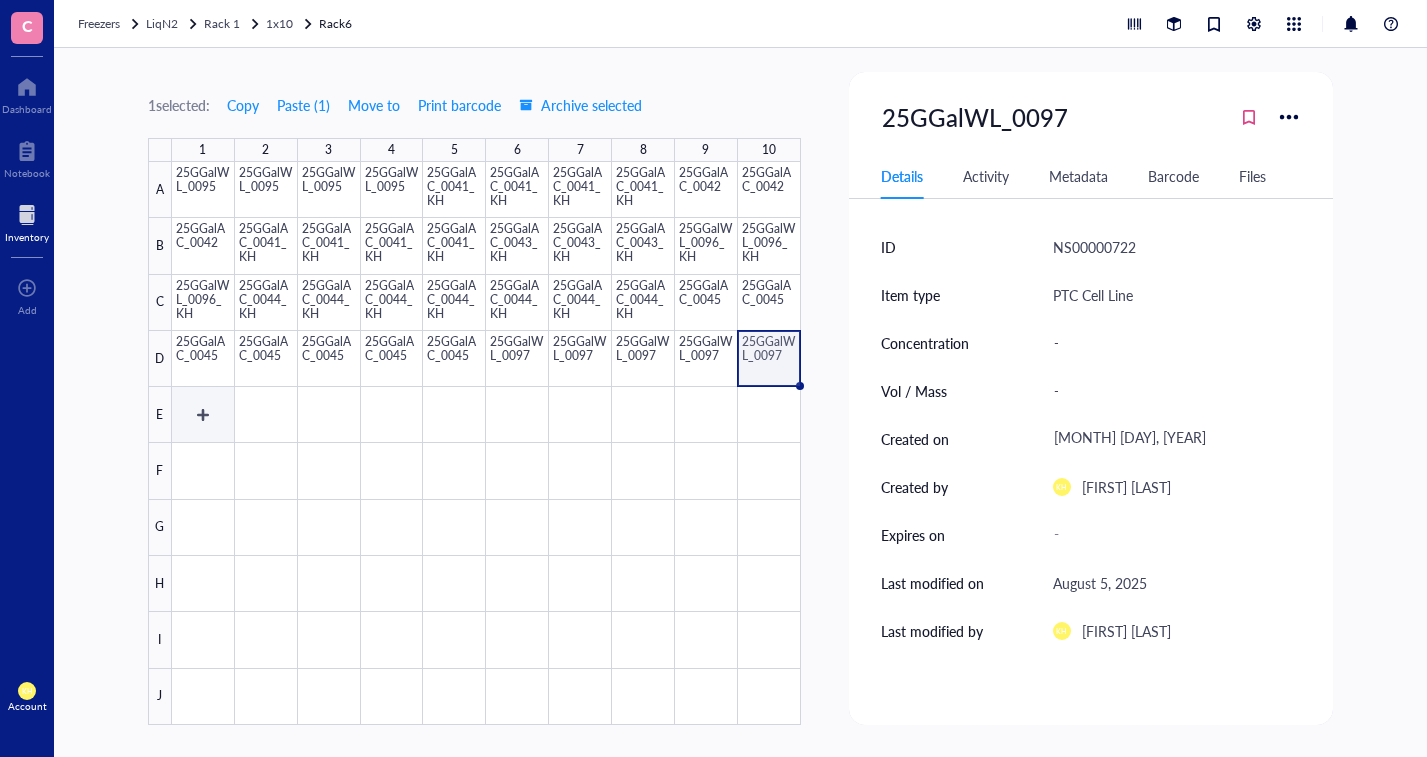 click at bounding box center [486, 443] 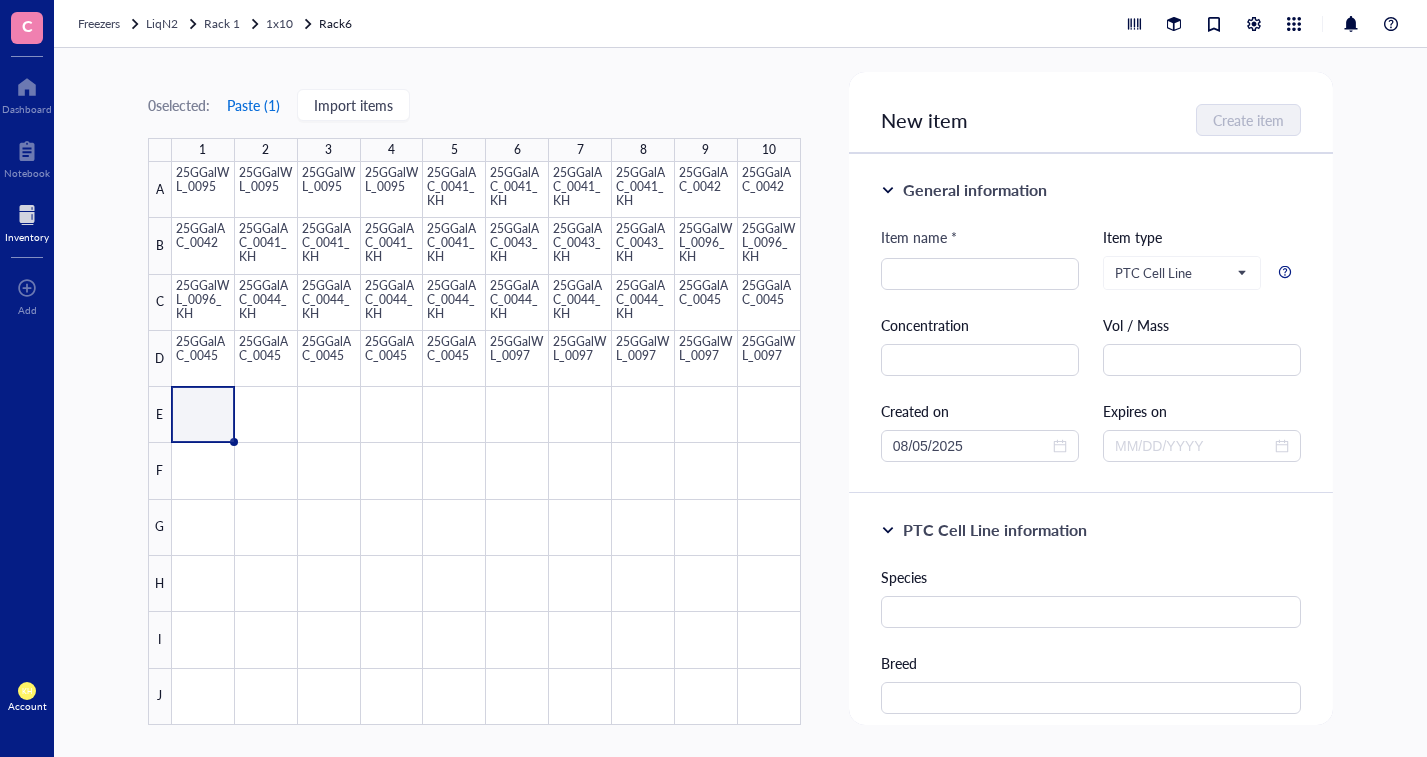 click on "Paste ( [NUMBER] )" at bounding box center (253, 105) 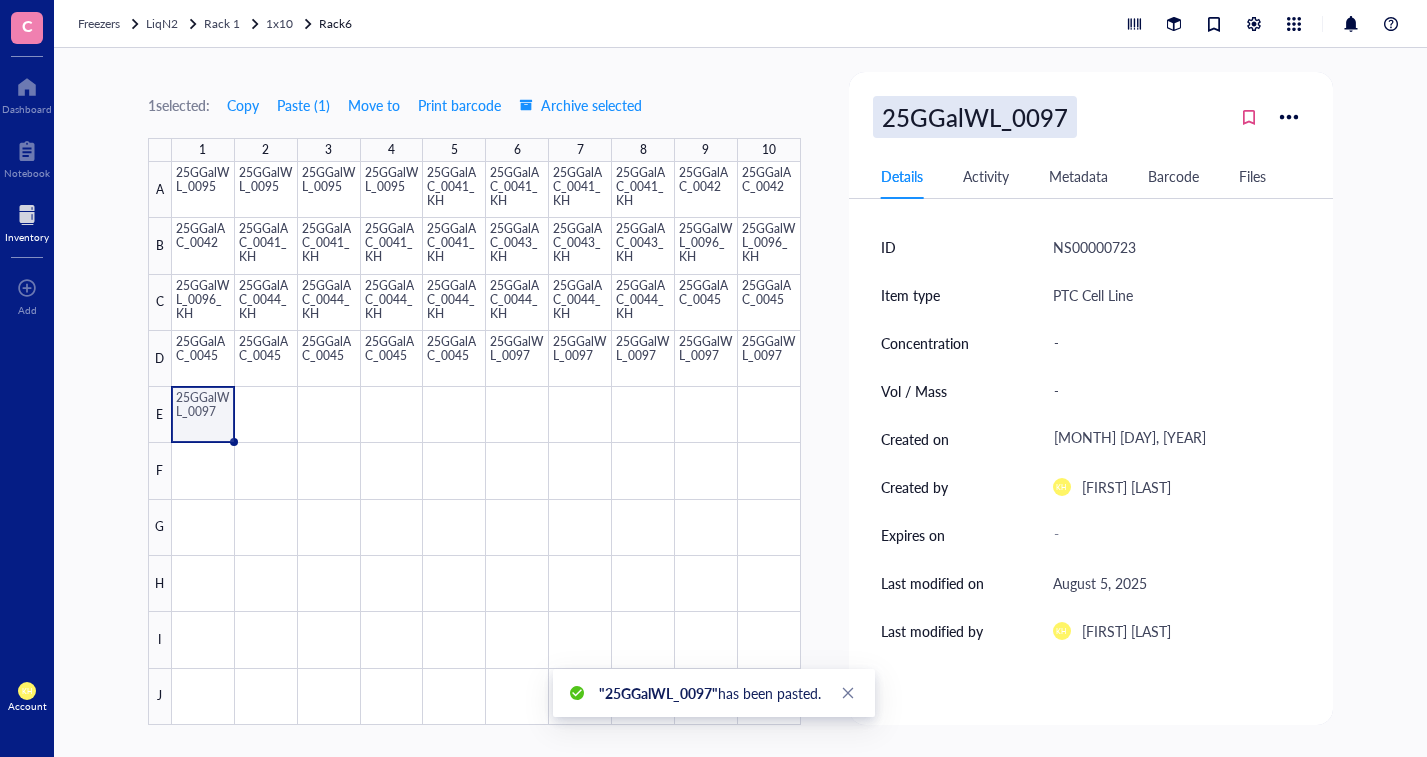 click on "25GGalWL_0097" at bounding box center [975, 117] 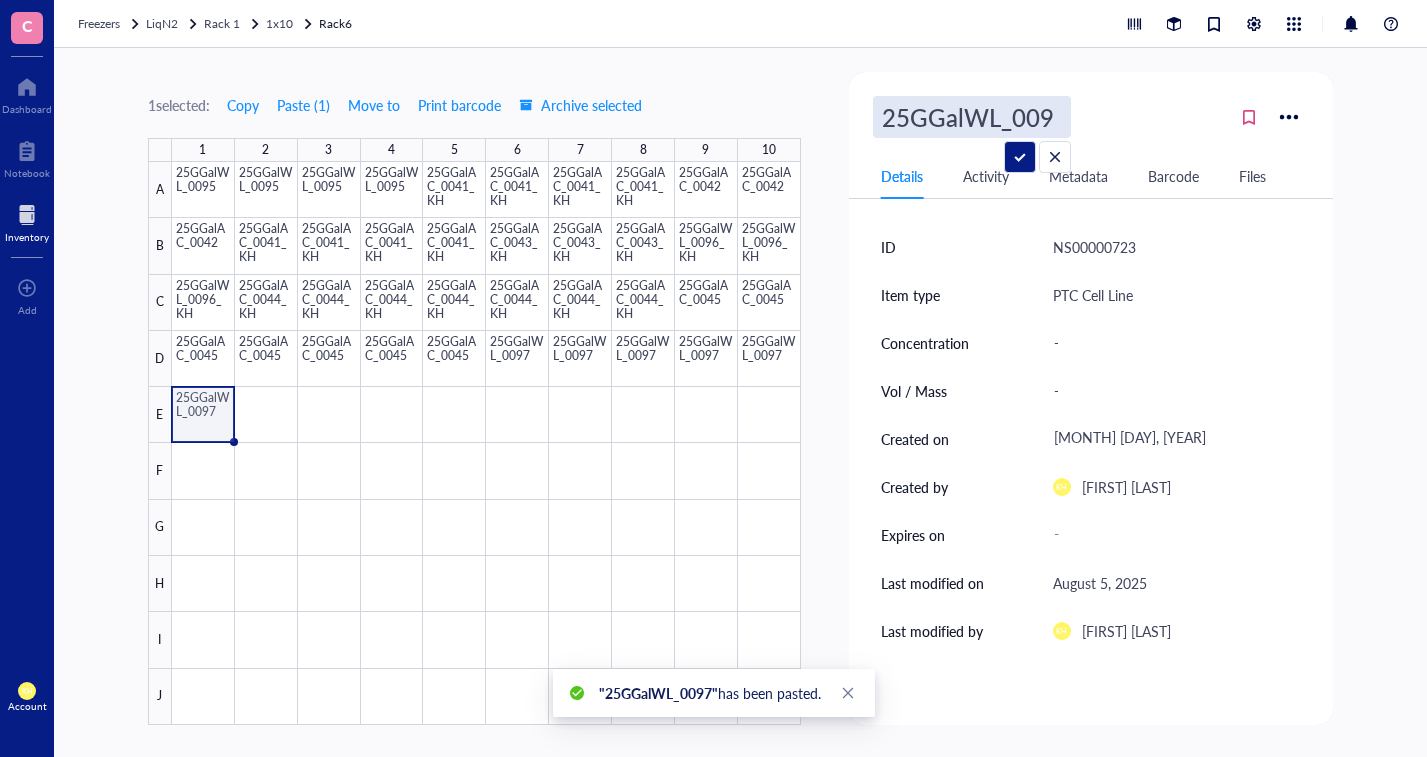 type on "25GGalWL_0098" 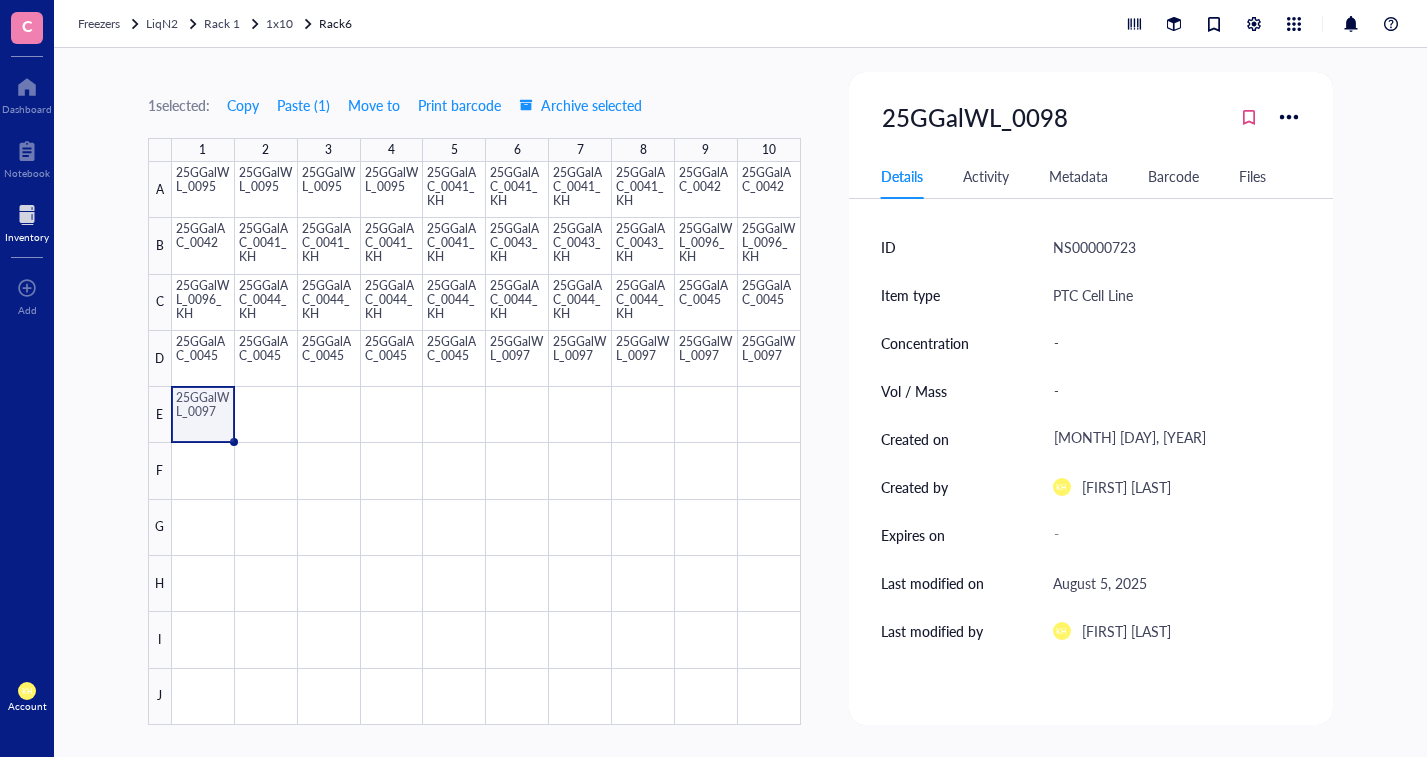 click on "PTC Cell Line" at bounding box center (1177, 295) 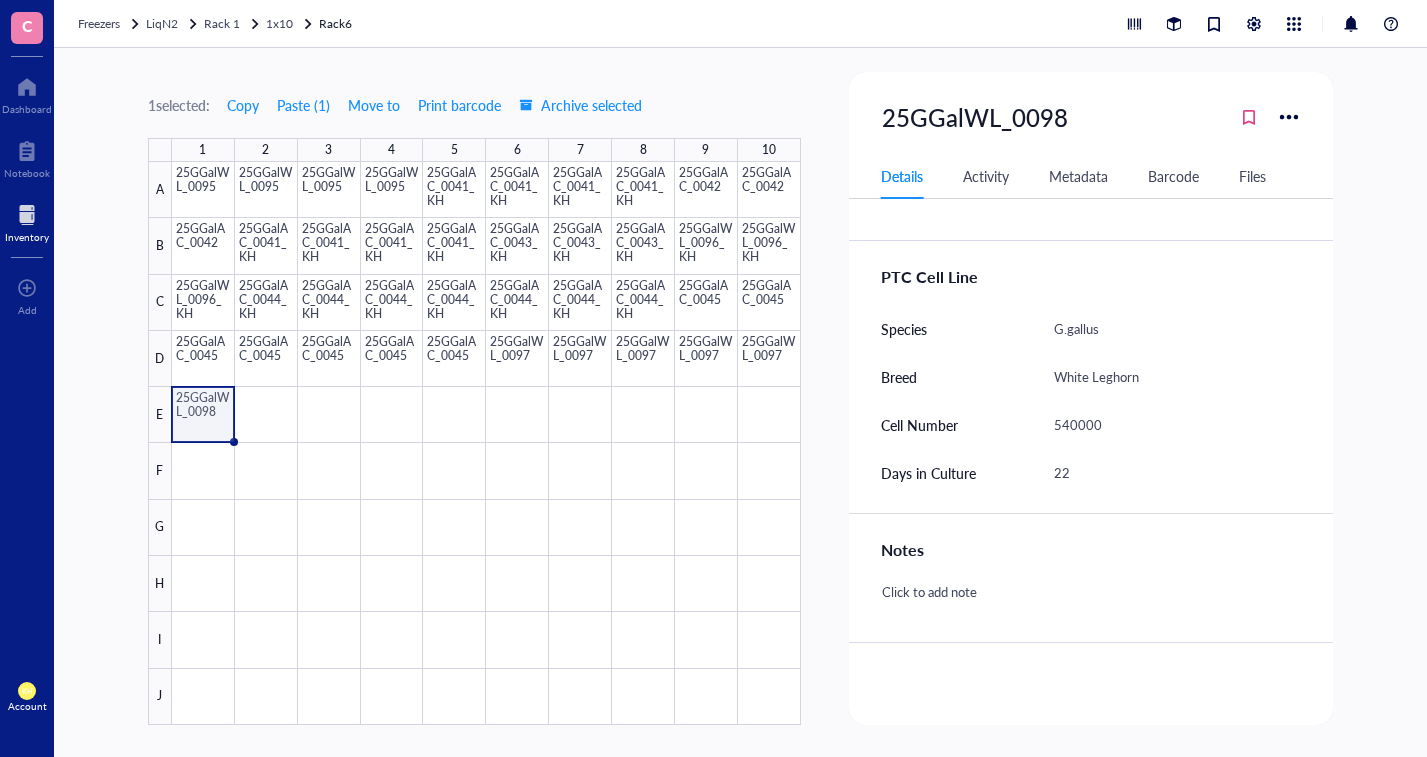 scroll, scrollTop: 432, scrollLeft: 0, axis: vertical 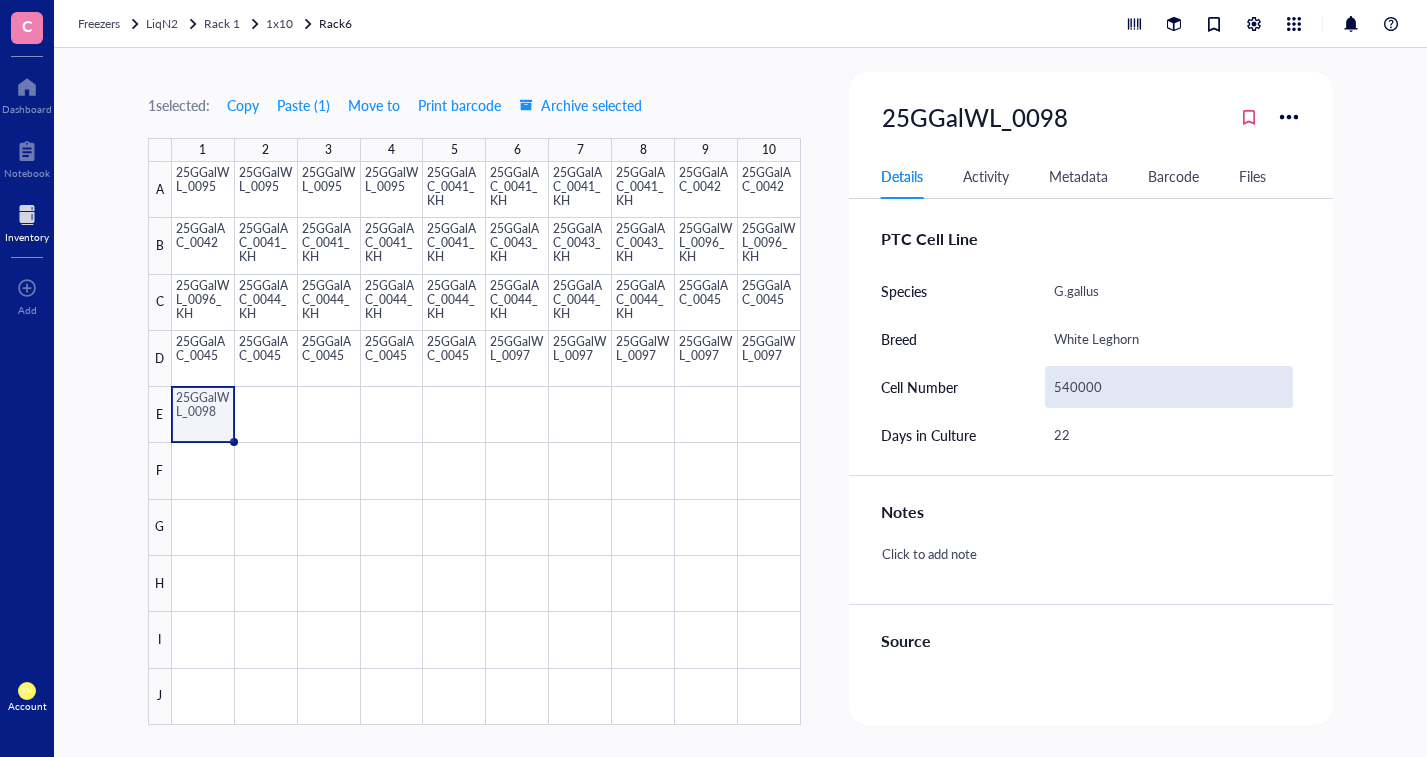 click on "540000" at bounding box center [1169, 387] 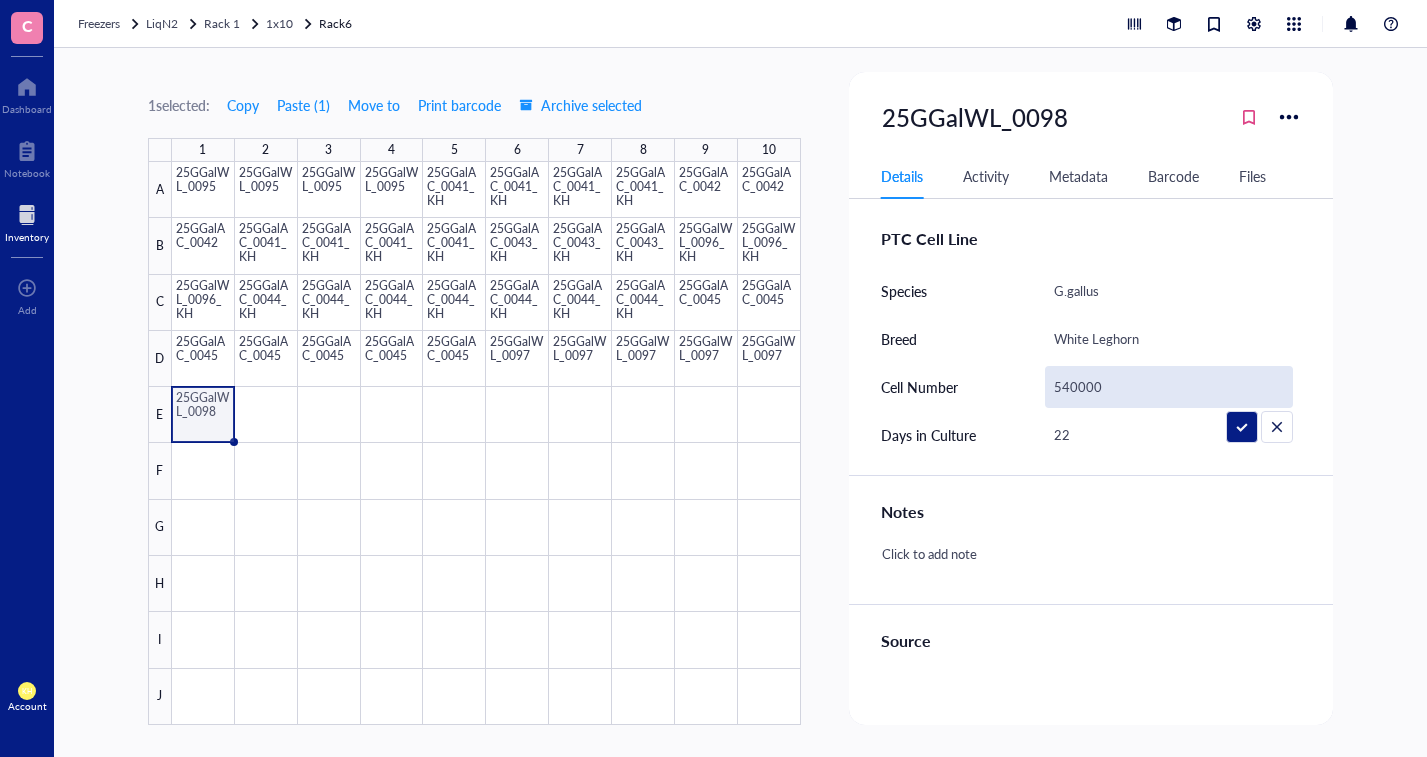 click on "540000" at bounding box center (1169, 387) 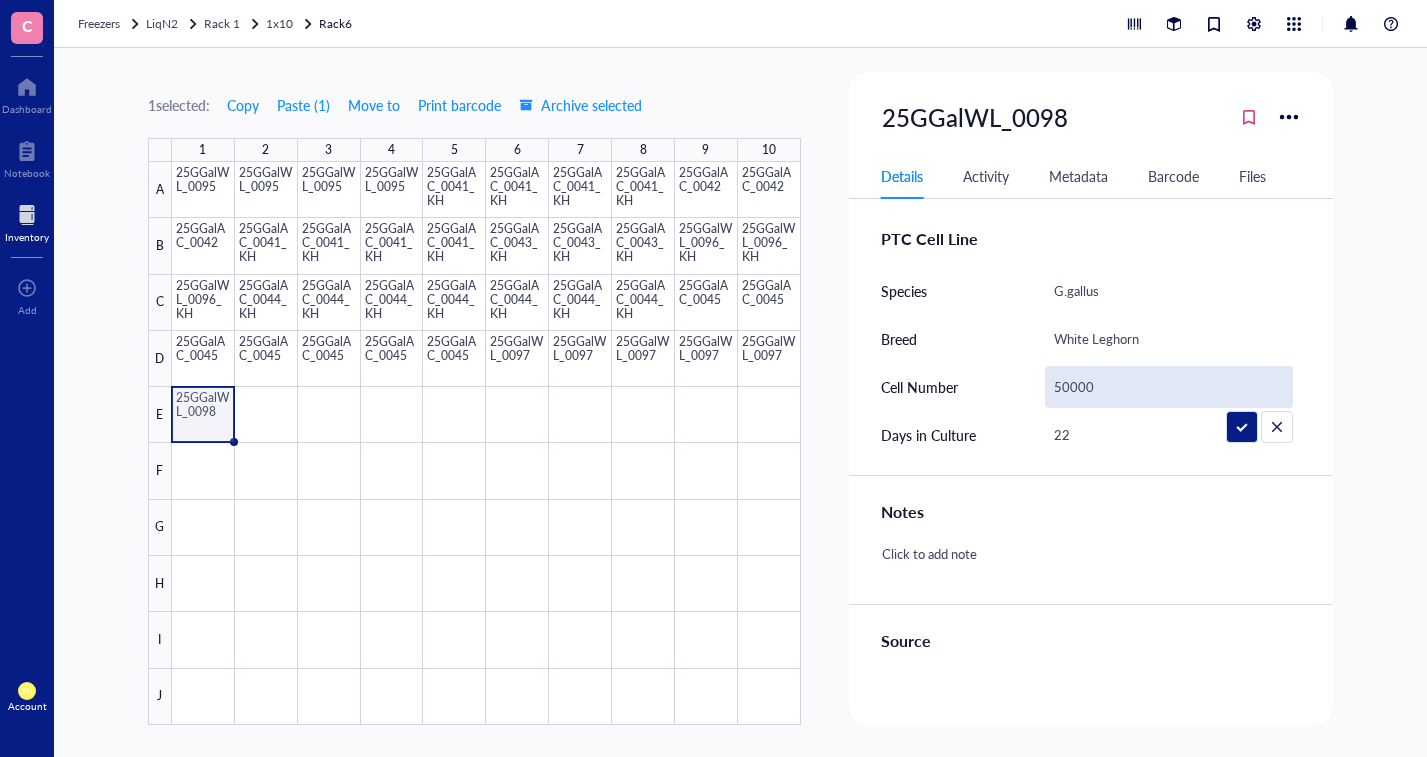 type on "530000" 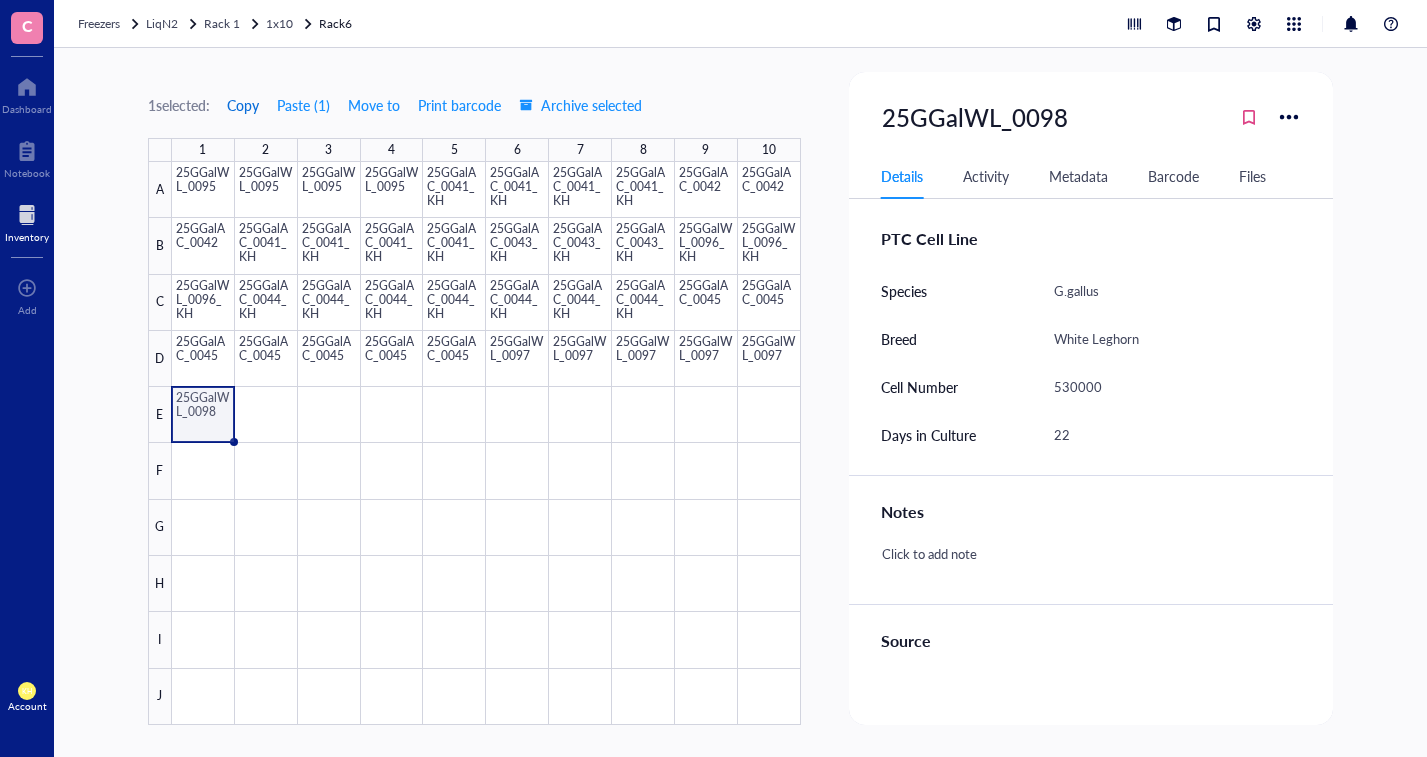 click on "Copy" at bounding box center (243, 105) 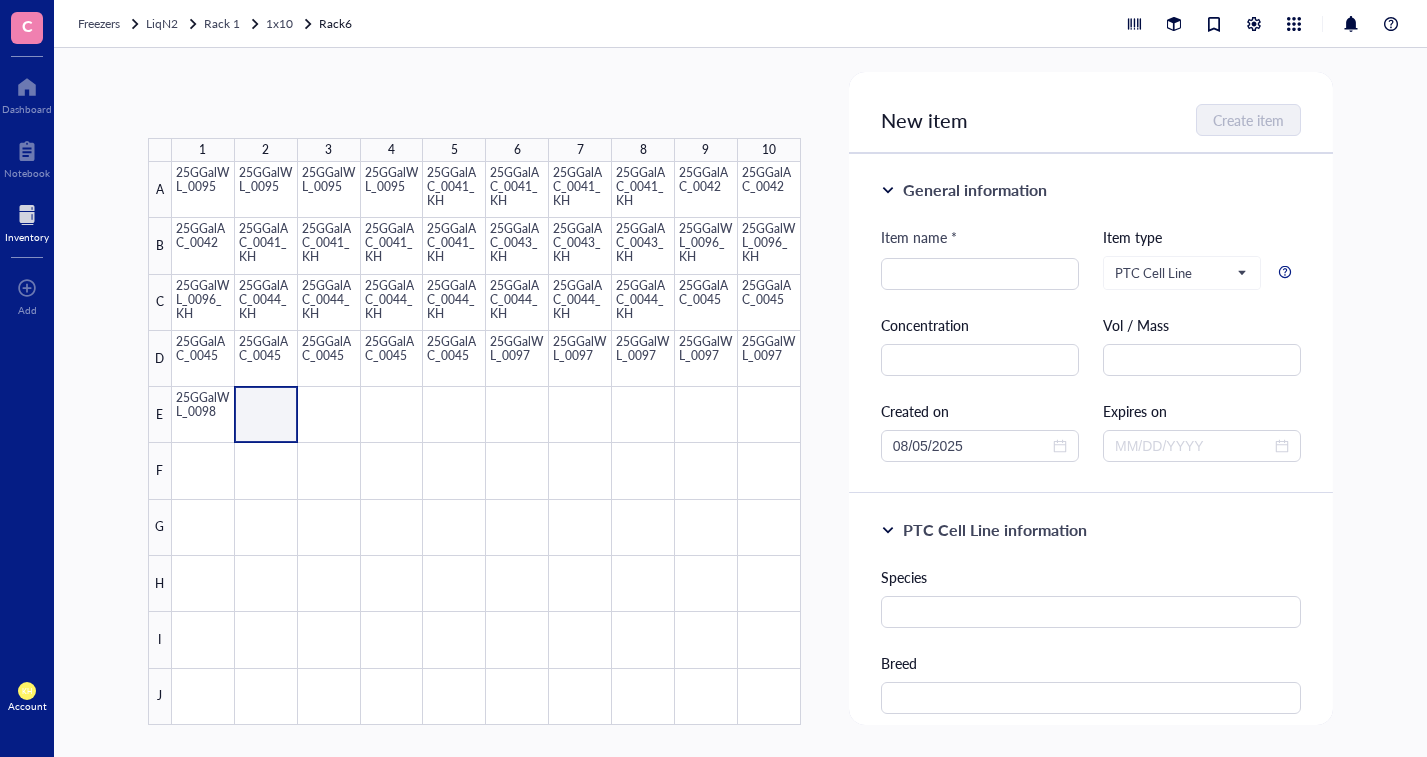 click at bounding box center [486, 443] 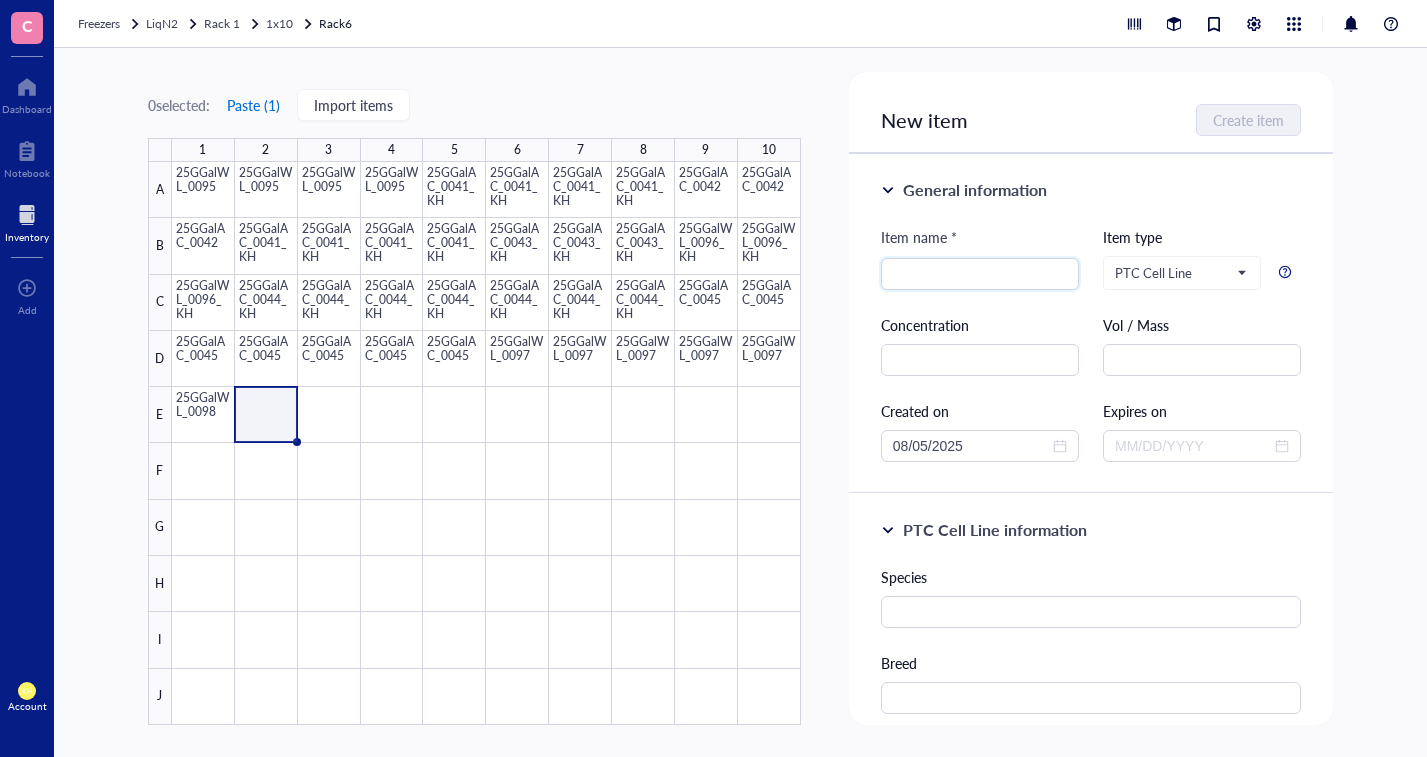 click on "Paste ( [NUMBER] )" at bounding box center (253, 105) 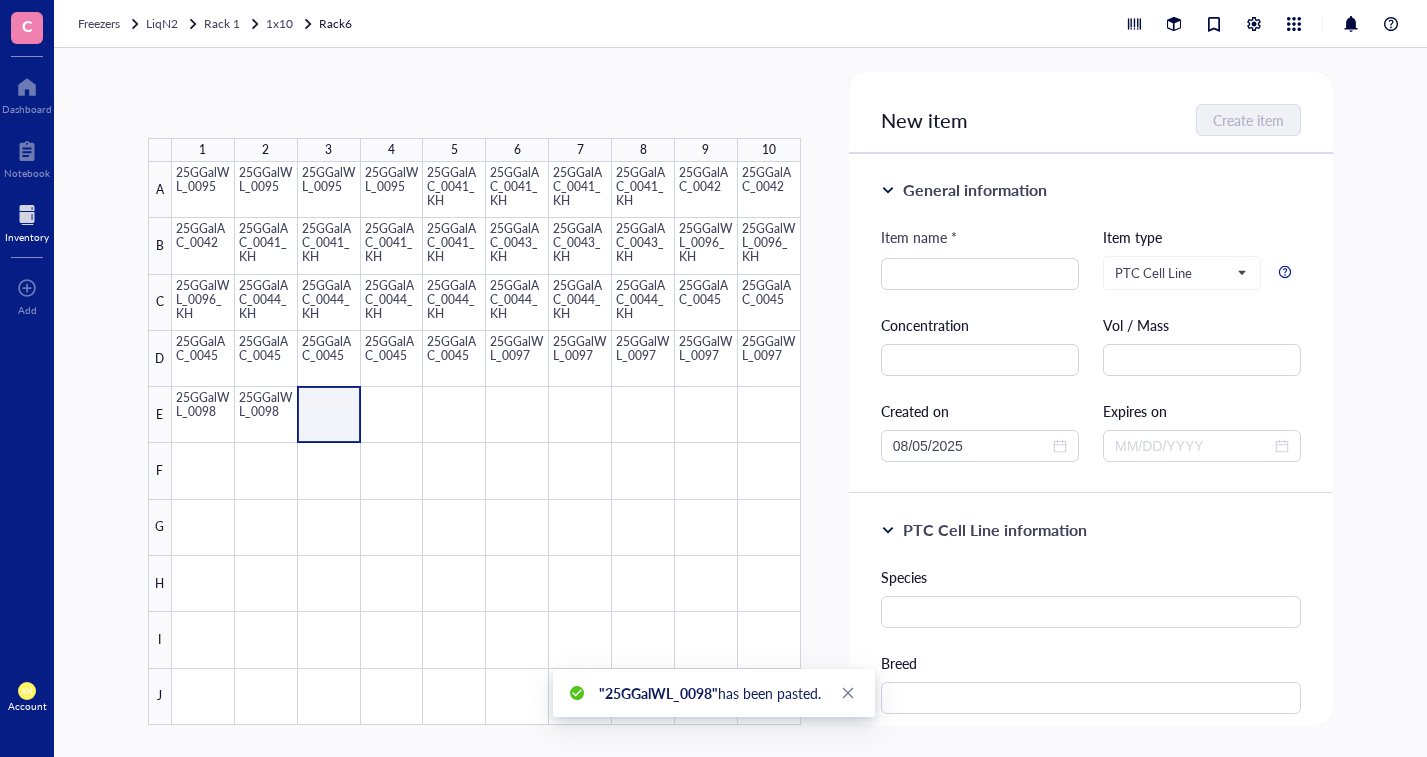 click at bounding box center [486, 443] 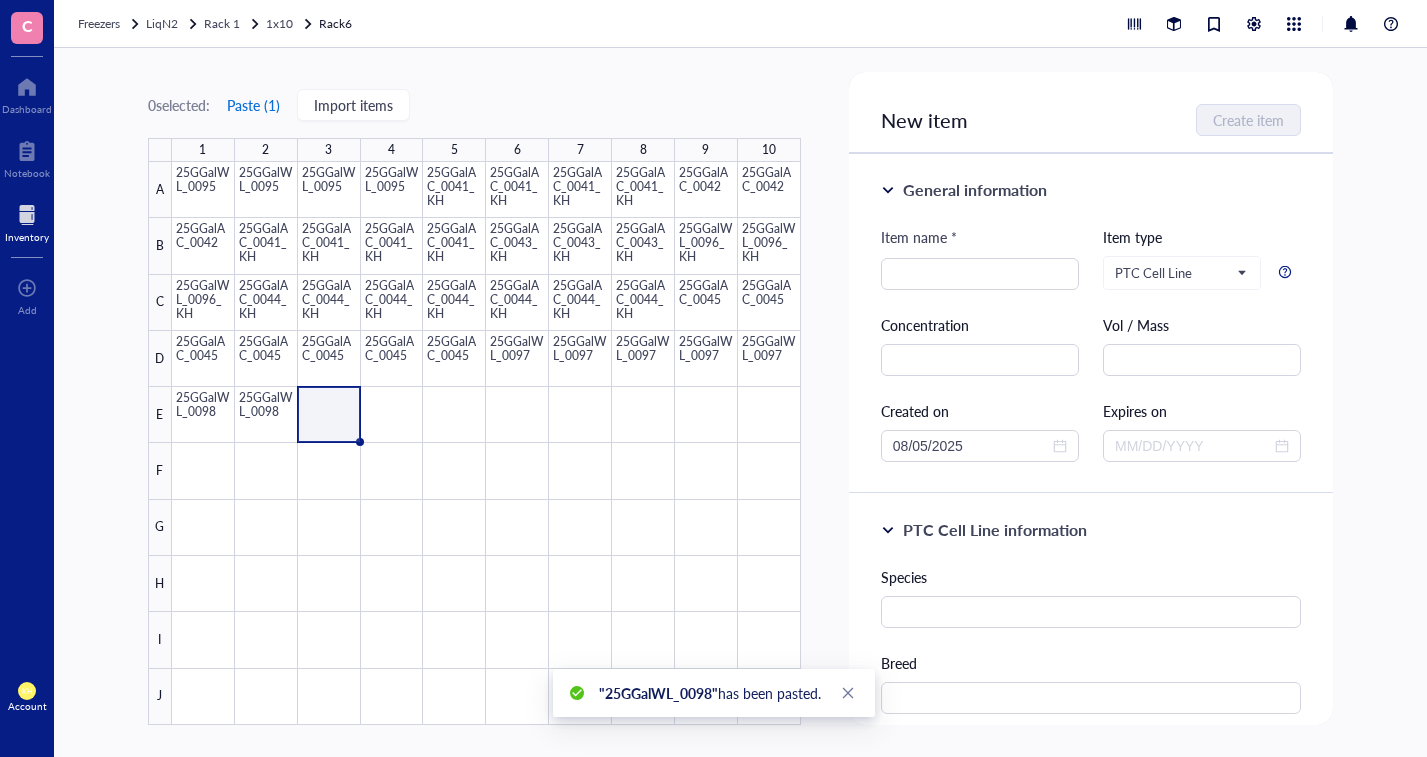 click on "Paste ( [NUMBER] )" at bounding box center [253, 105] 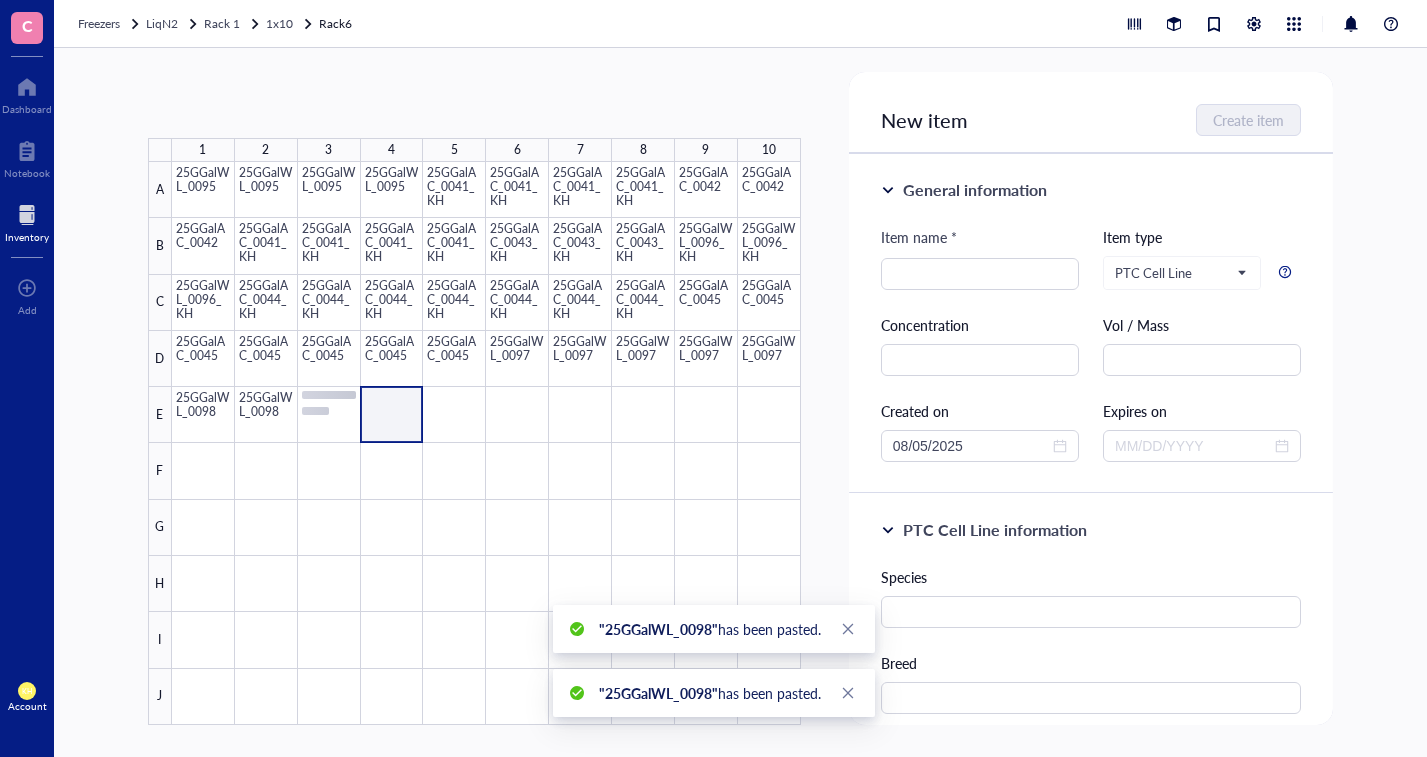 click at bounding box center [486, 443] 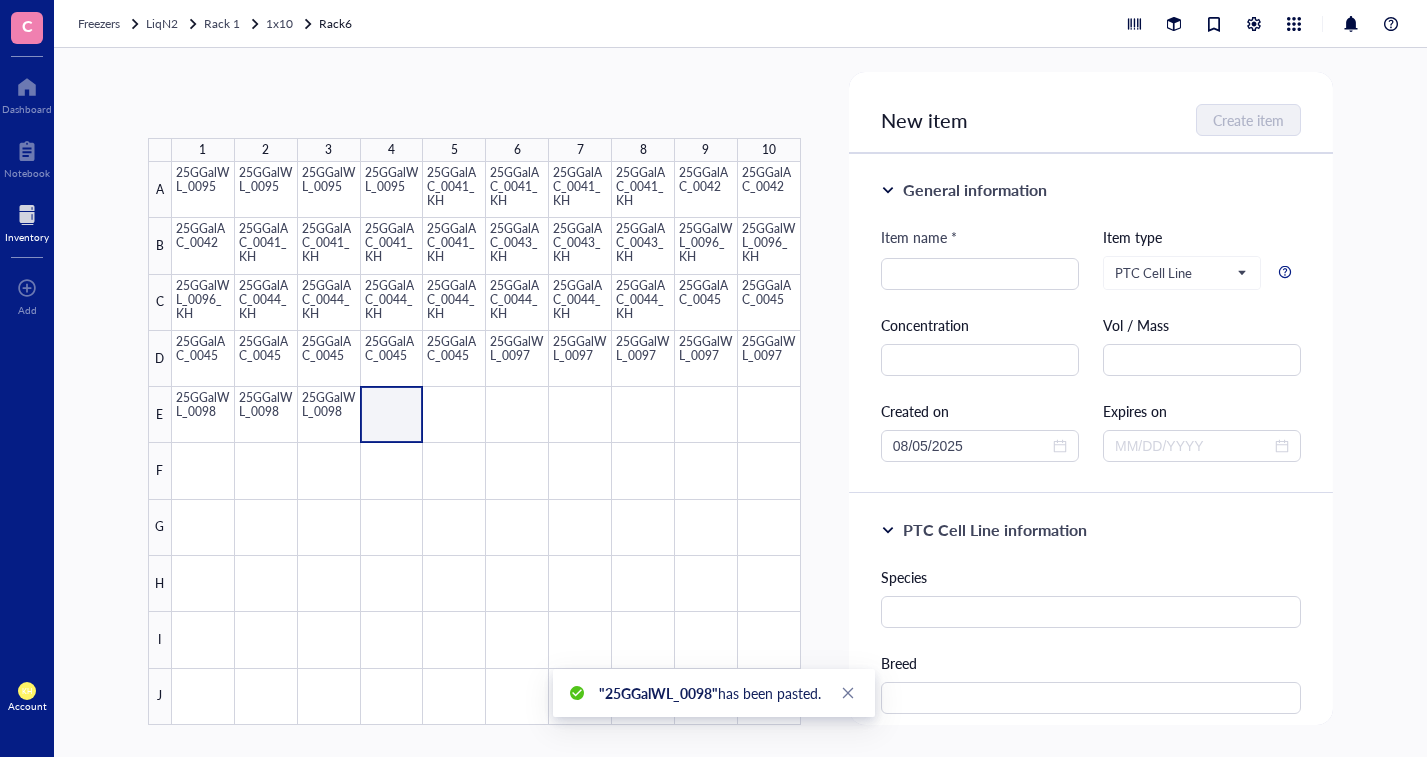 click at bounding box center (486, 443) 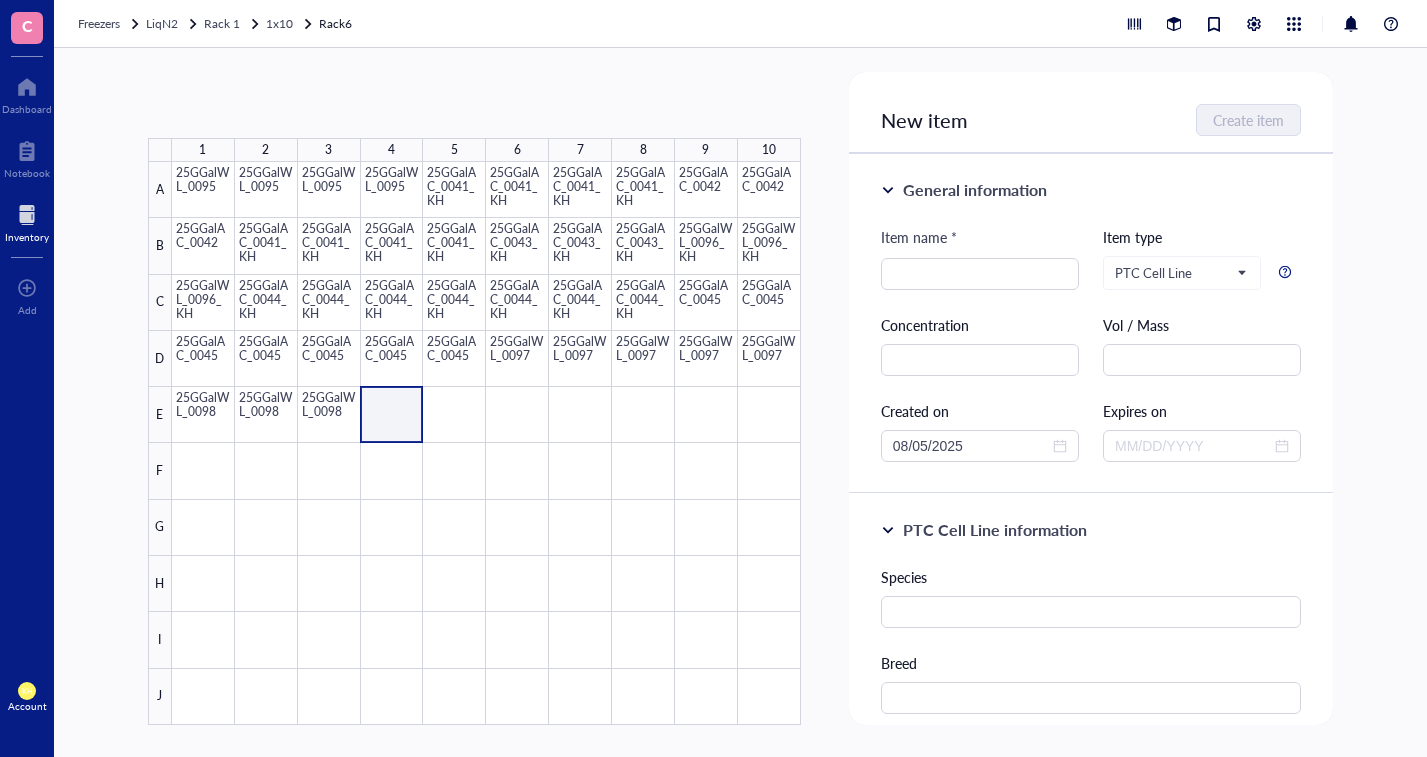 click at bounding box center (486, 443) 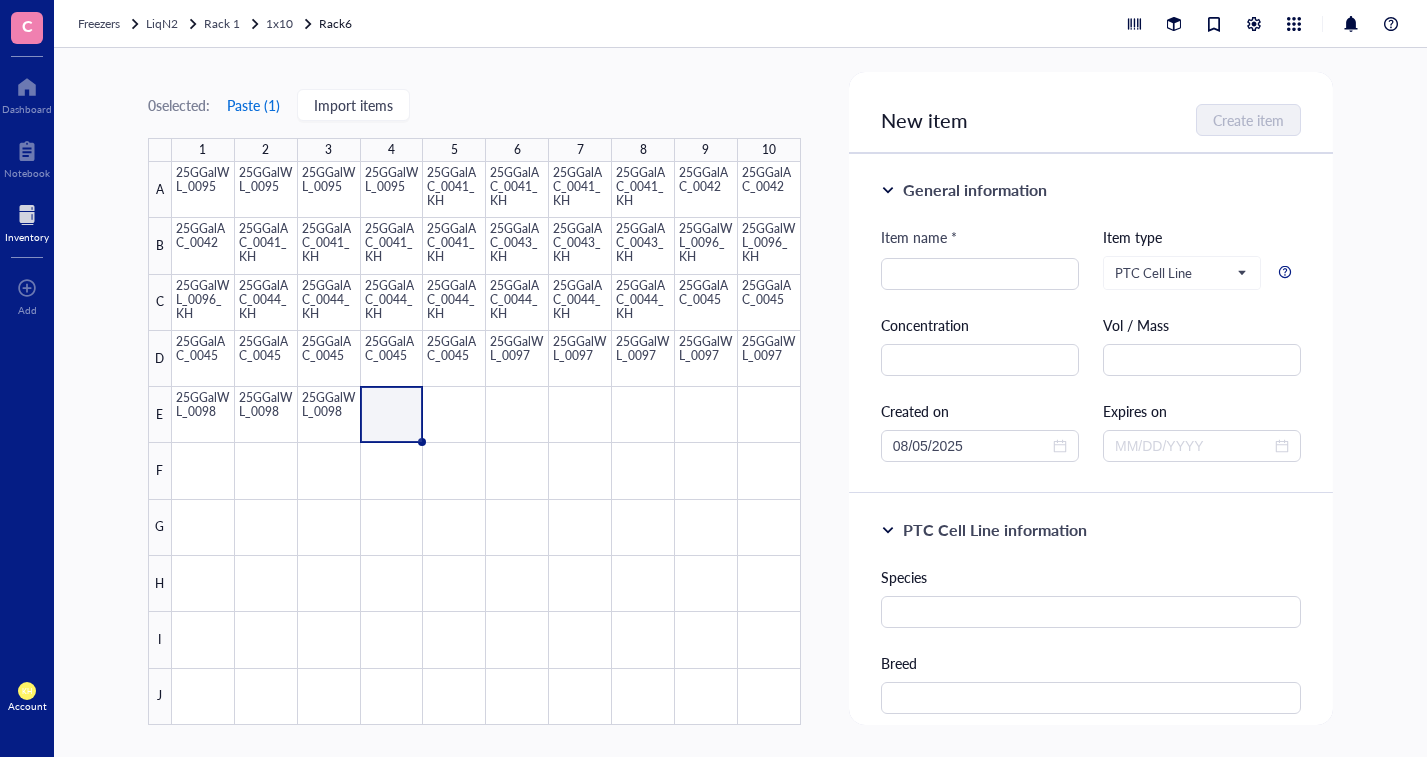 click on "Paste ( [NUMBER] )" at bounding box center (253, 105) 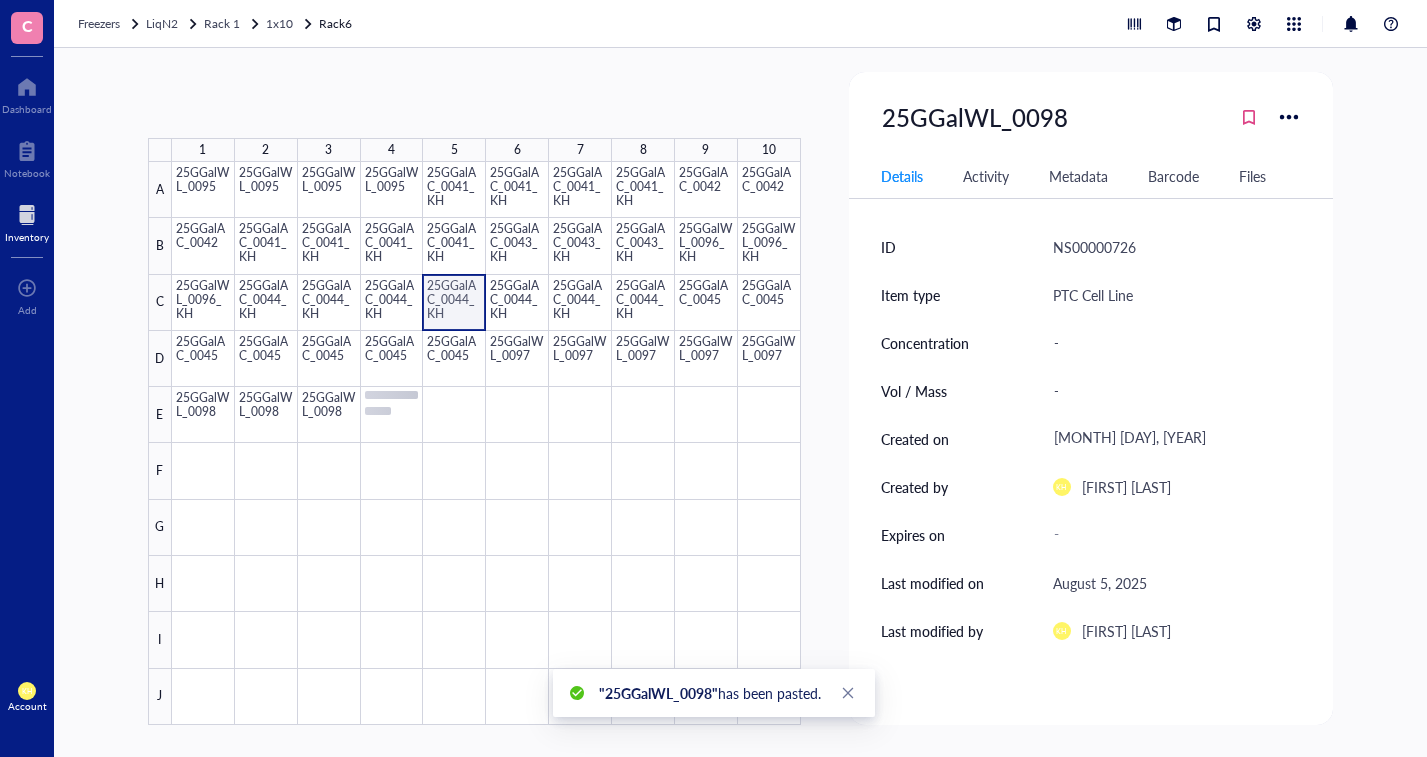 click at bounding box center (486, 443) 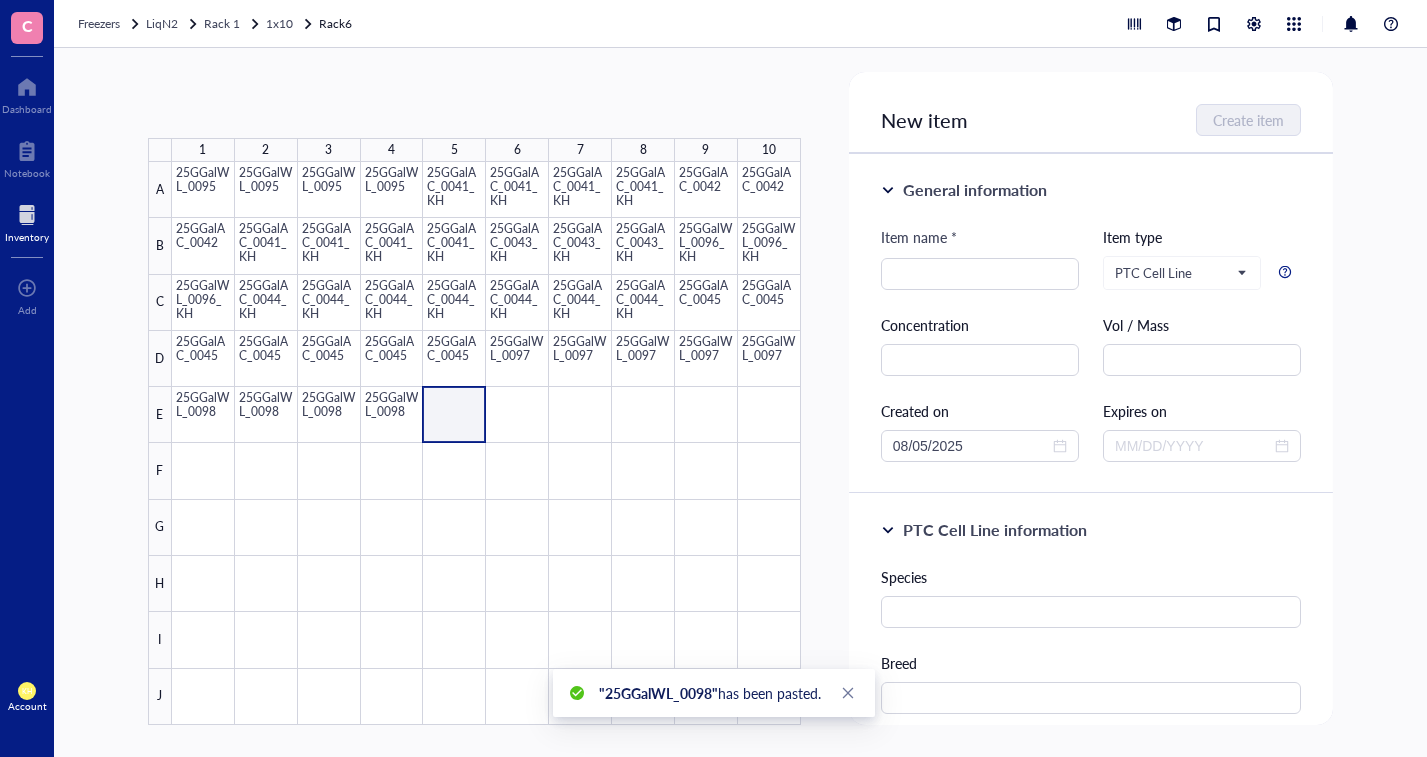 click at bounding box center [486, 443] 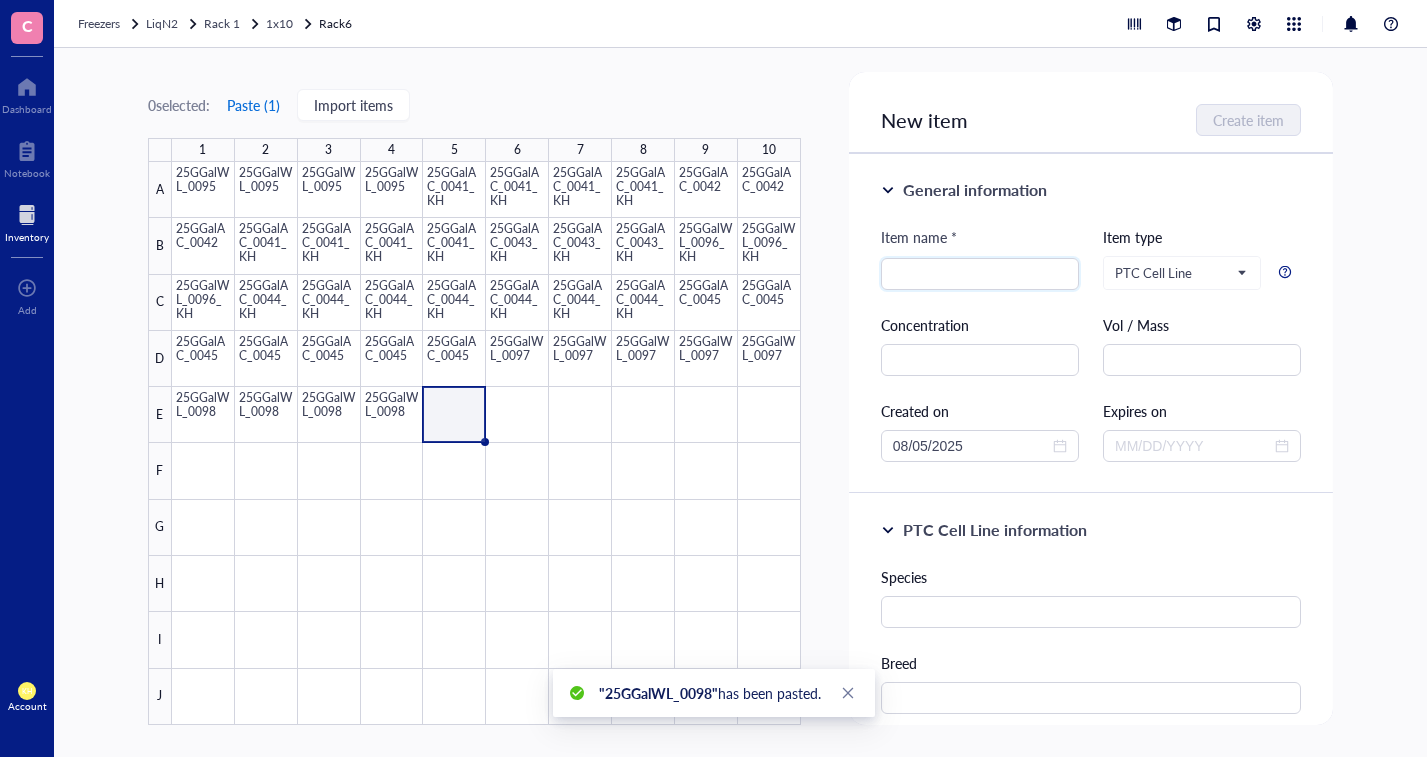 click on "Paste ( [NUMBER] )" at bounding box center [253, 105] 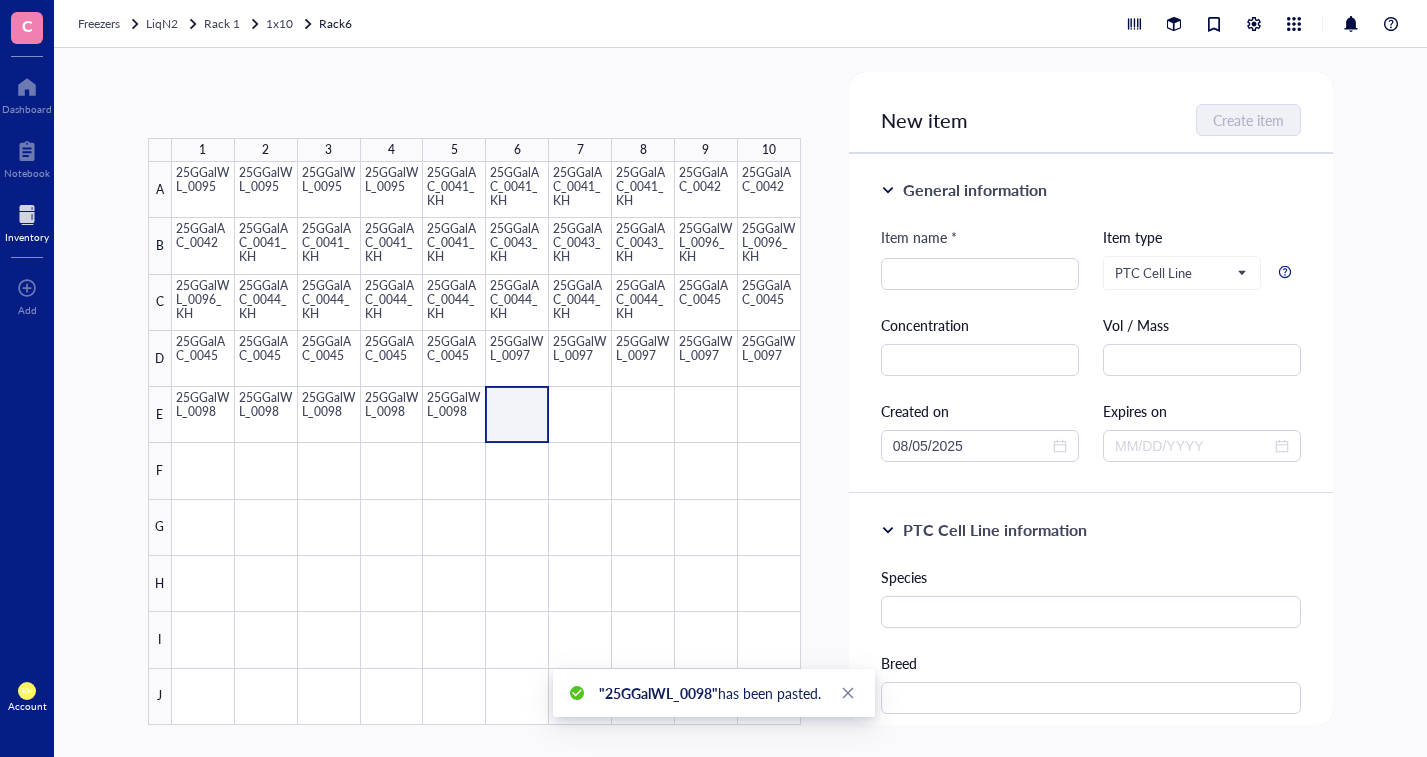 click at bounding box center [486, 443] 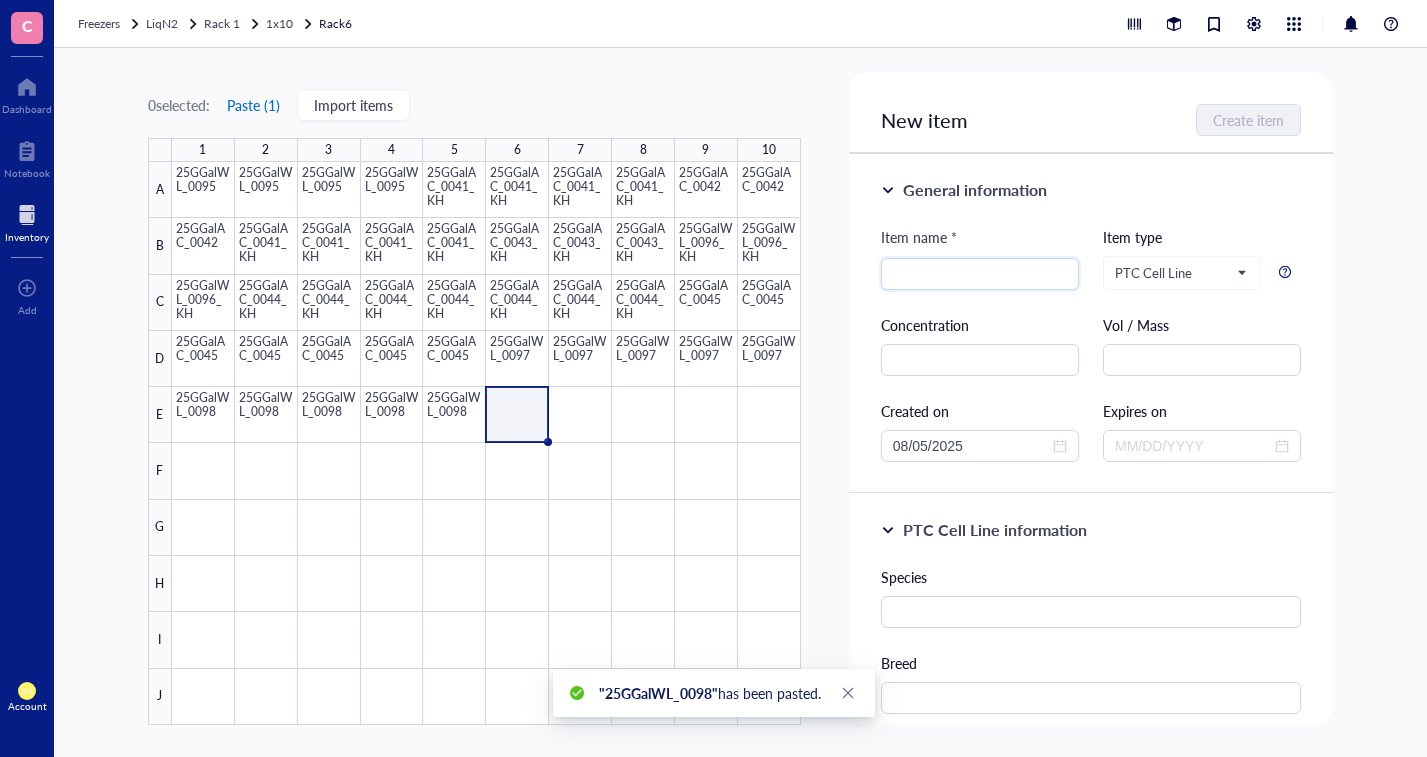 click on "Paste ( [NUMBER] )" at bounding box center [253, 105] 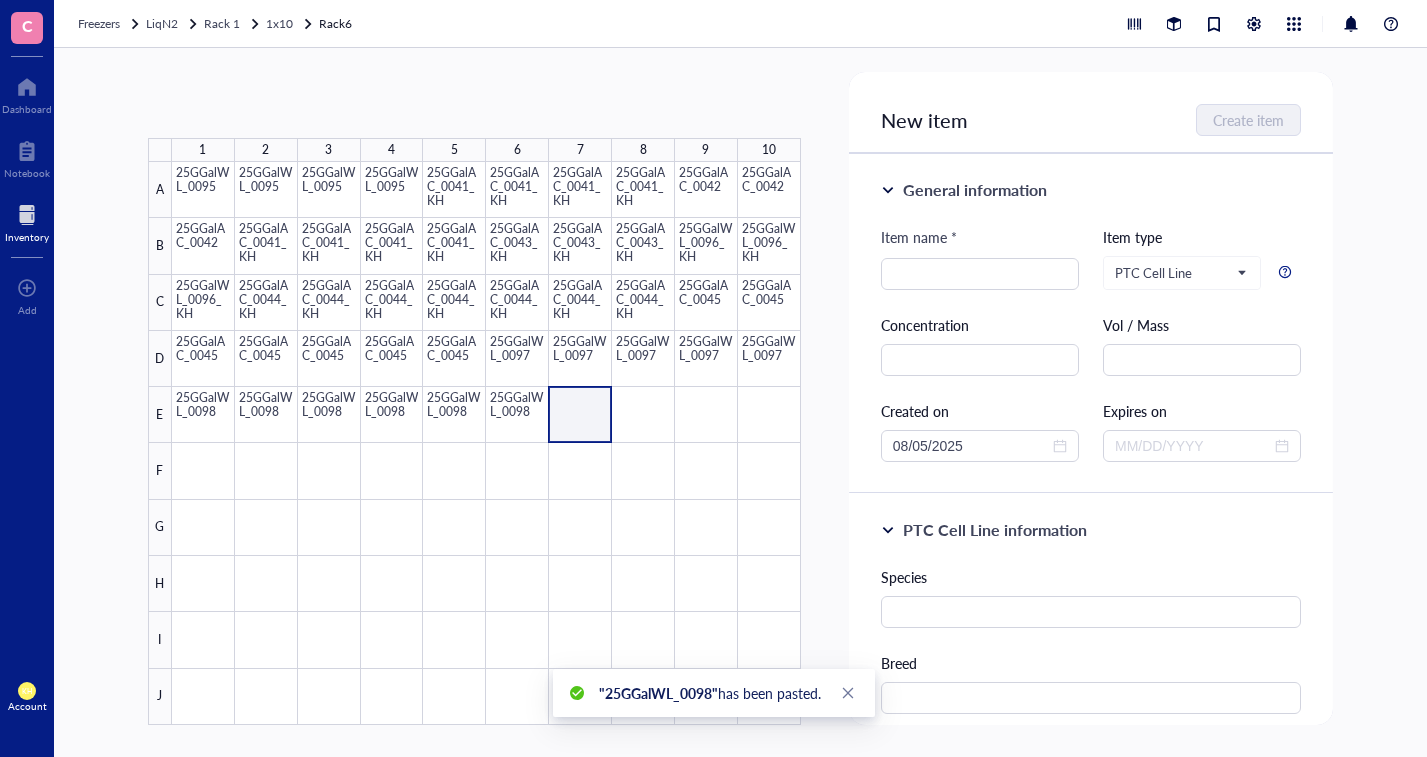click at bounding box center (486, 443) 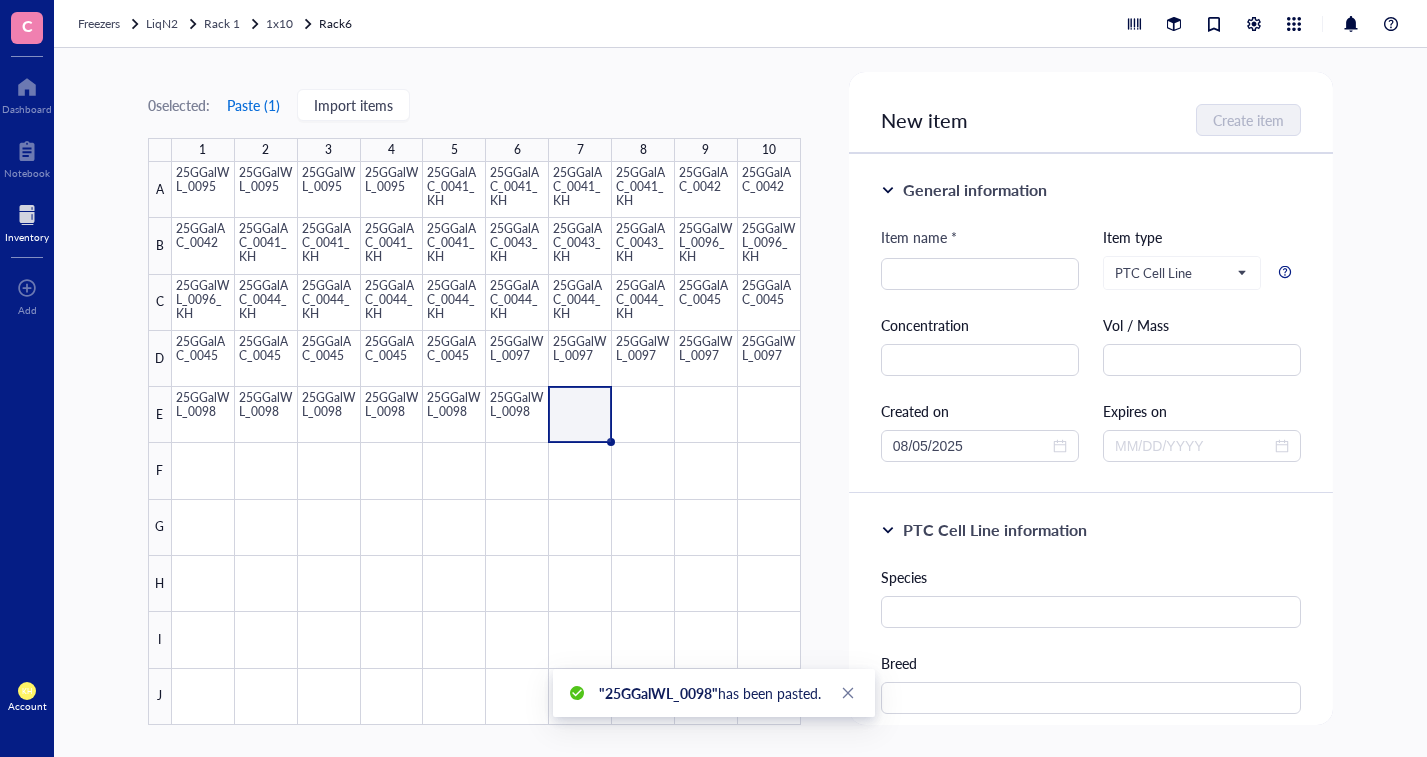 click on "Paste ( [NUMBER] )" at bounding box center (253, 105) 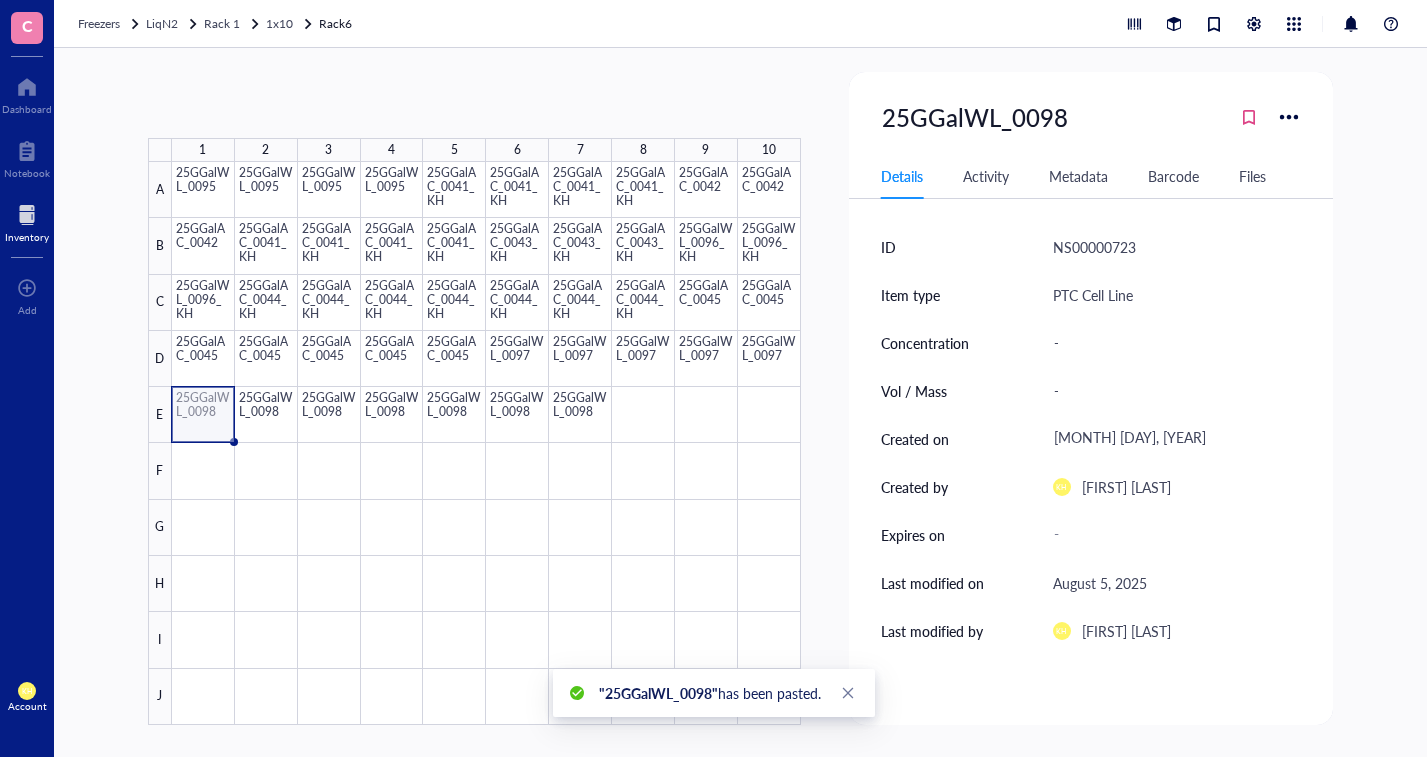 click at bounding box center (486, 443) 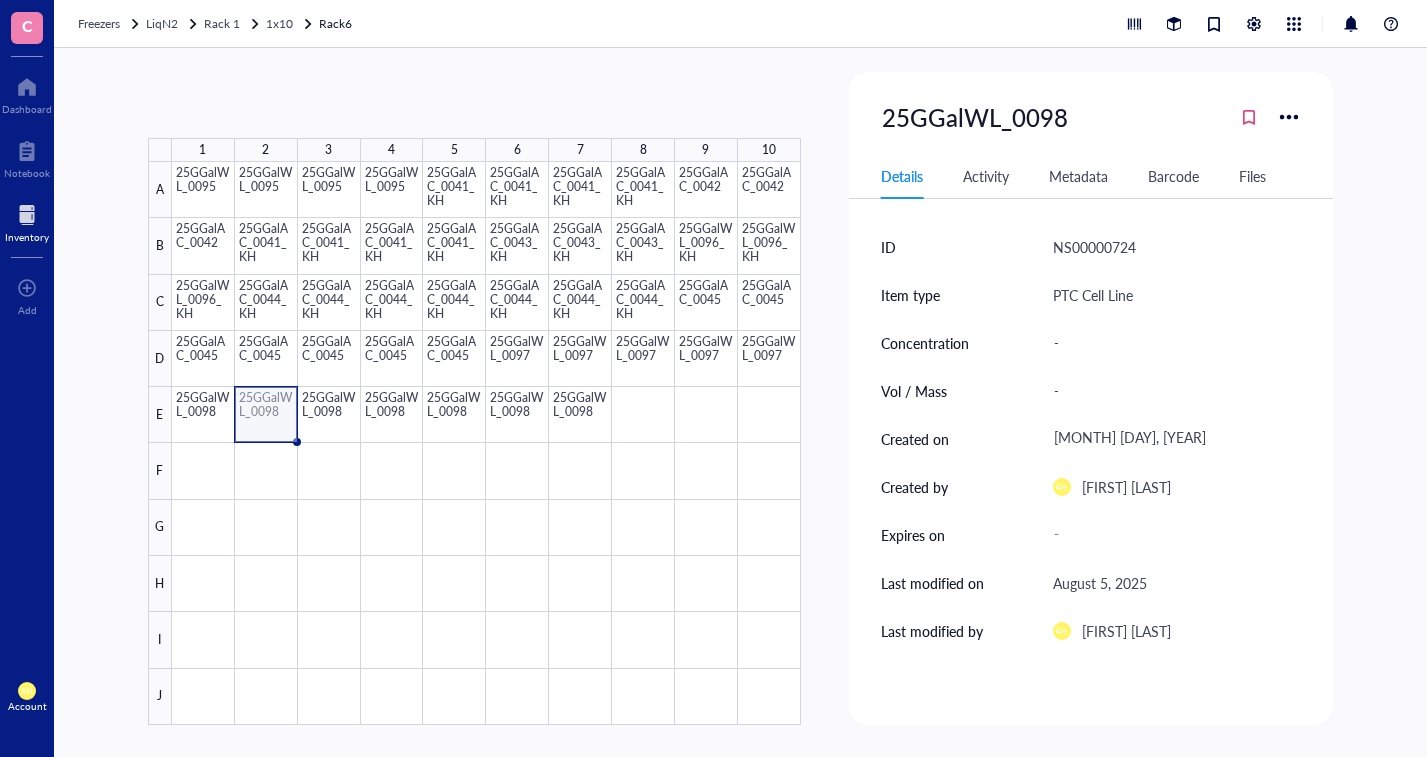 click at bounding box center (486, 443) 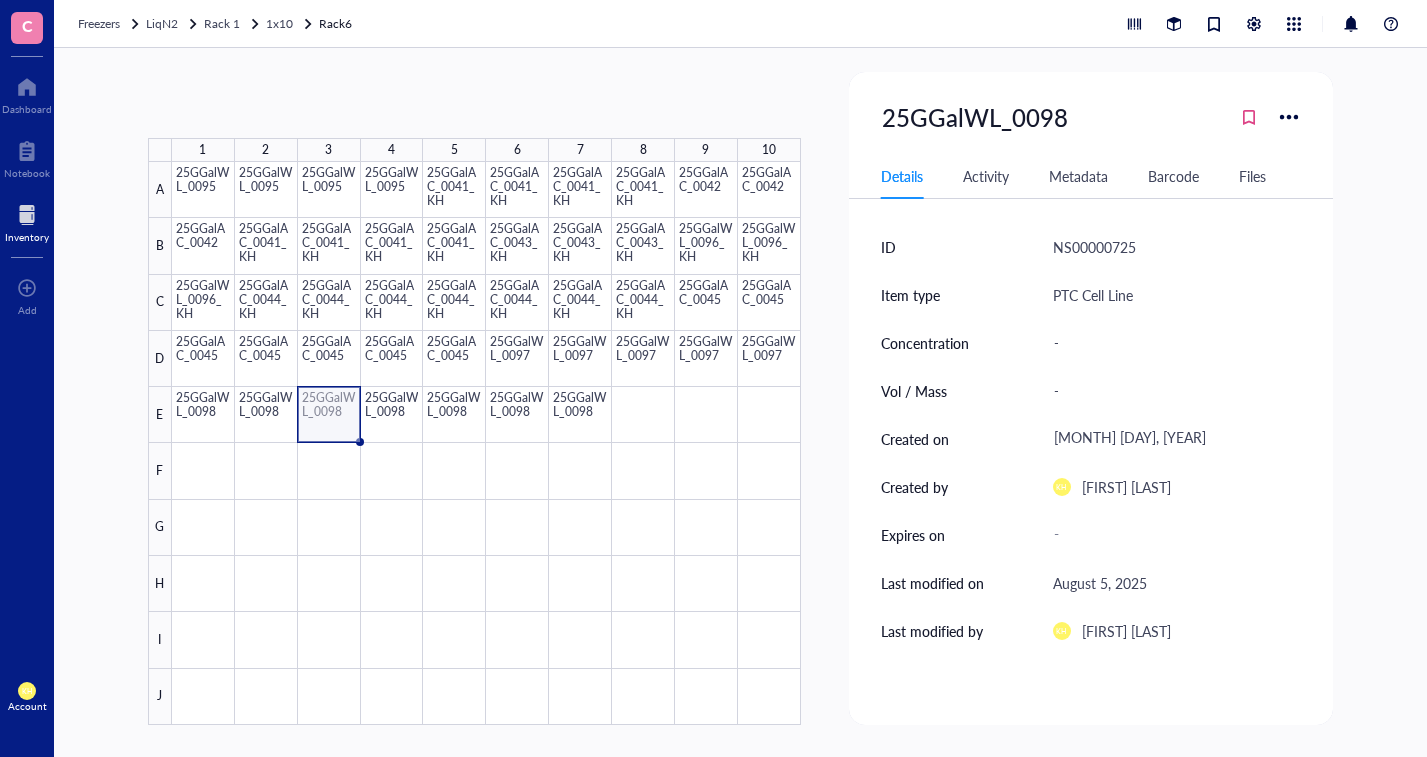 click at bounding box center (486, 443) 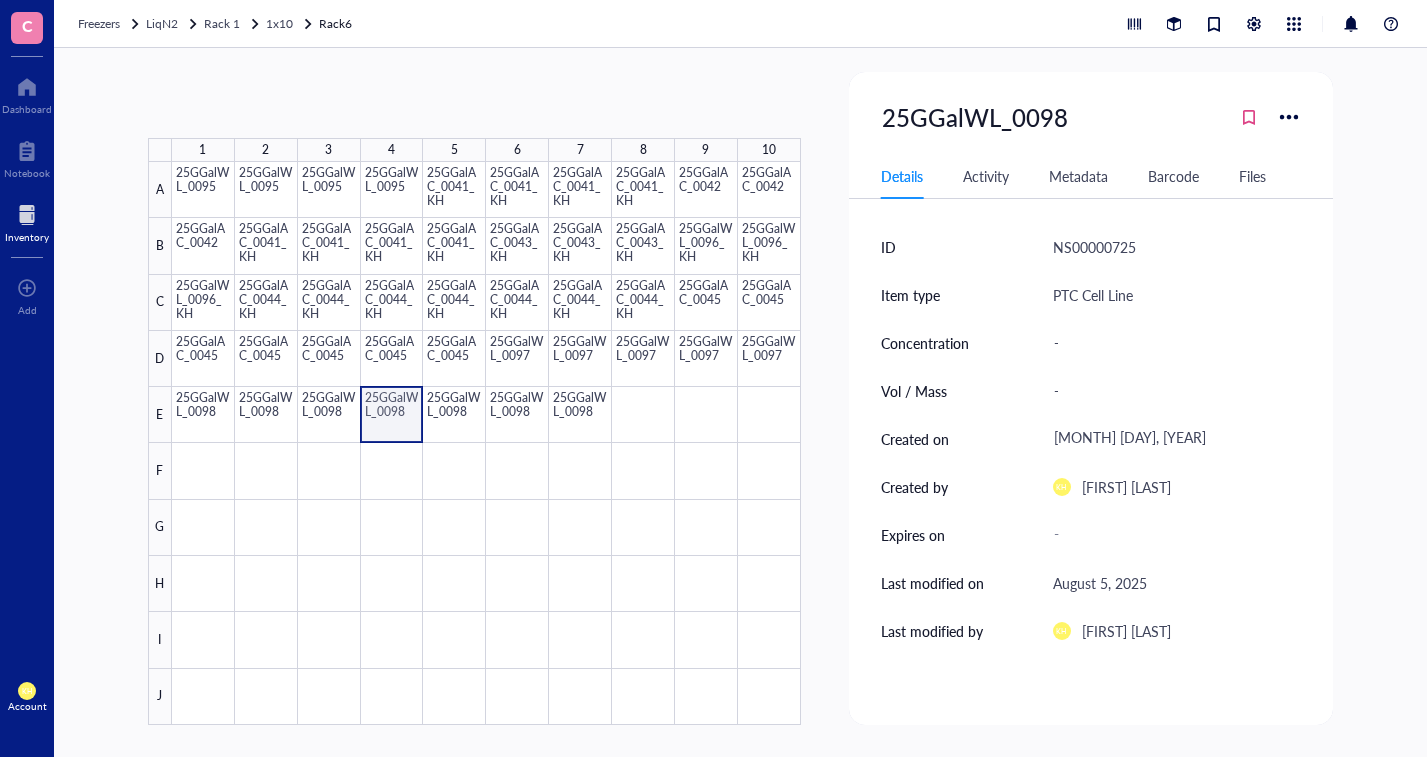 click at bounding box center [486, 443] 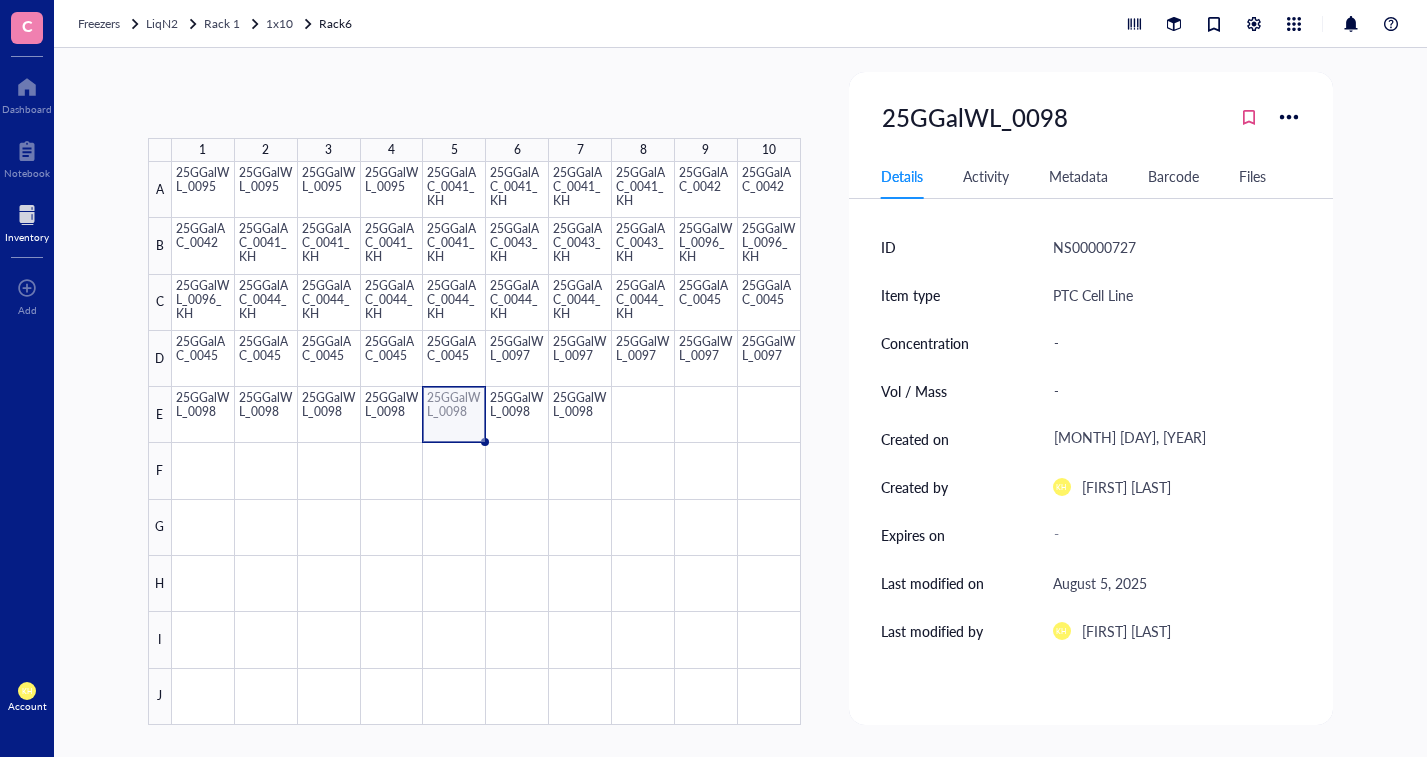 click at bounding box center (486, 443) 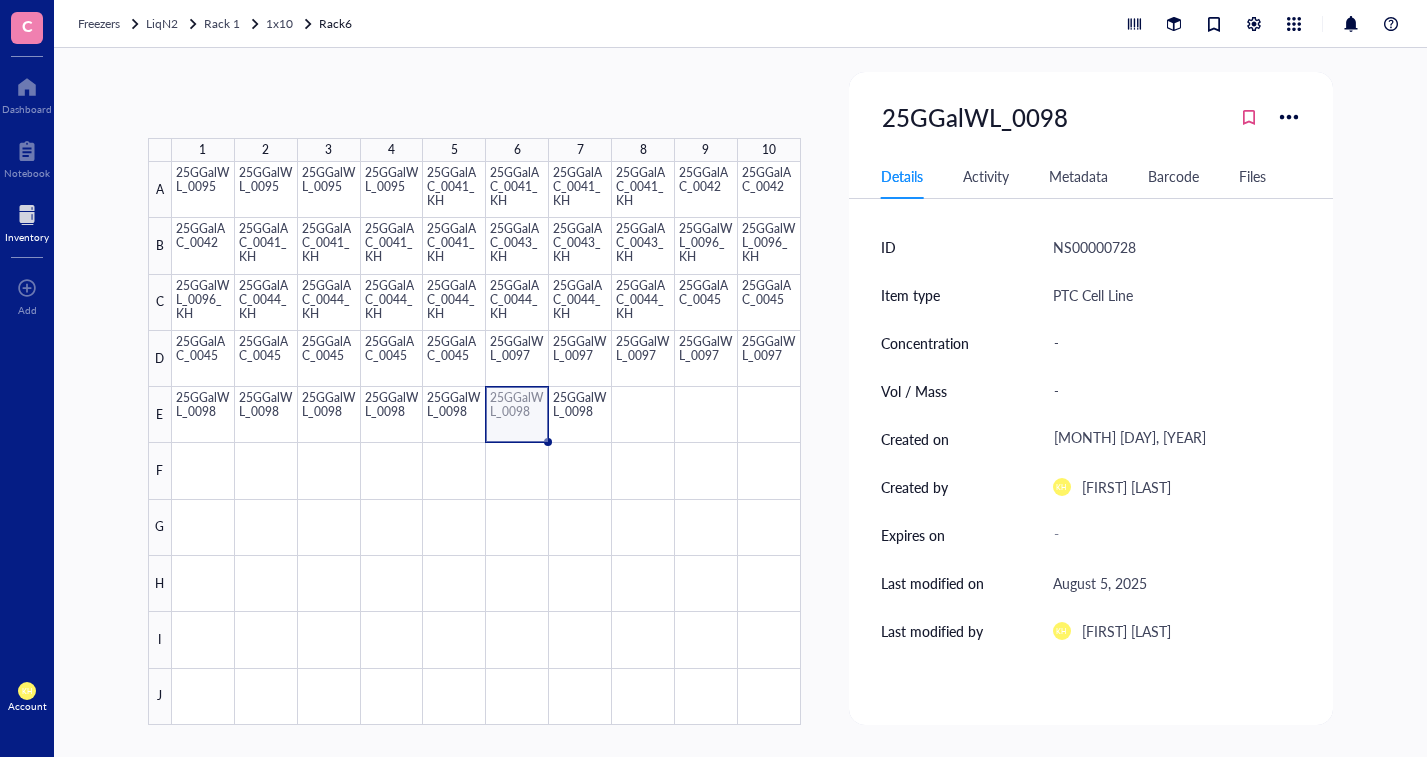 click at bounding box center (486, 443) 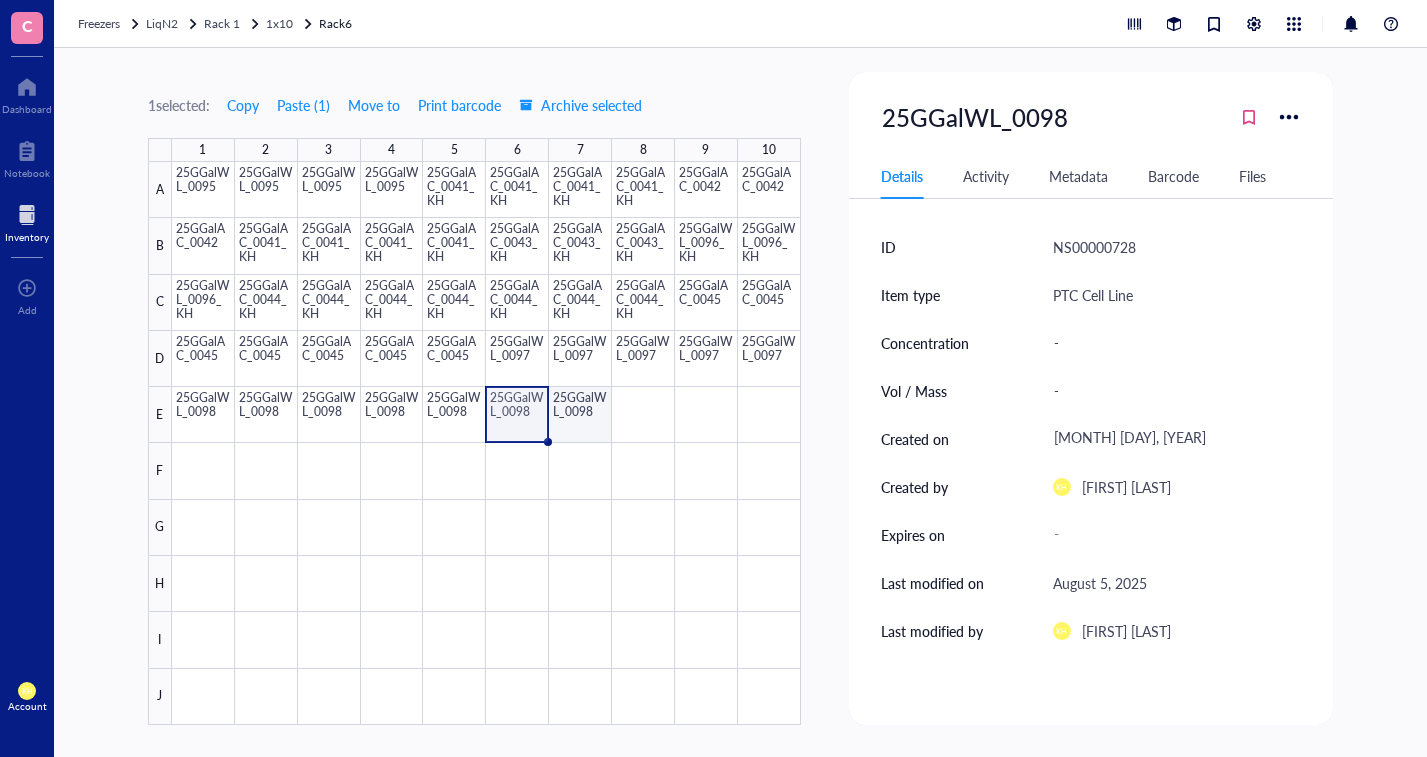 click at bounding box center (486, 443) 